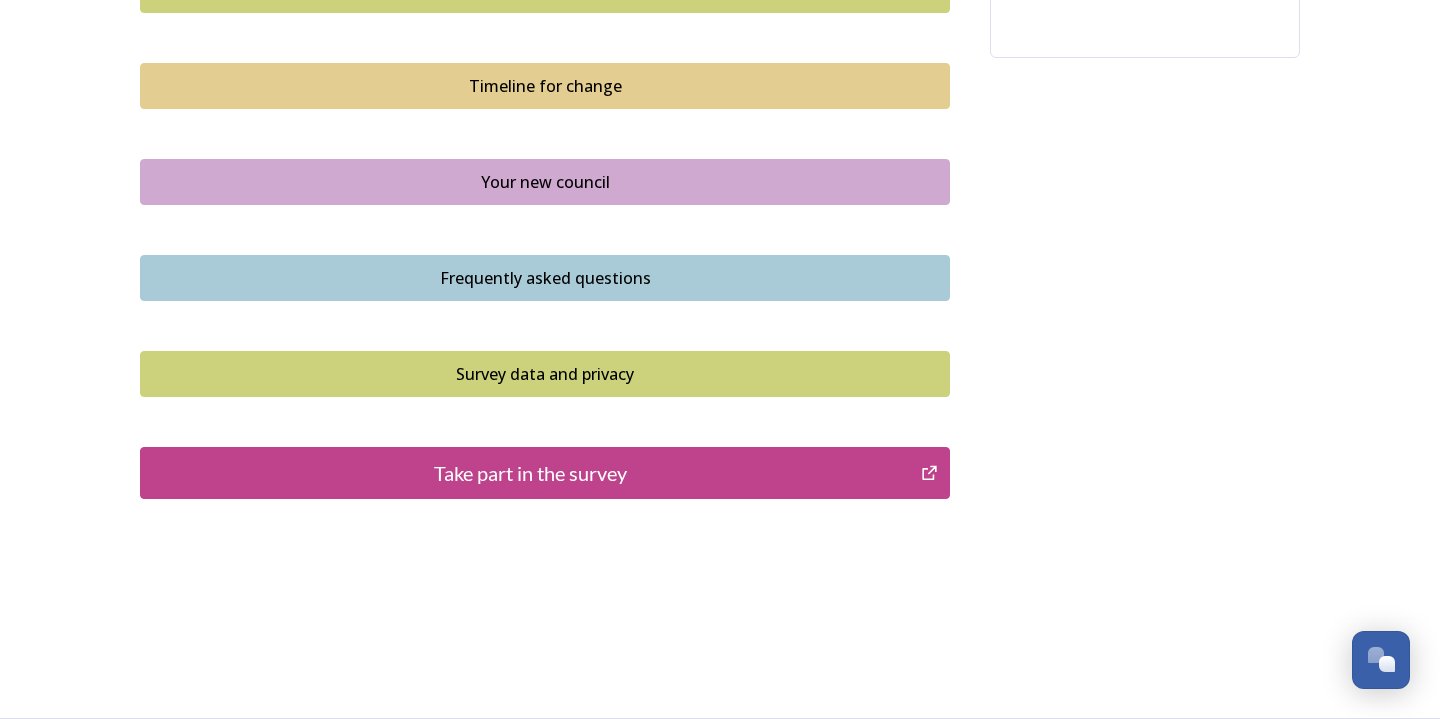 scroll, scrollTop: 1415, scrollLeft: 0, axis: vertical 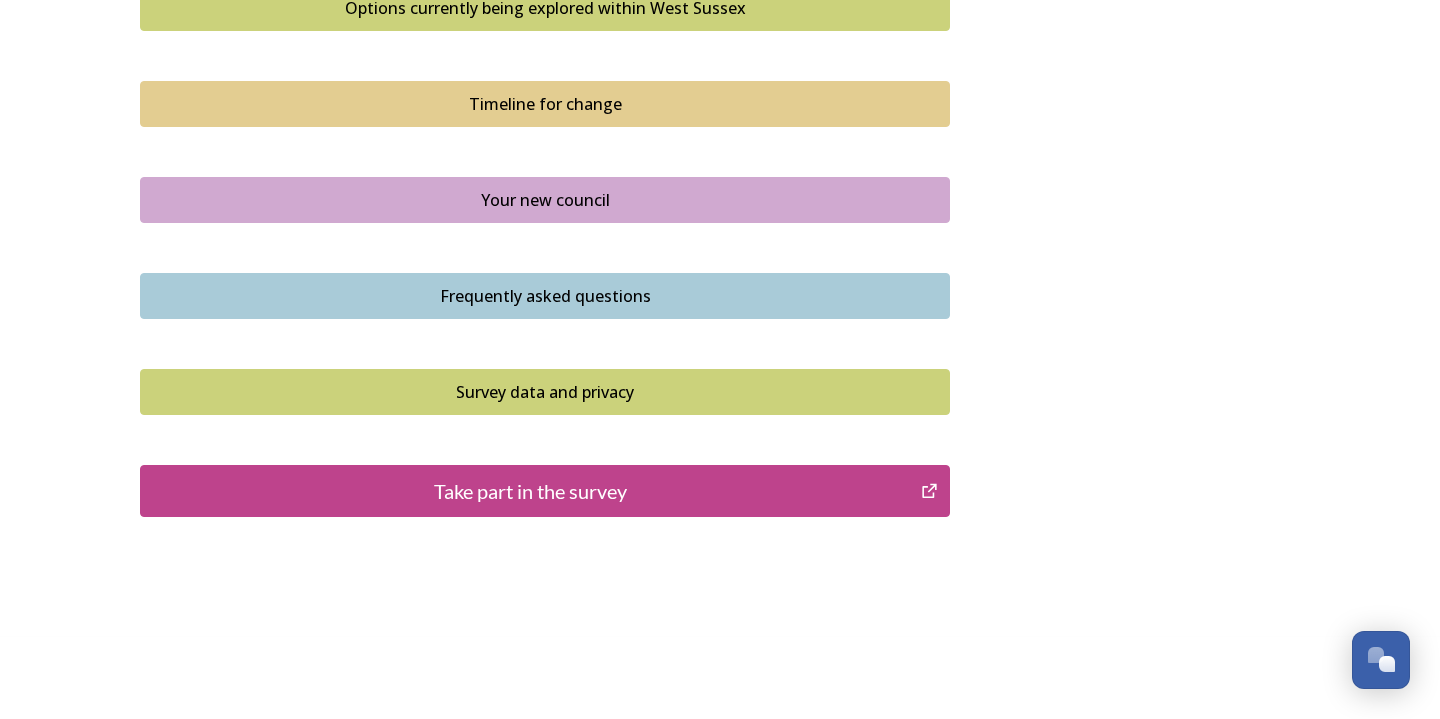 click on "Take part in the survey" at bounding box center [530, 491] 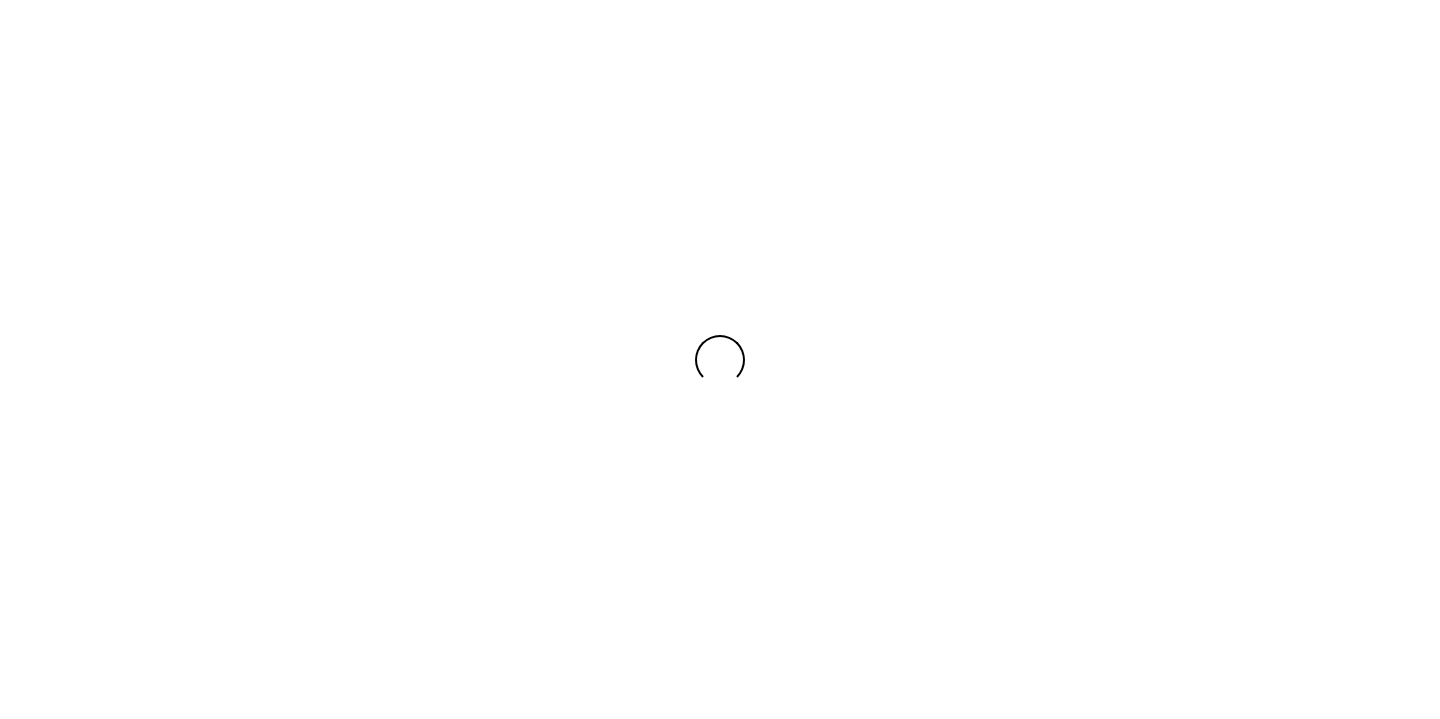 scroll, scrollTop: 0, scrollLeft: 0, axis: both 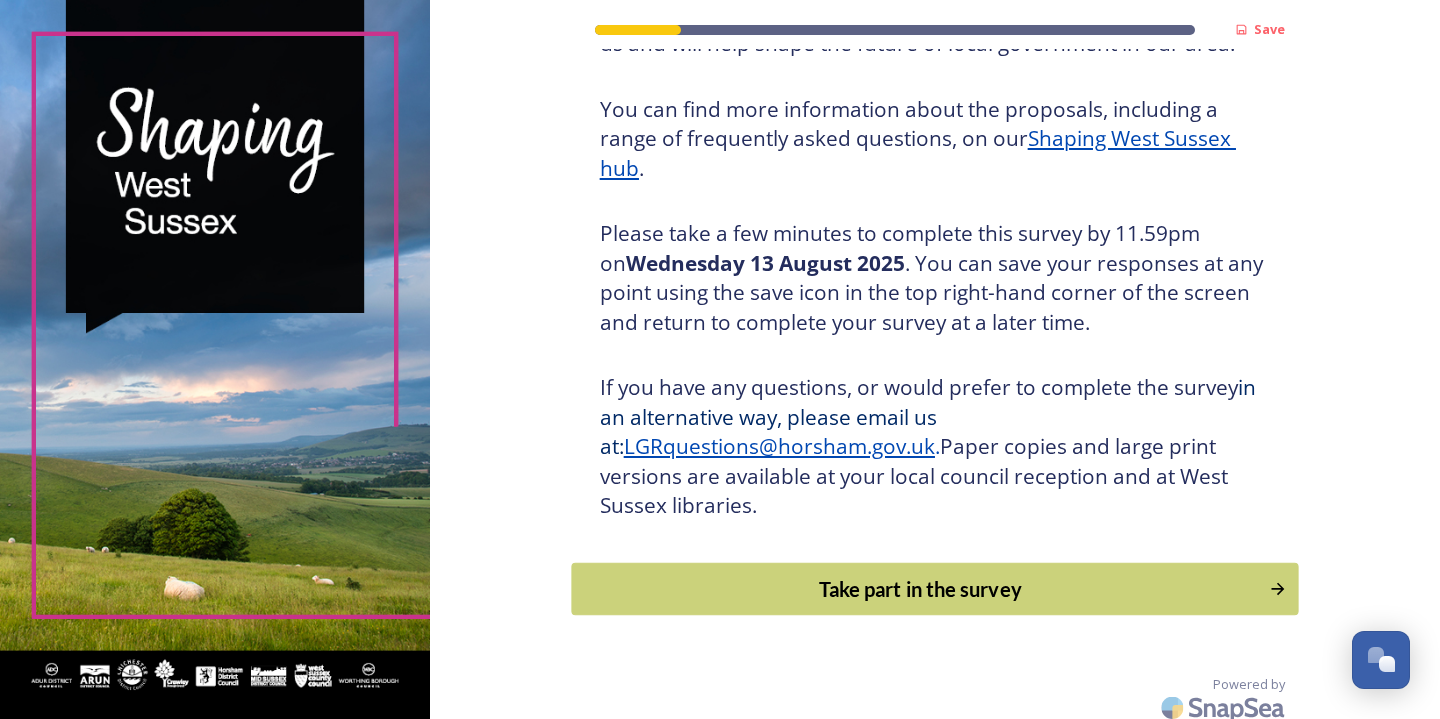 click on "Take part in the survey" at bounding box center [920, 589] 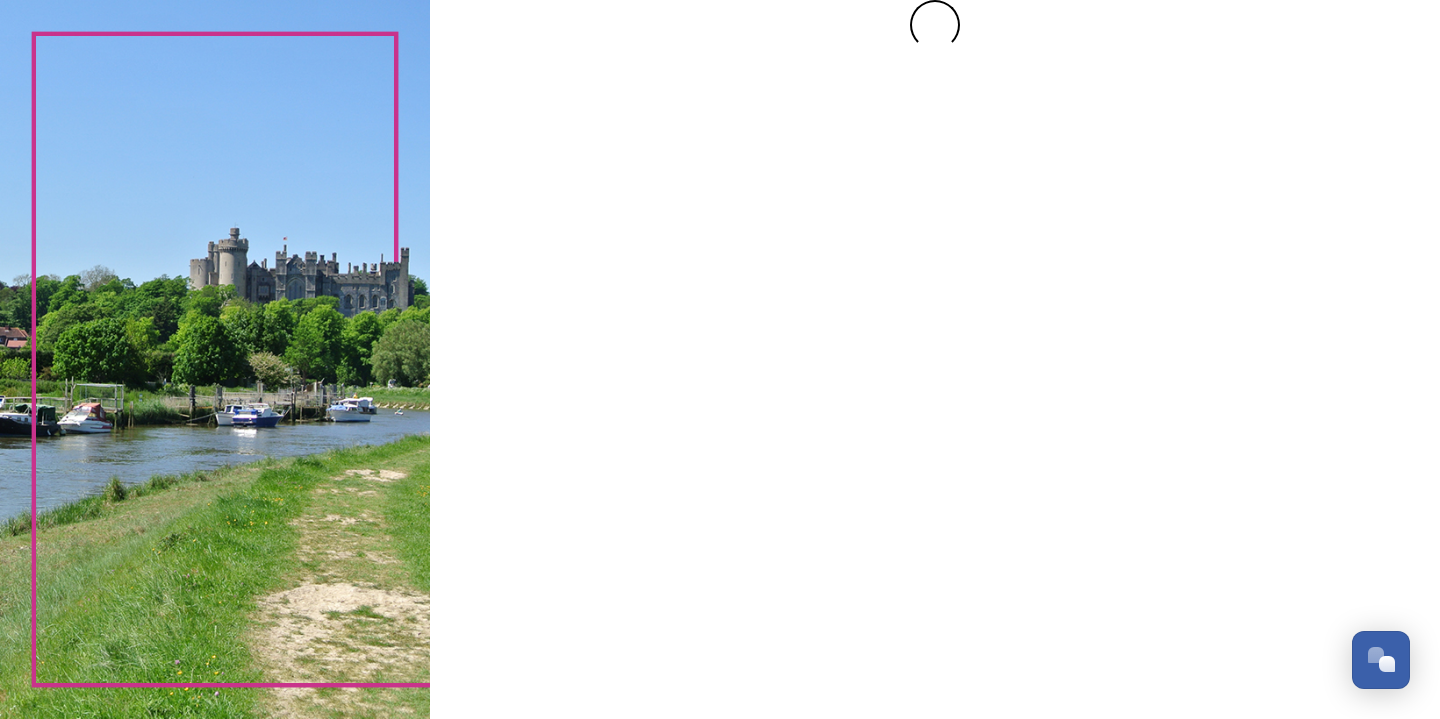 scroll, scrollTop: 0, scrollLeft: 0, axis: both 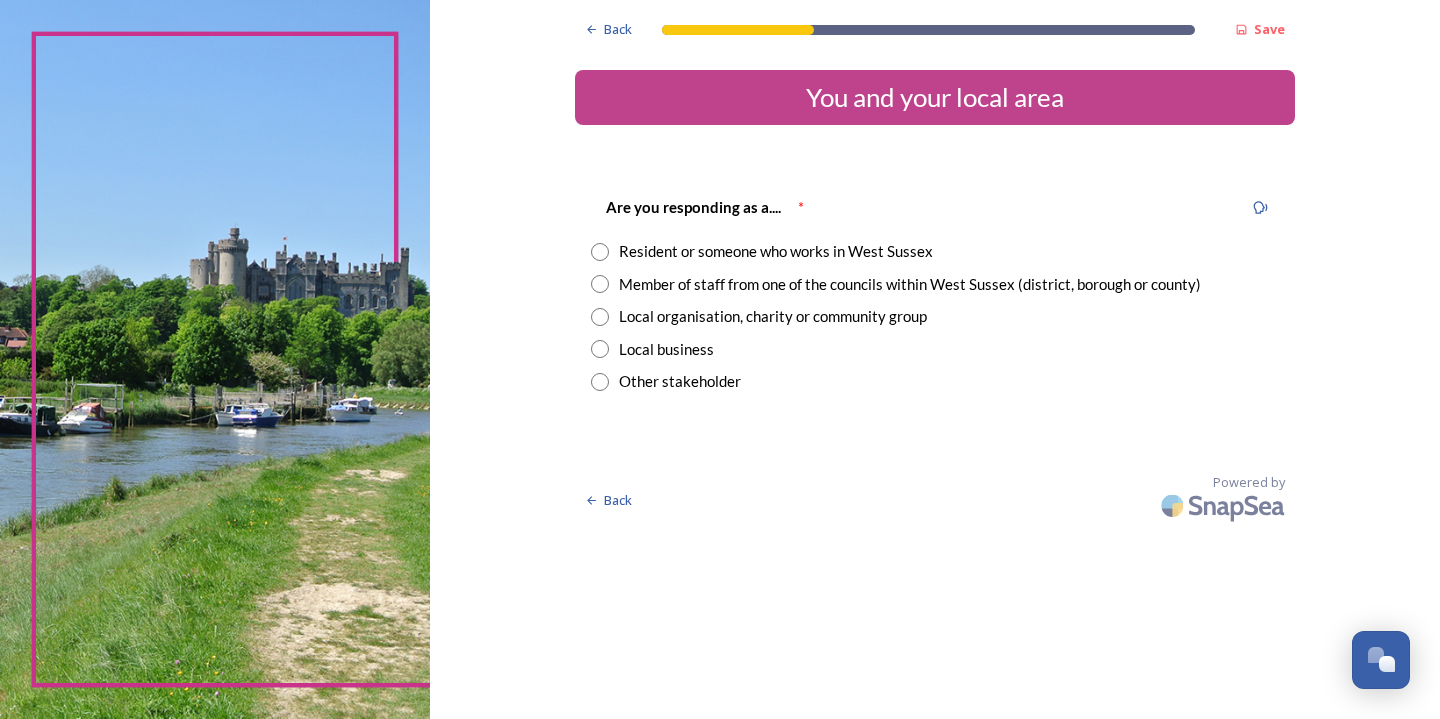 click at bounding box center (600, 252) 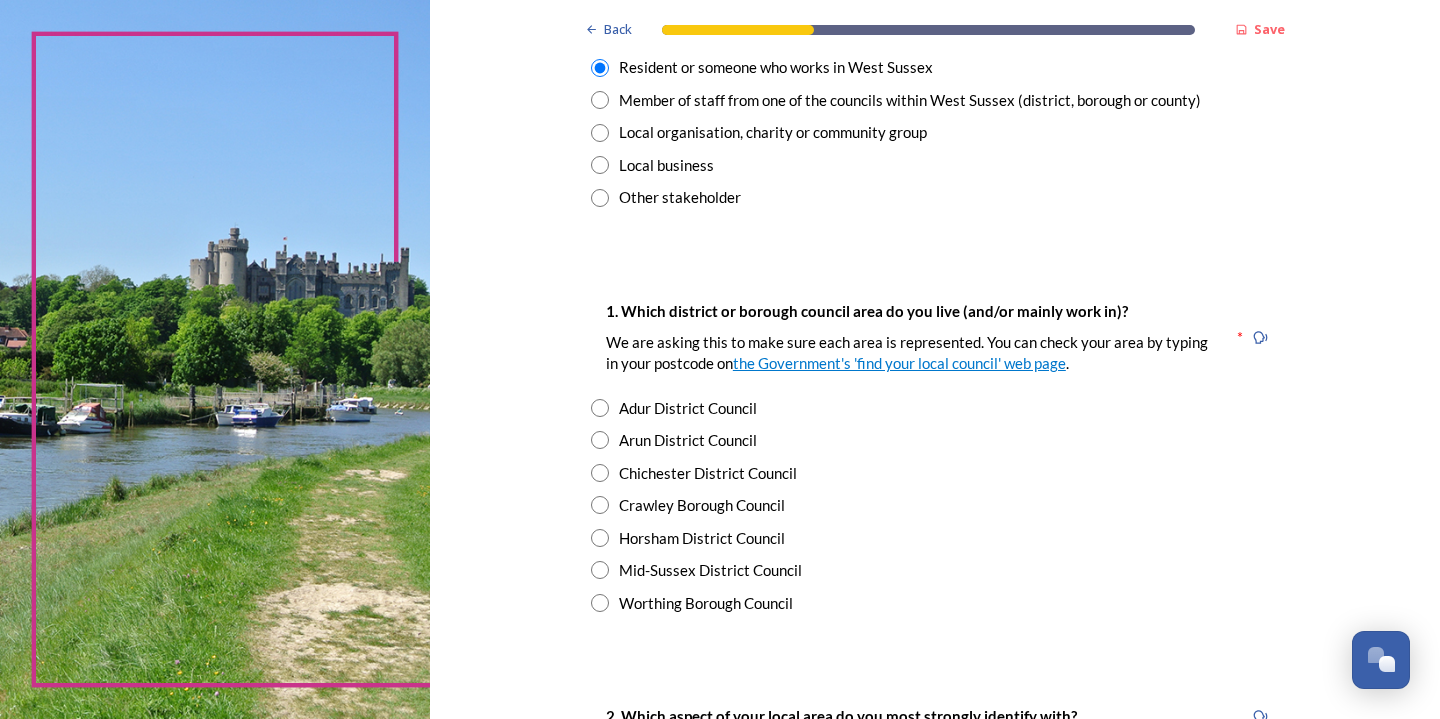 scroll, scrollTop: 188, scrollLeft: 0, axis: vertical 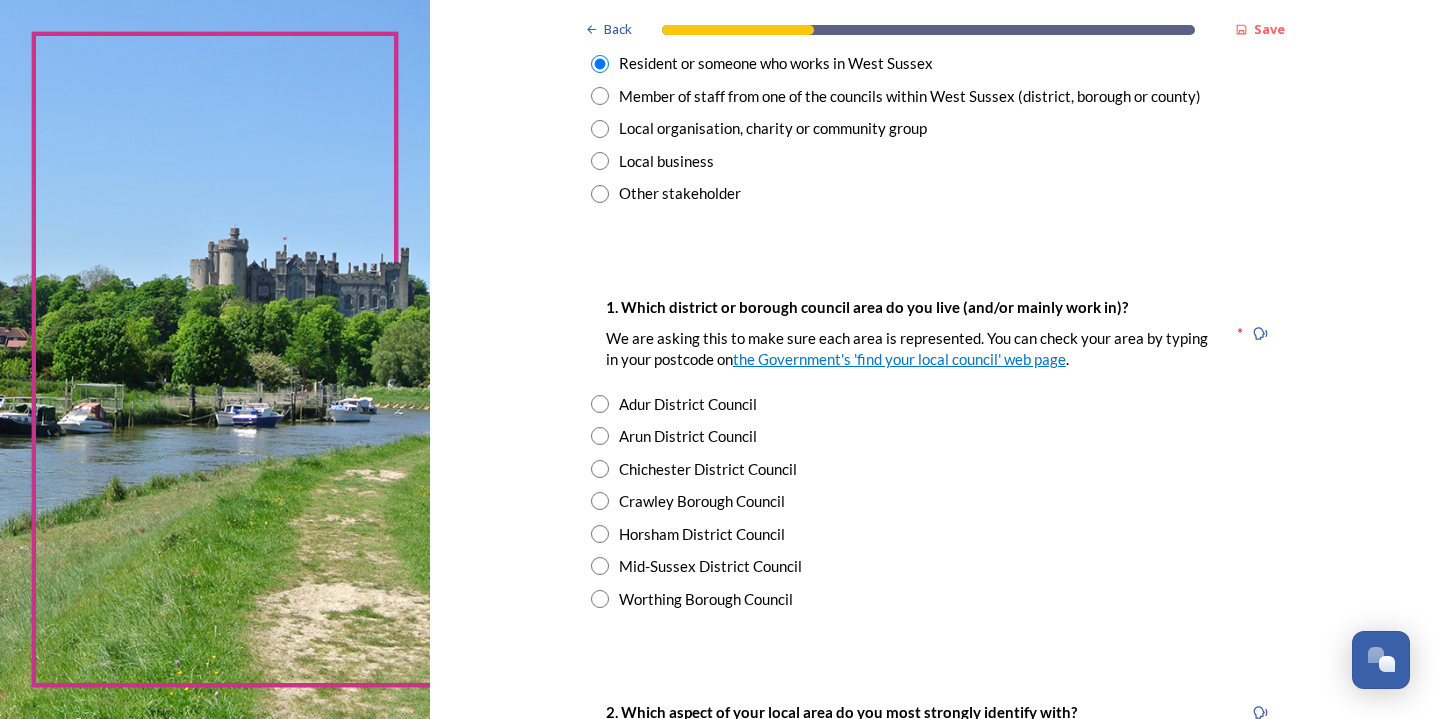 click at bounding box center (600, 566) 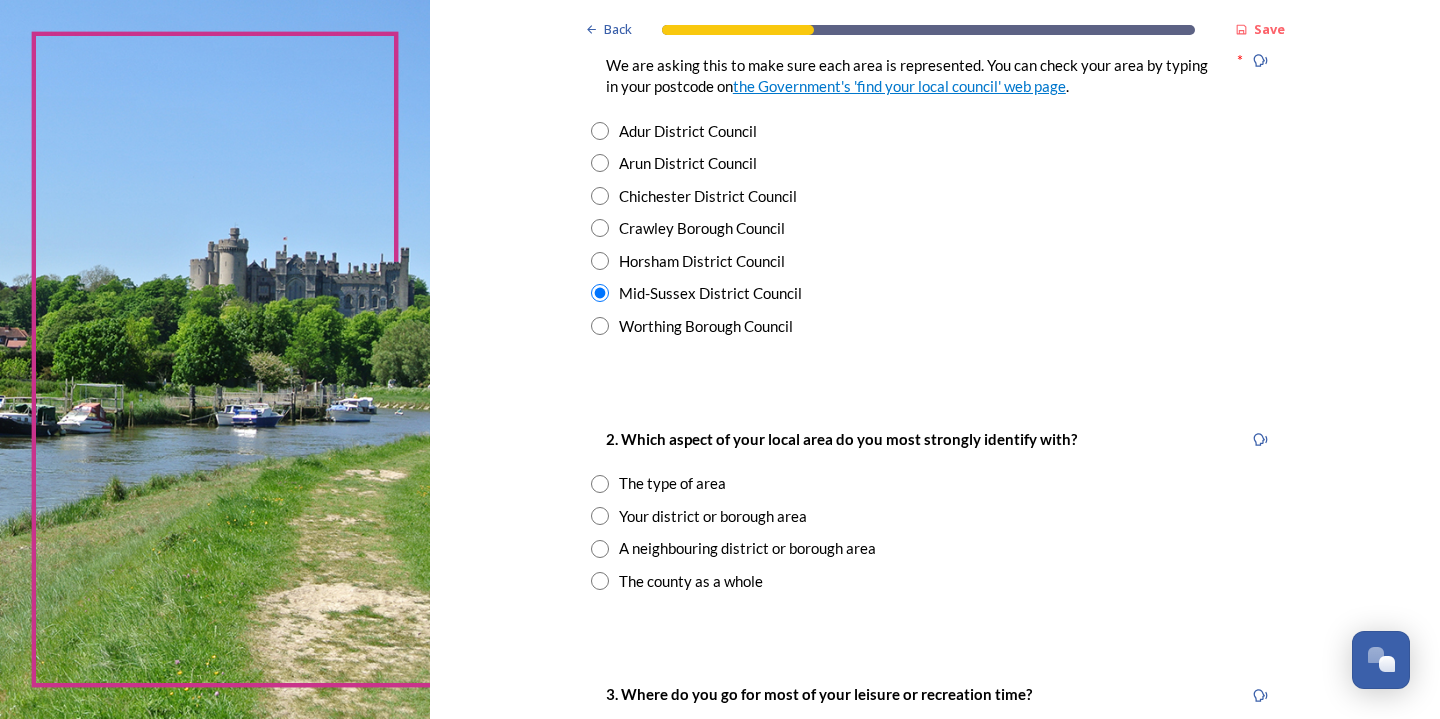 scroll, scrollTop: 466, scrollLeft: 0, axis: vertical 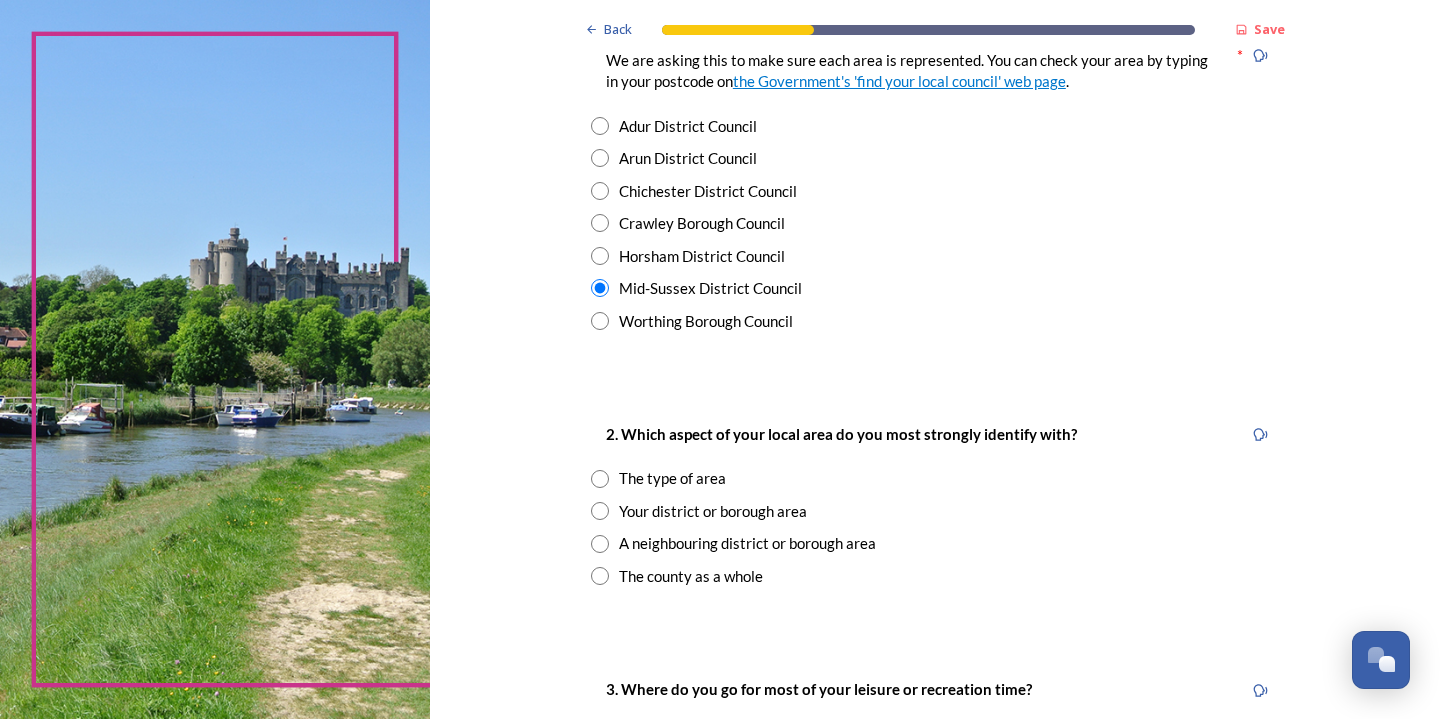 click at bounding box center (600, 511) 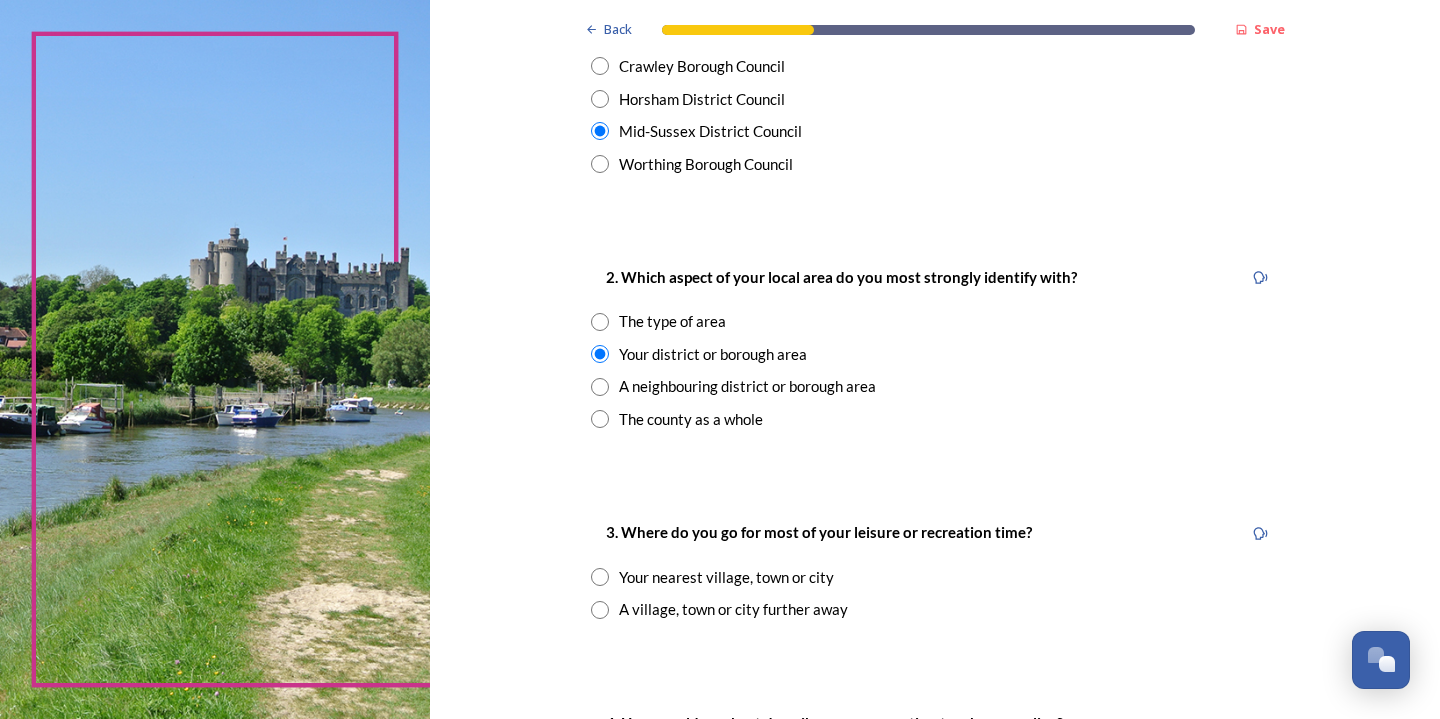 scroll, scrollTop: 708, scrollLeft: 0, axis: vertical 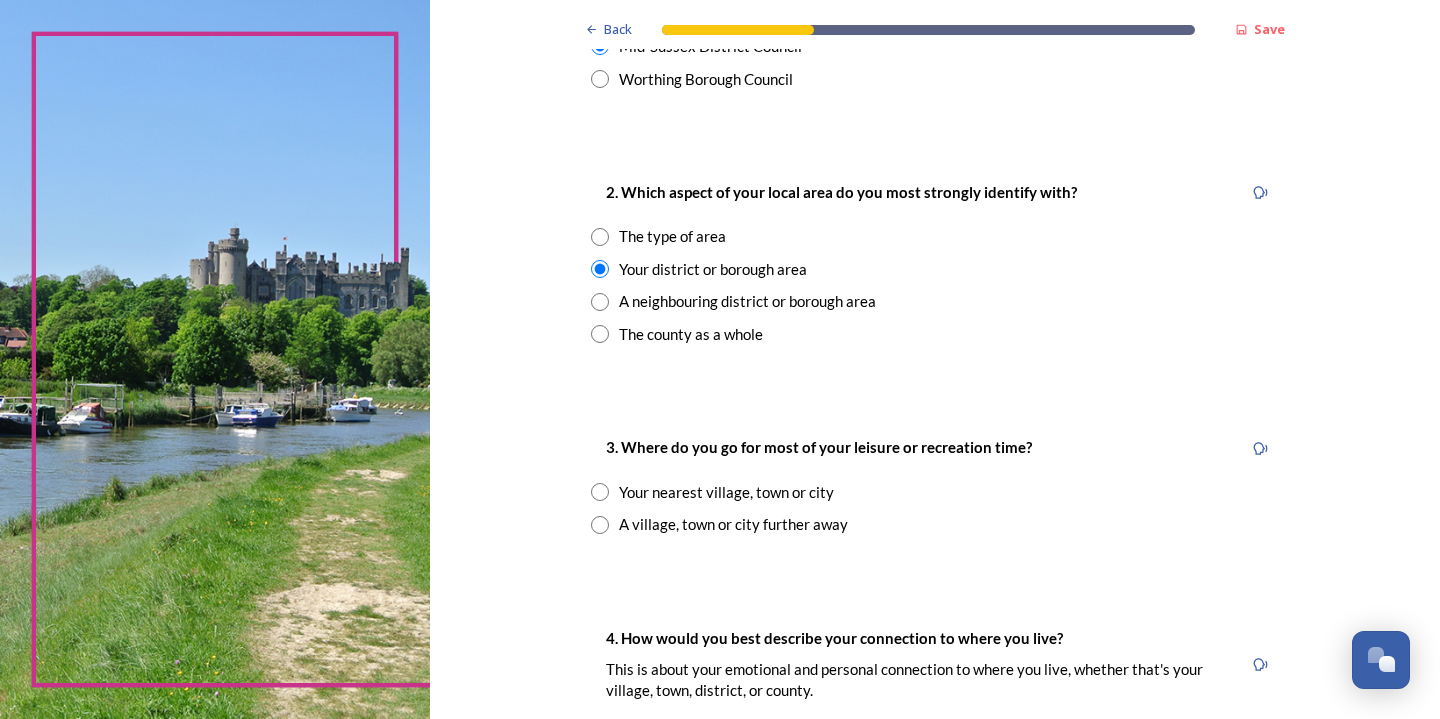 click at bounding box center [600, 492] 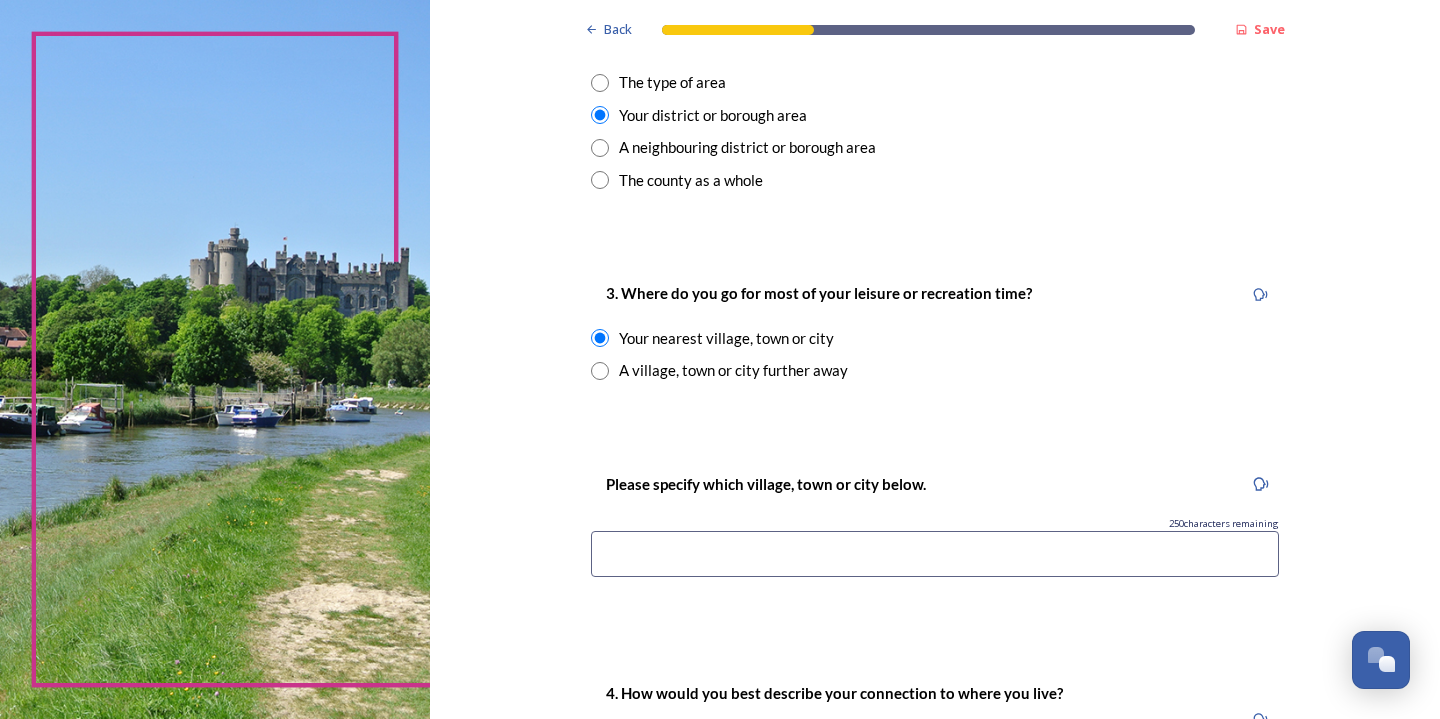 scroll, scrollTop: 885, scrollLeft: 0, axis: vertical 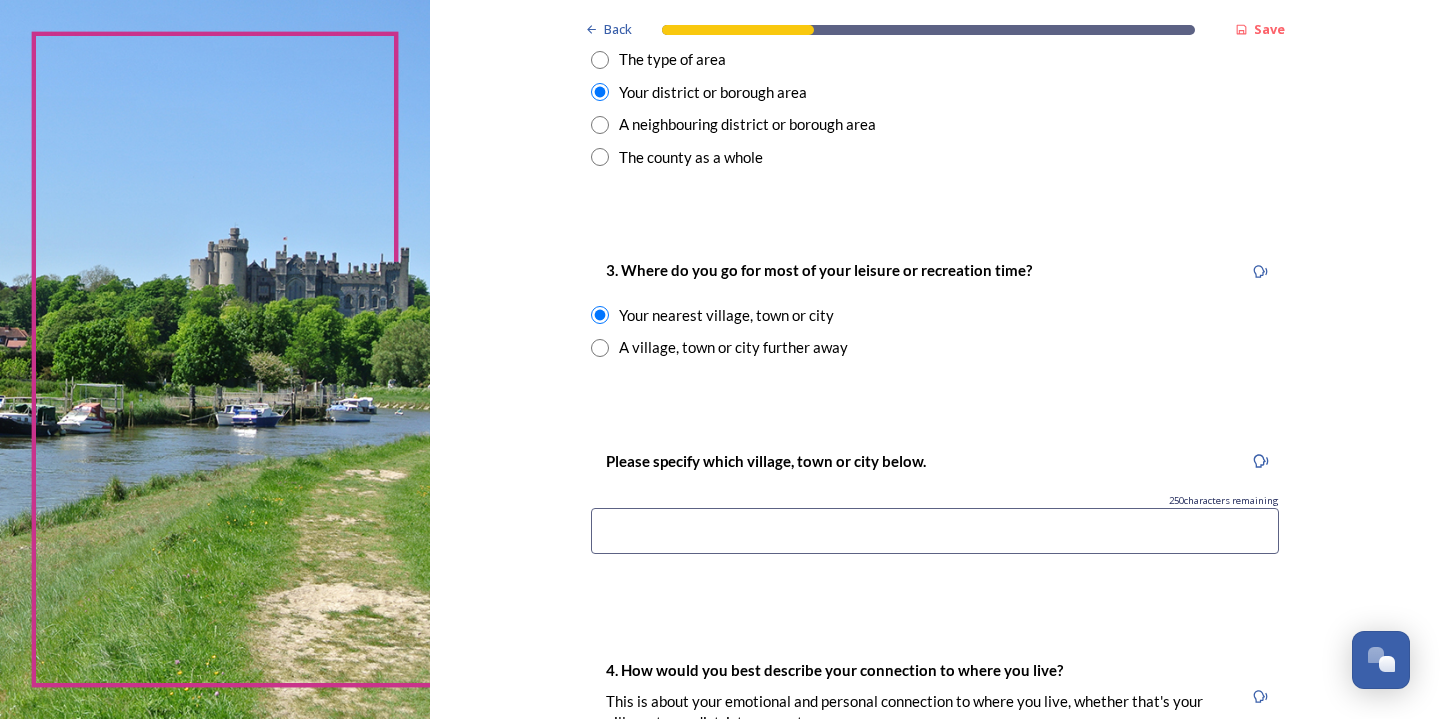 click at bounding box center (935, 531) 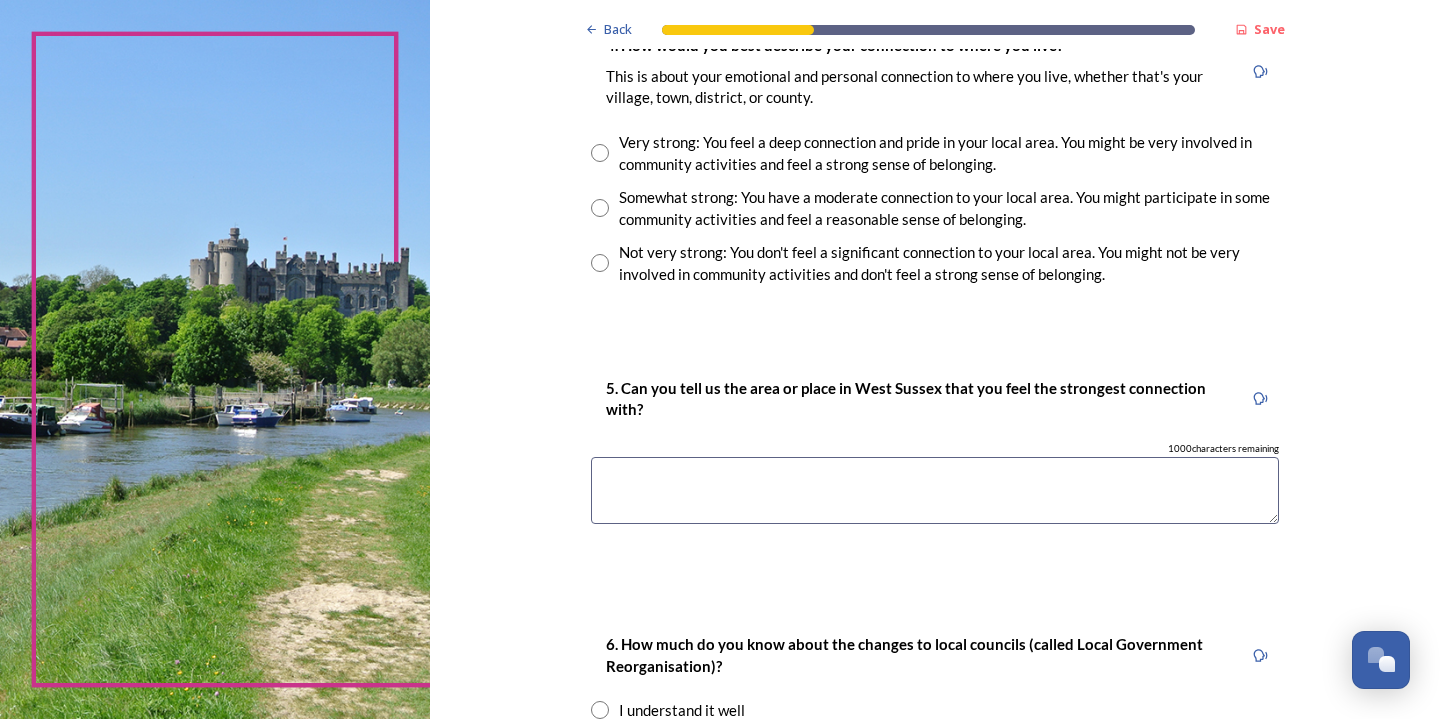 scroll, scrollTop: 1510, scrollLeft: 0, axis: vertical 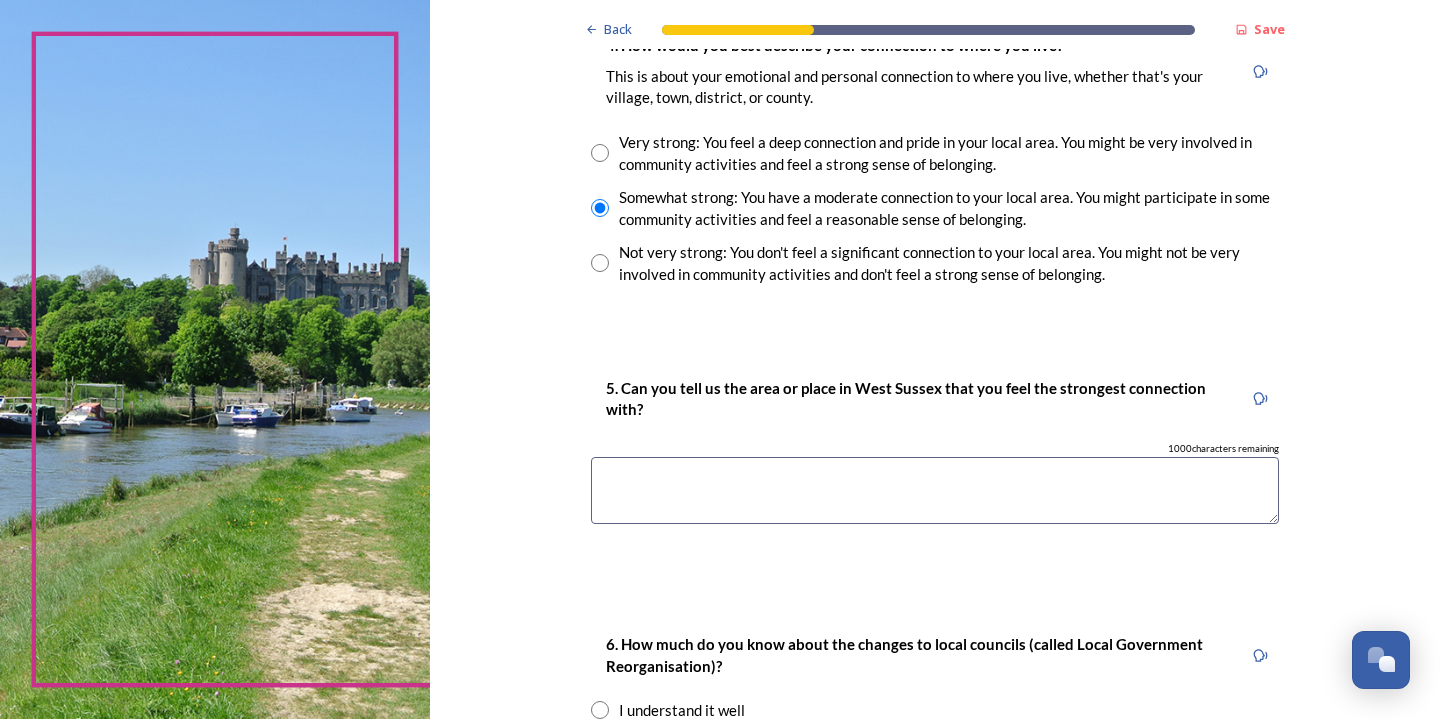 click at bounding box center (935, 490) 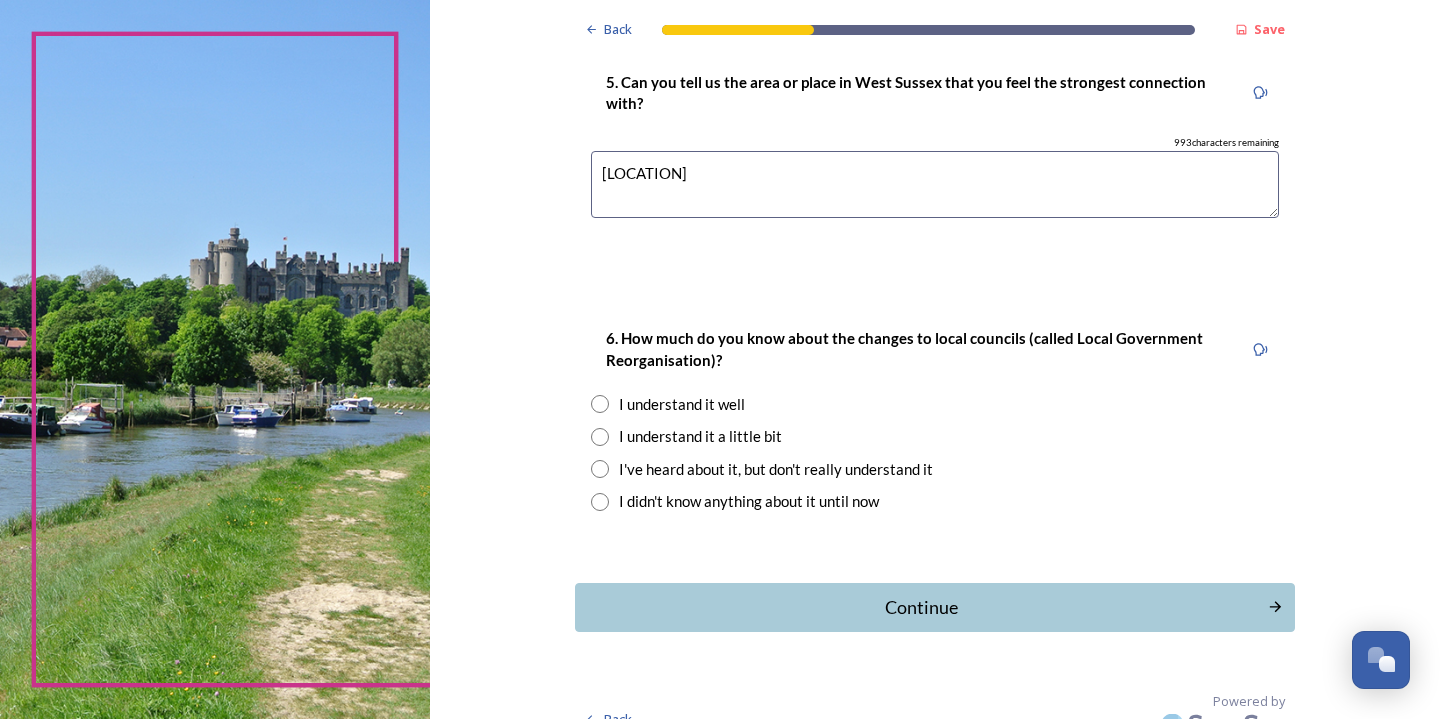 scroll, scrollTop: 1823, scrollLeft: 0, axis: vertical 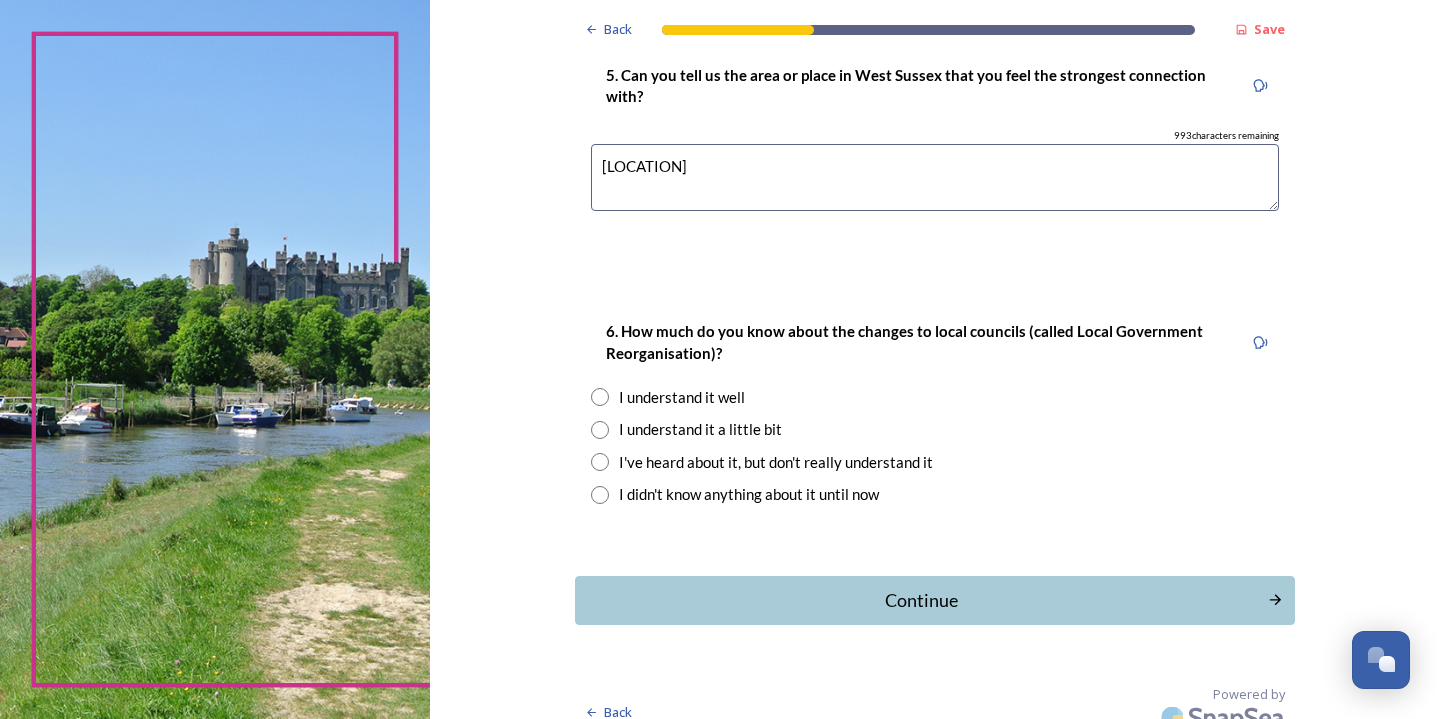 type on "Fulking" 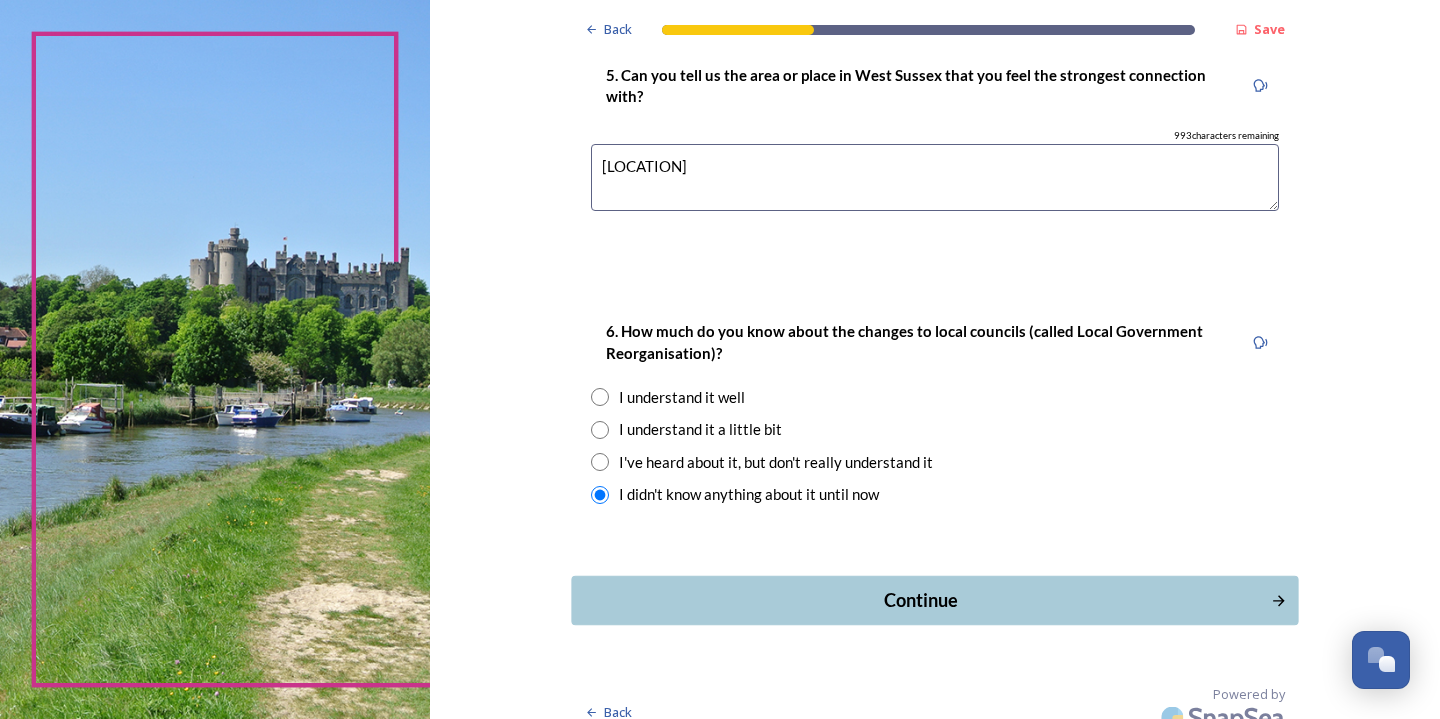 click on "Continue" at bounding box center [920, 600] 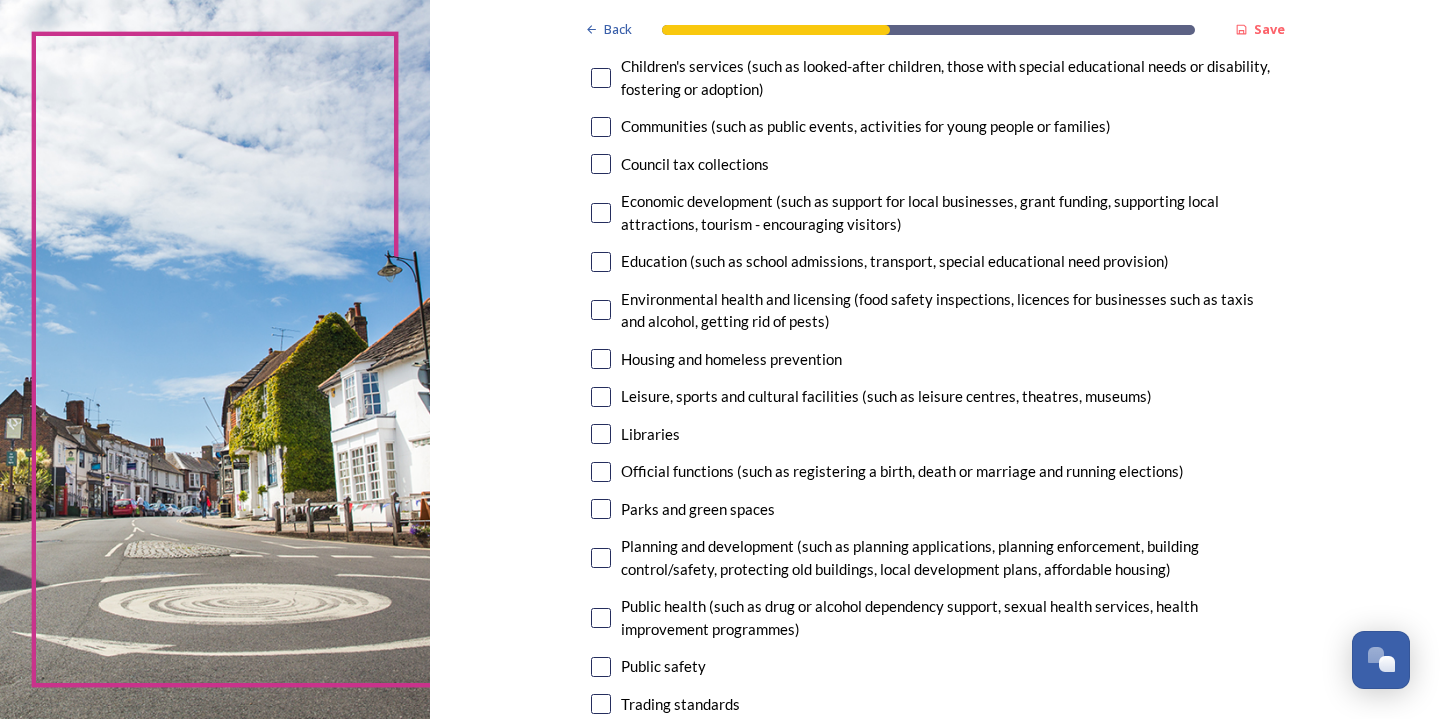 scroll, scrollTop: 271, scrollLeft: 0, axis: vertical 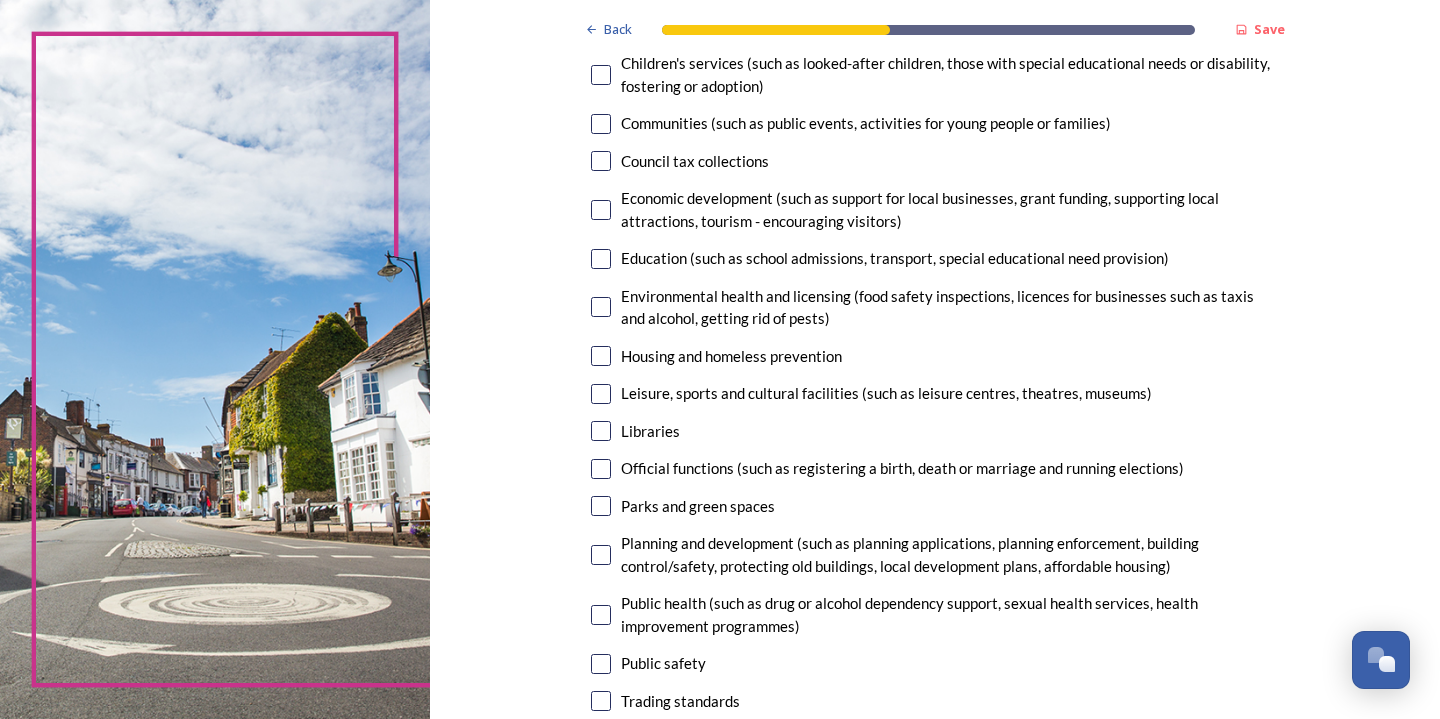 click at bounding box center (601, 555) 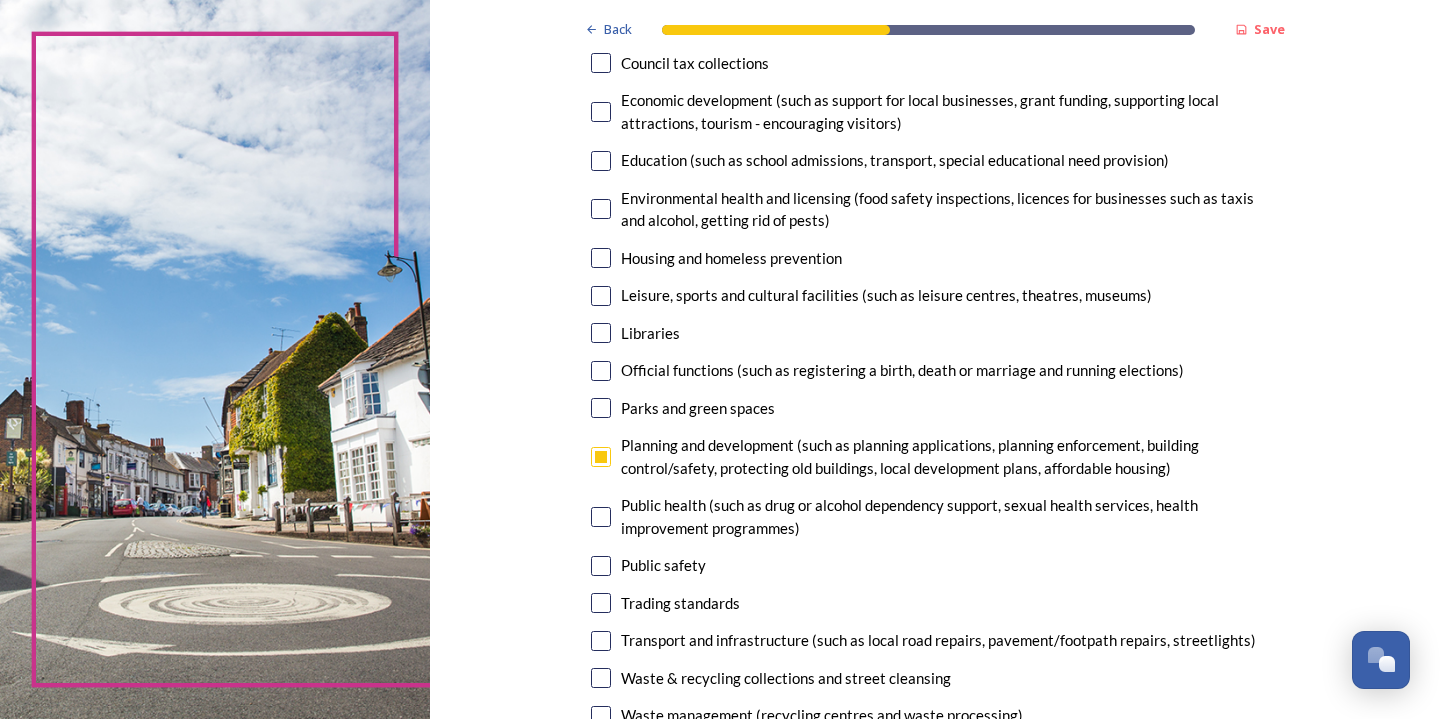 scroll, scrollTop: 373, scrollLeft: 0, axis: vertical 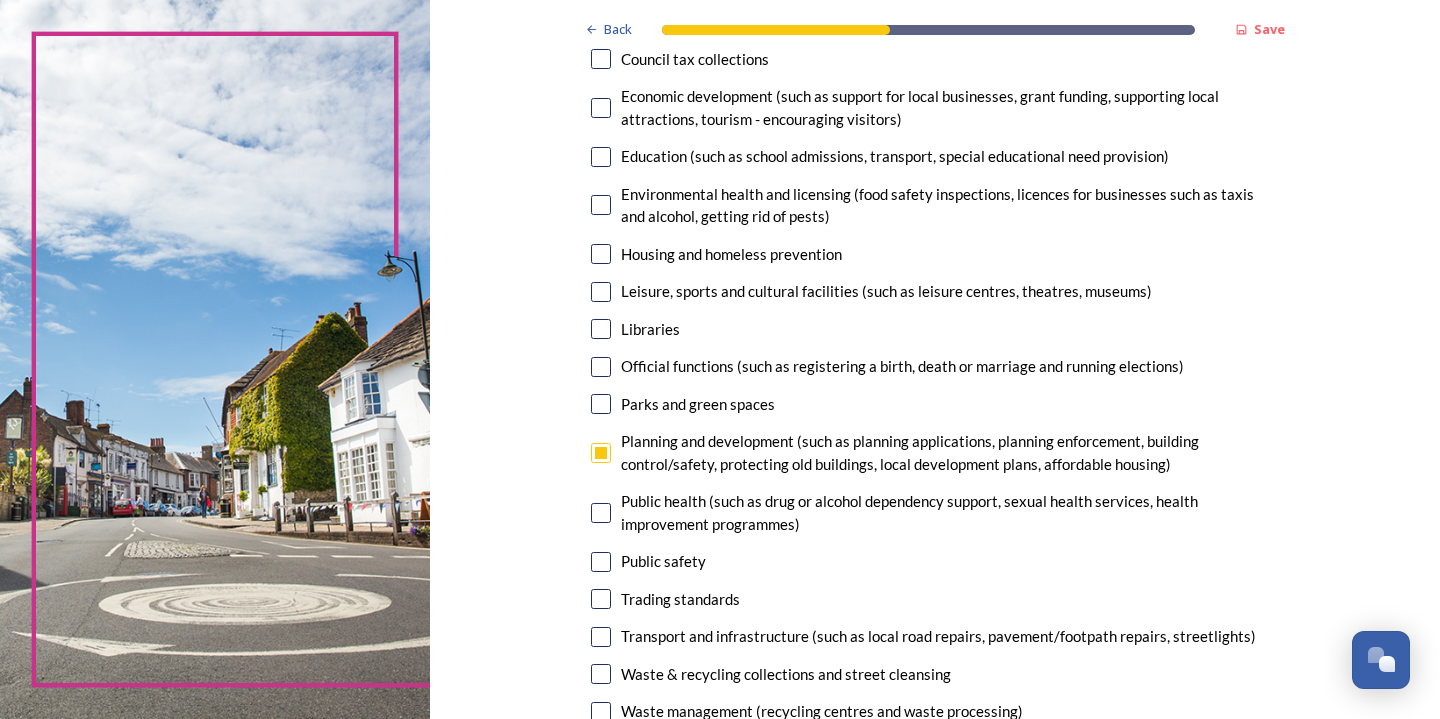 click at bounding box center (601, 562) 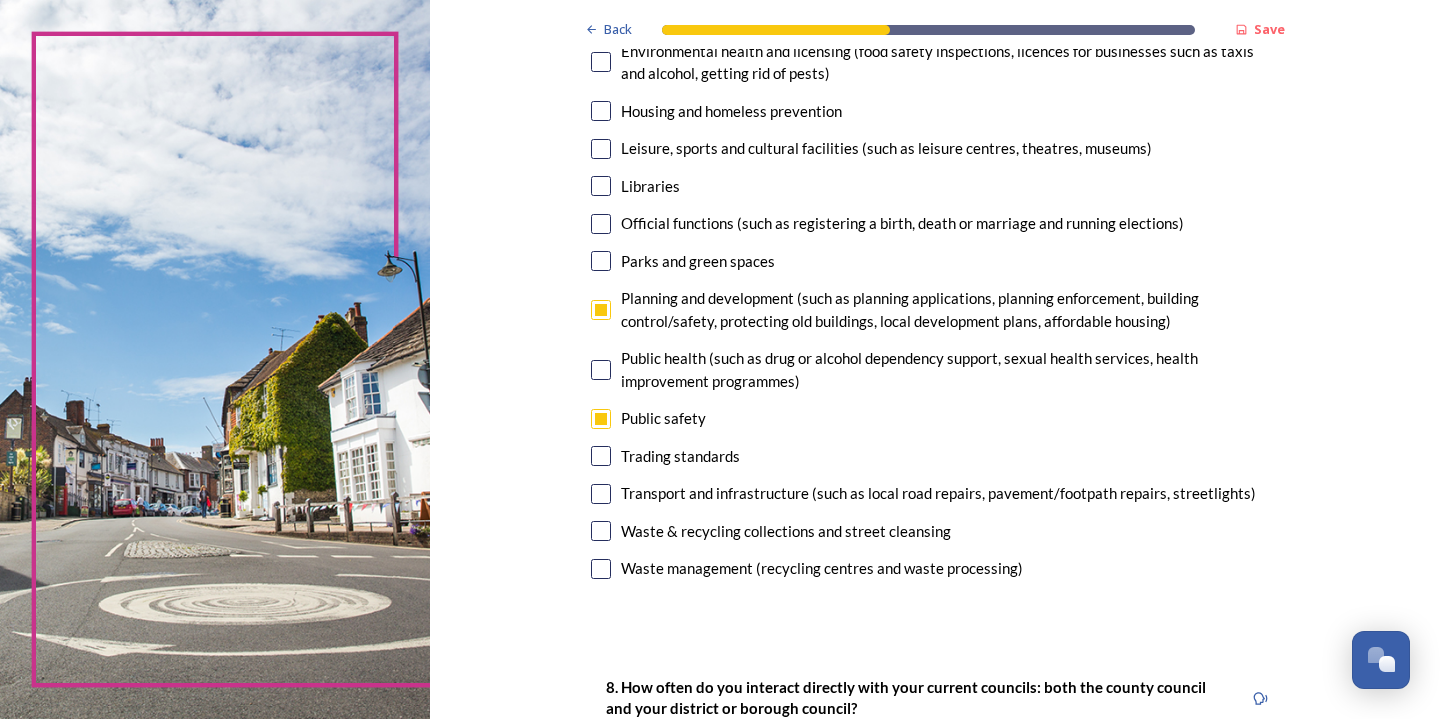 scroll, scrollTop: 516, scrollLeft: 0, axis: vertical 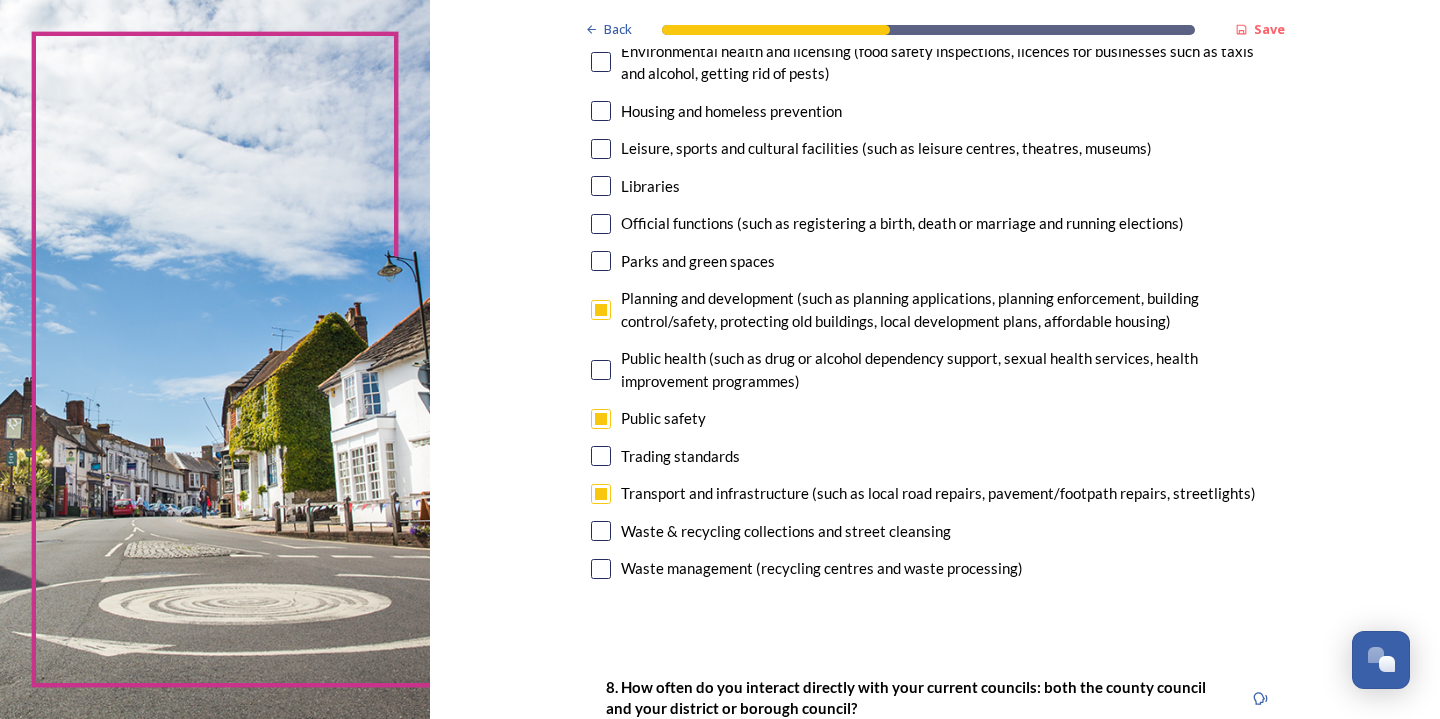 click at bounding box center (601, 531) 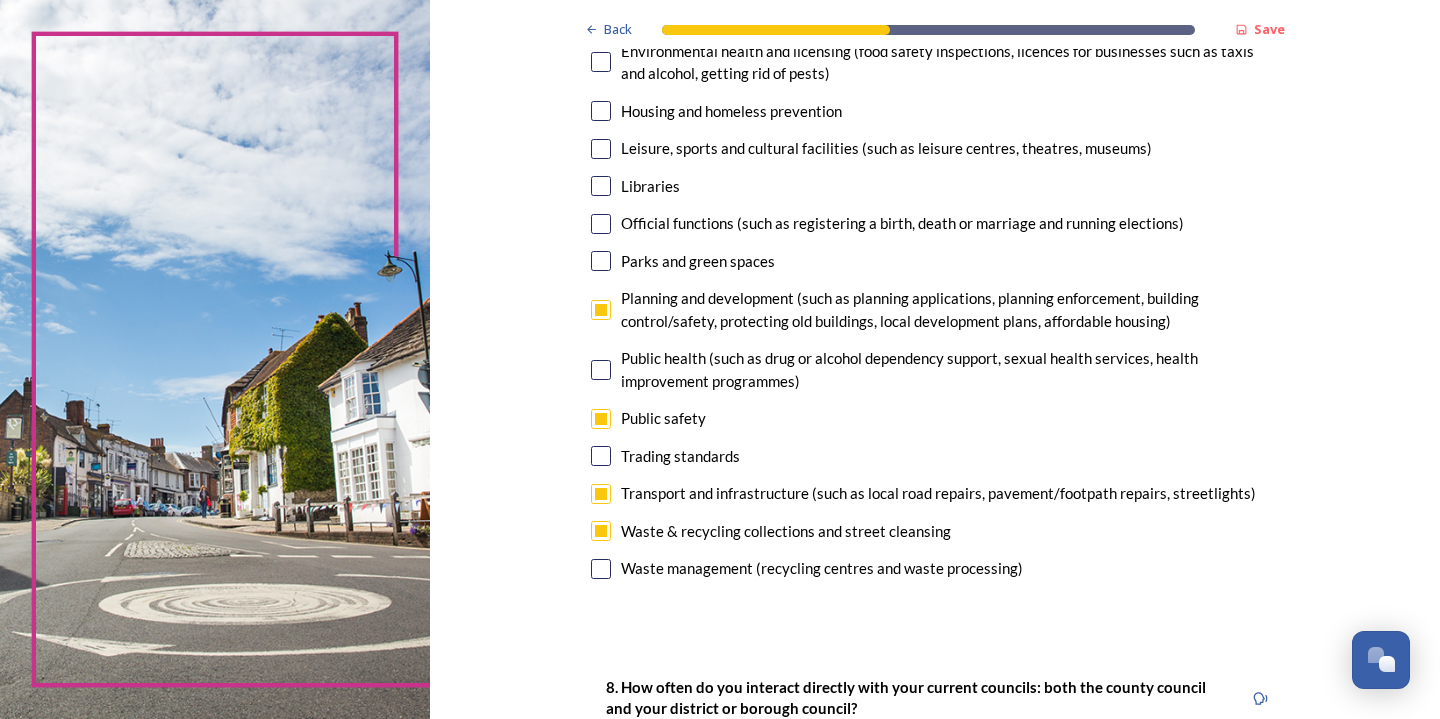 click at bounding box center [601, 569] 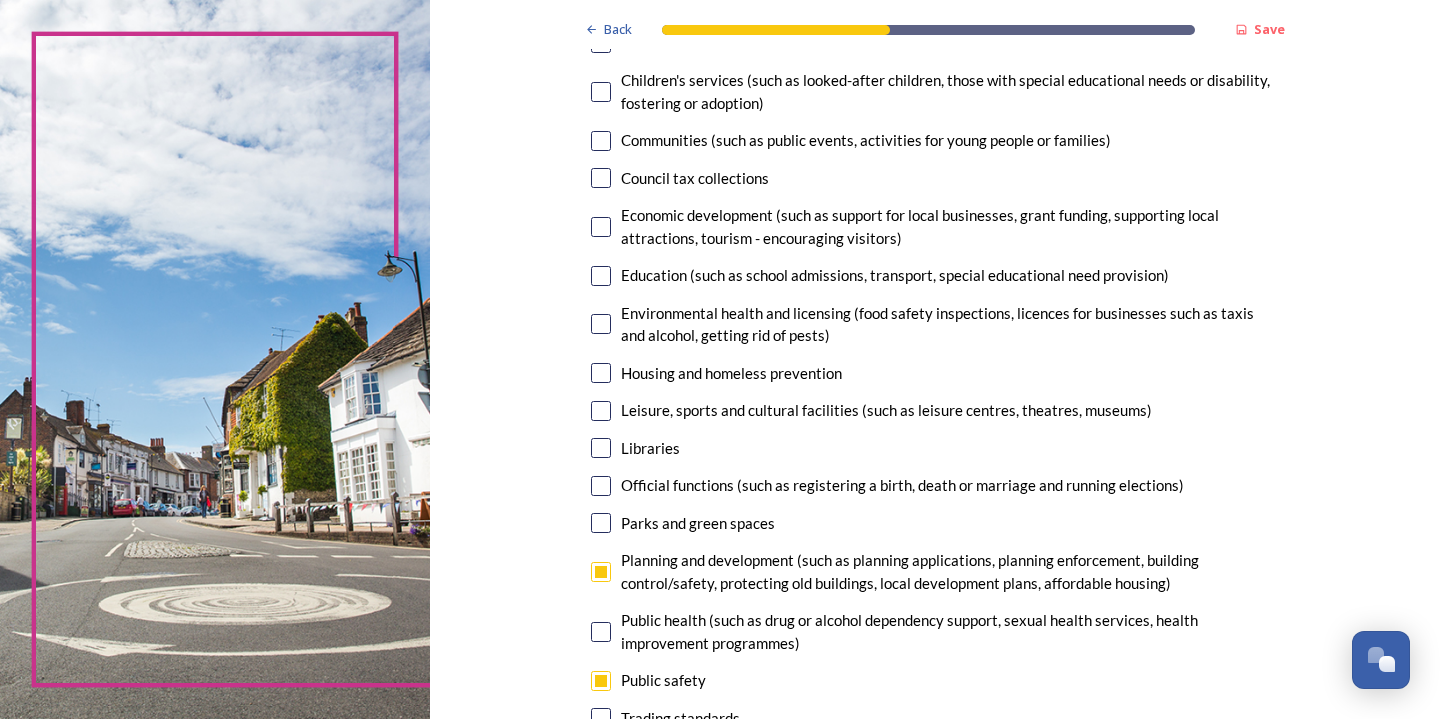 scroll, scrollTop: 252, scrollLeft: 0, axis: vertical 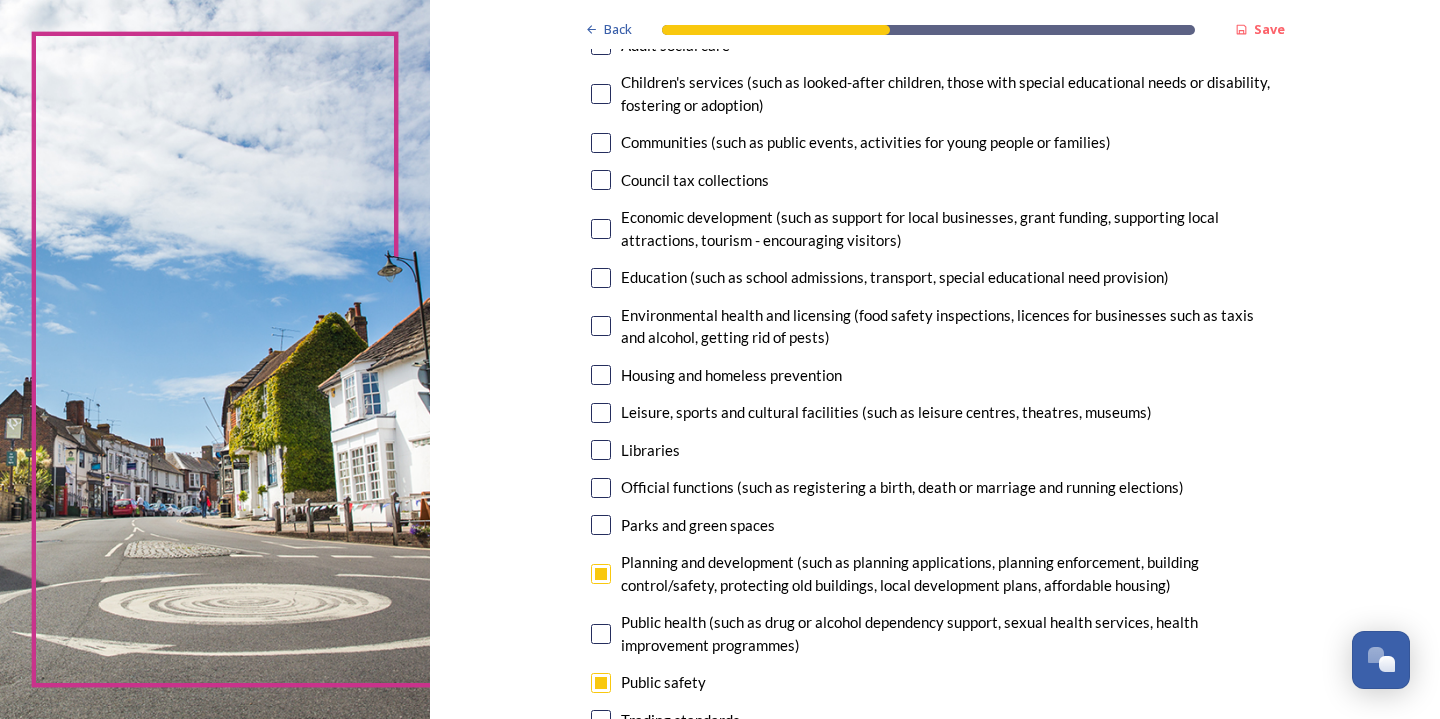 click at bounding box center (601, 488) 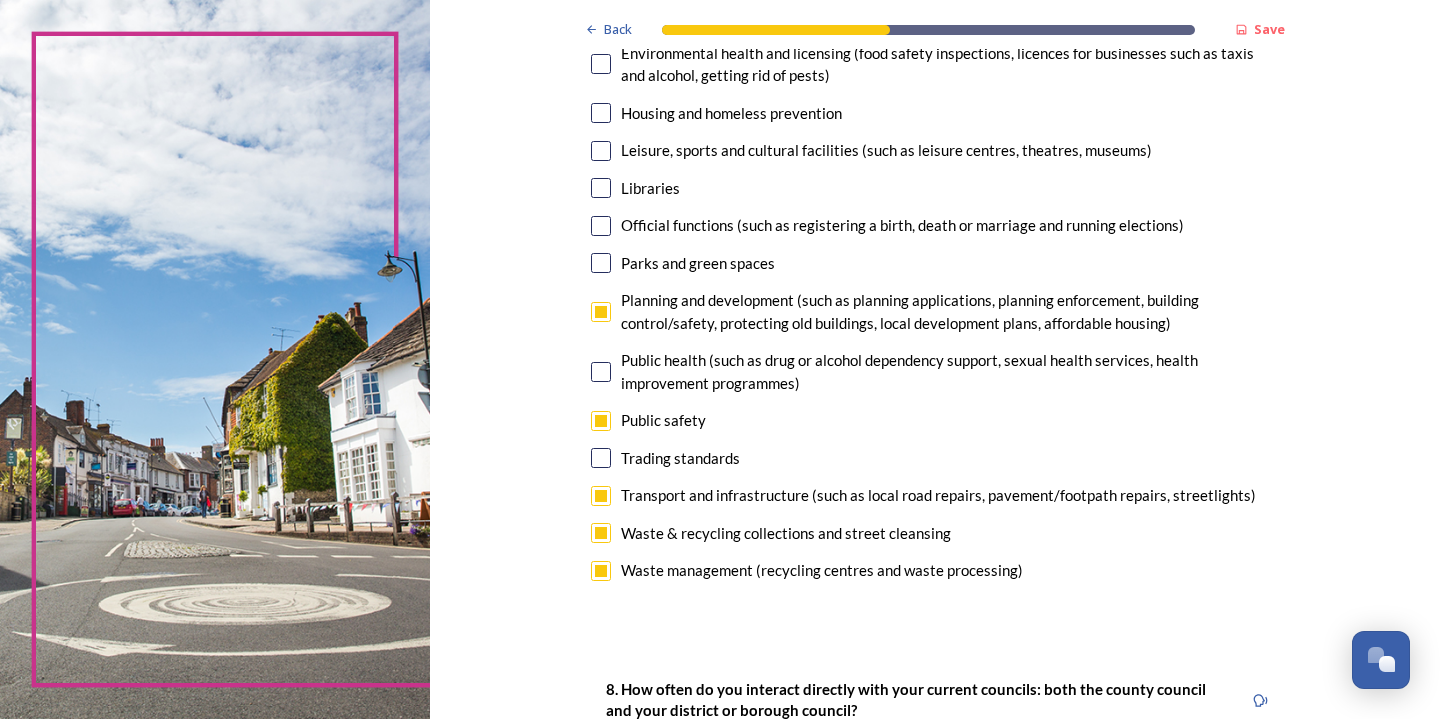 scroll, scrollTop: 544, scrollLeft: 0, axis: vertical 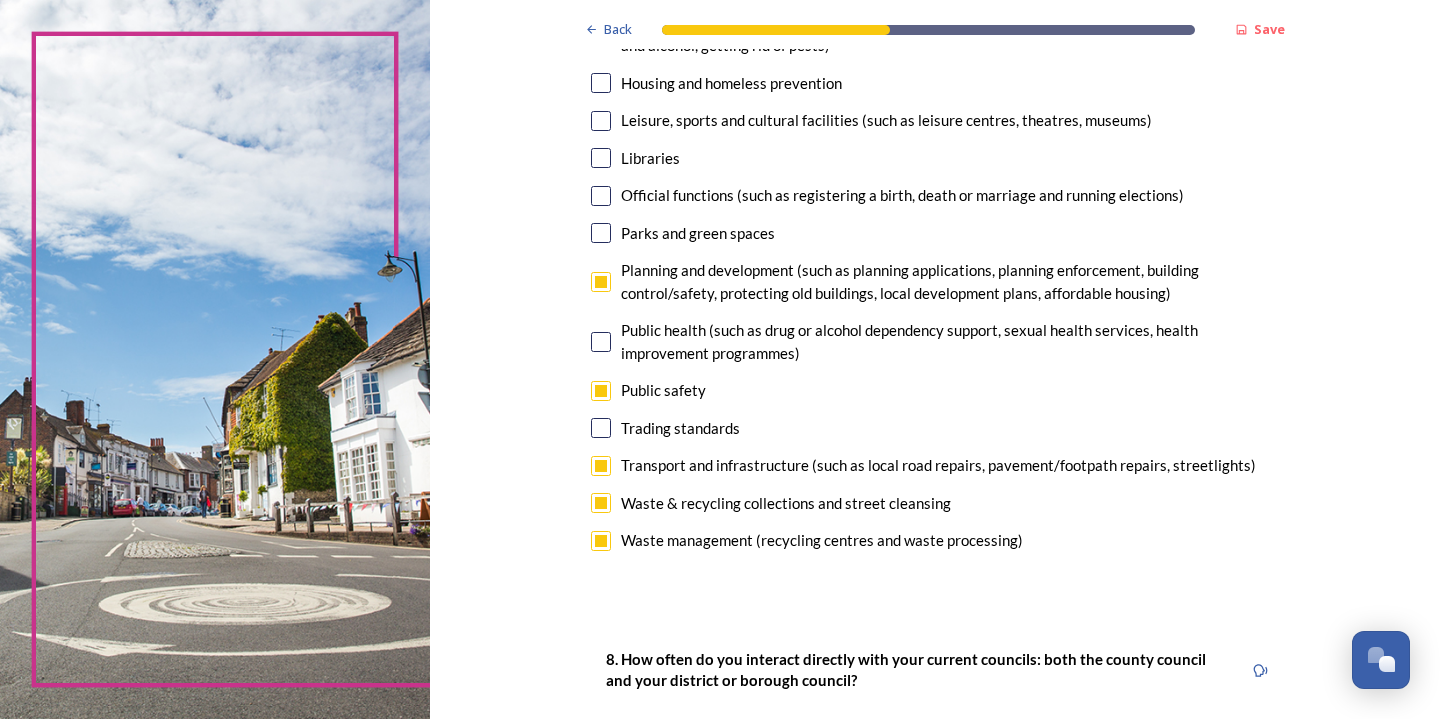 click at bounding box center [601, 541] 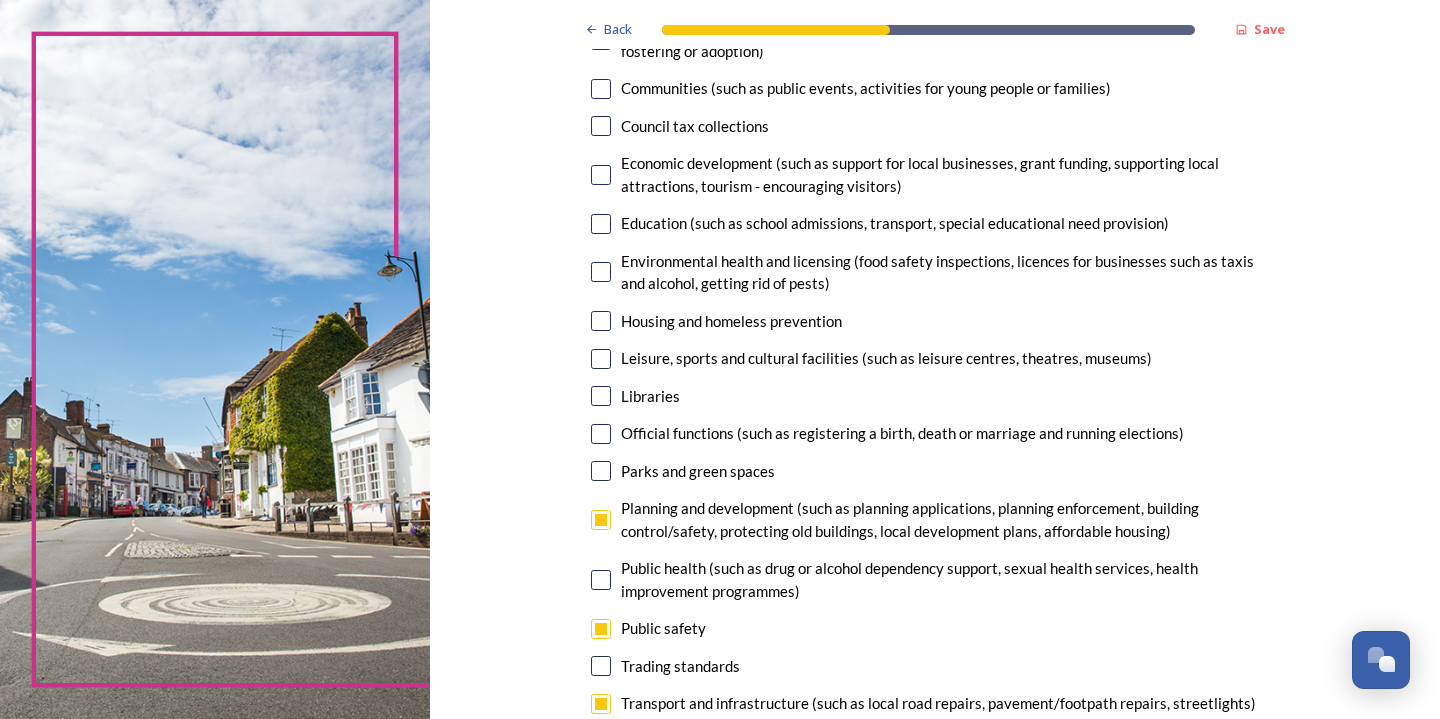 scroll, scrollTop: 301, scrollLeft: 0, axis: vertical 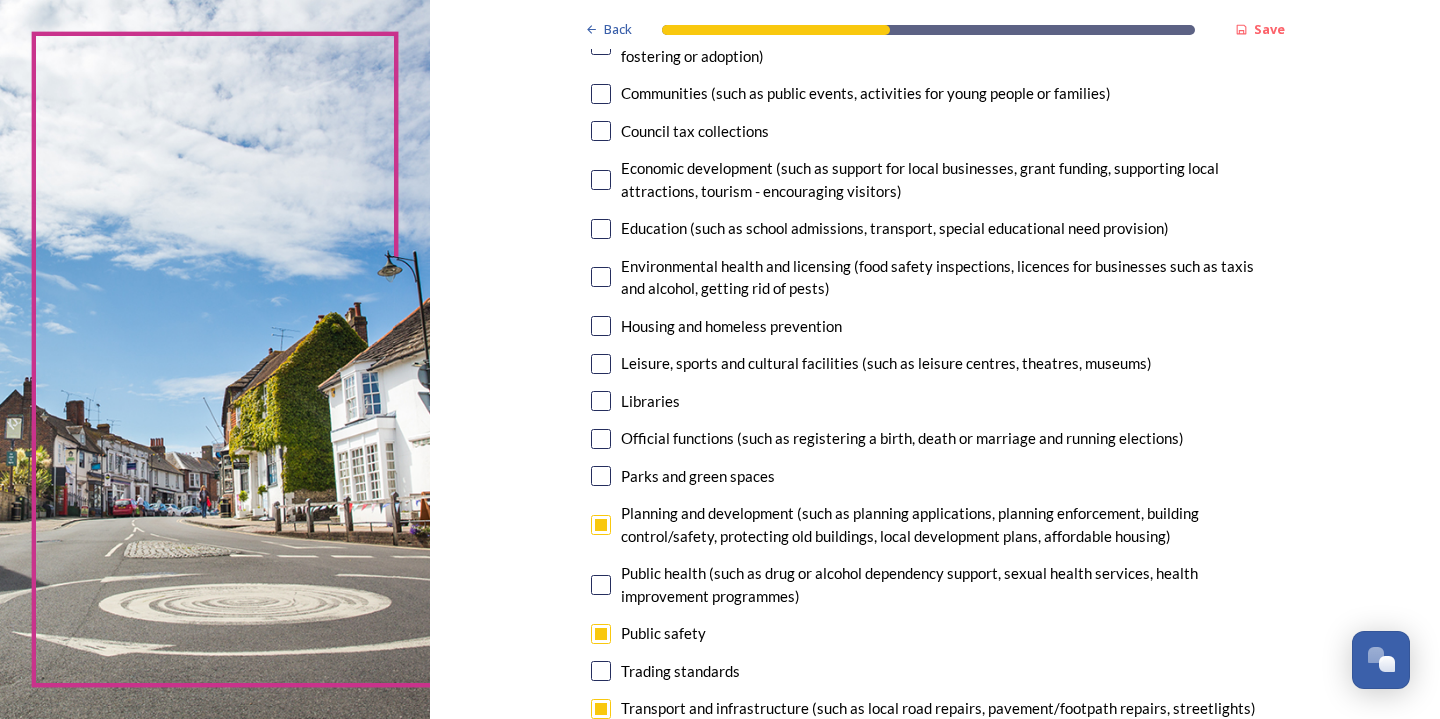 click at bounding box center (601, 364) 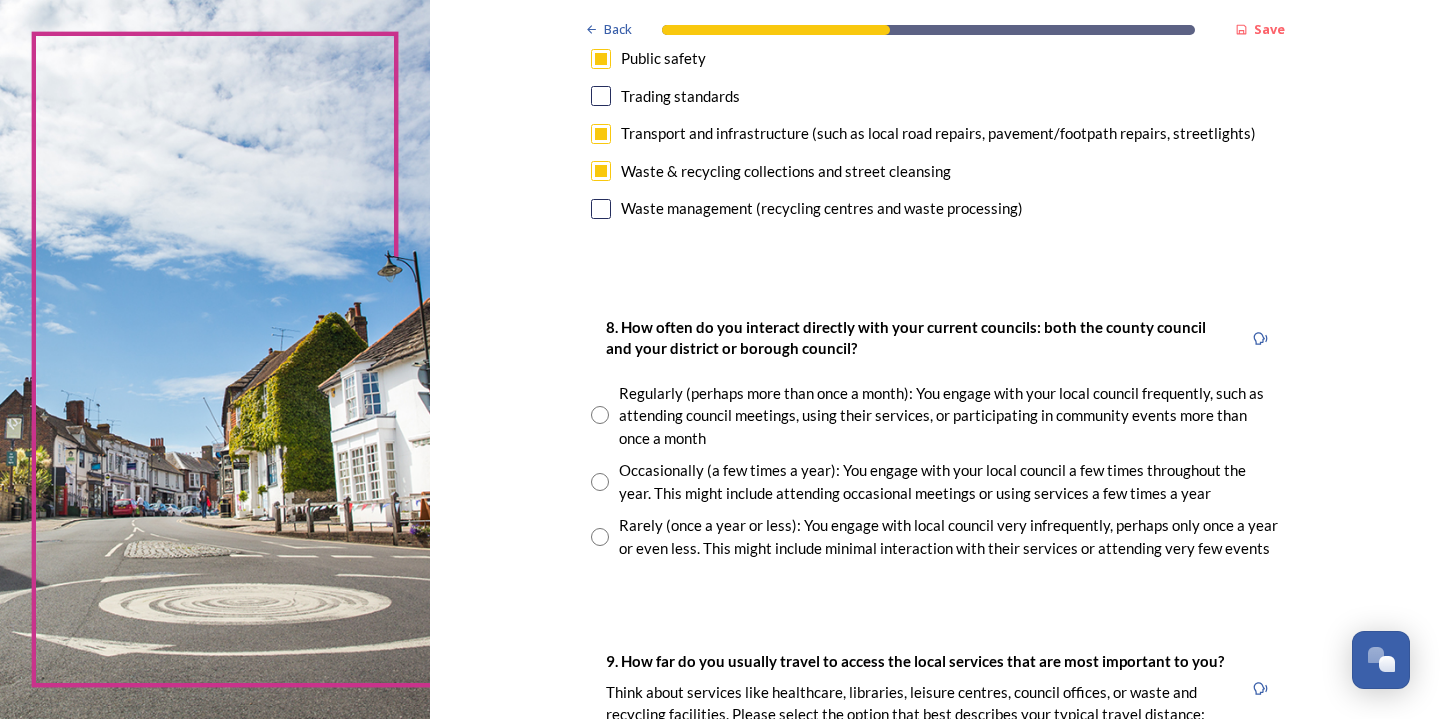 scroll, scrollTop: 889, scrollLeft: 0, axis: vertical 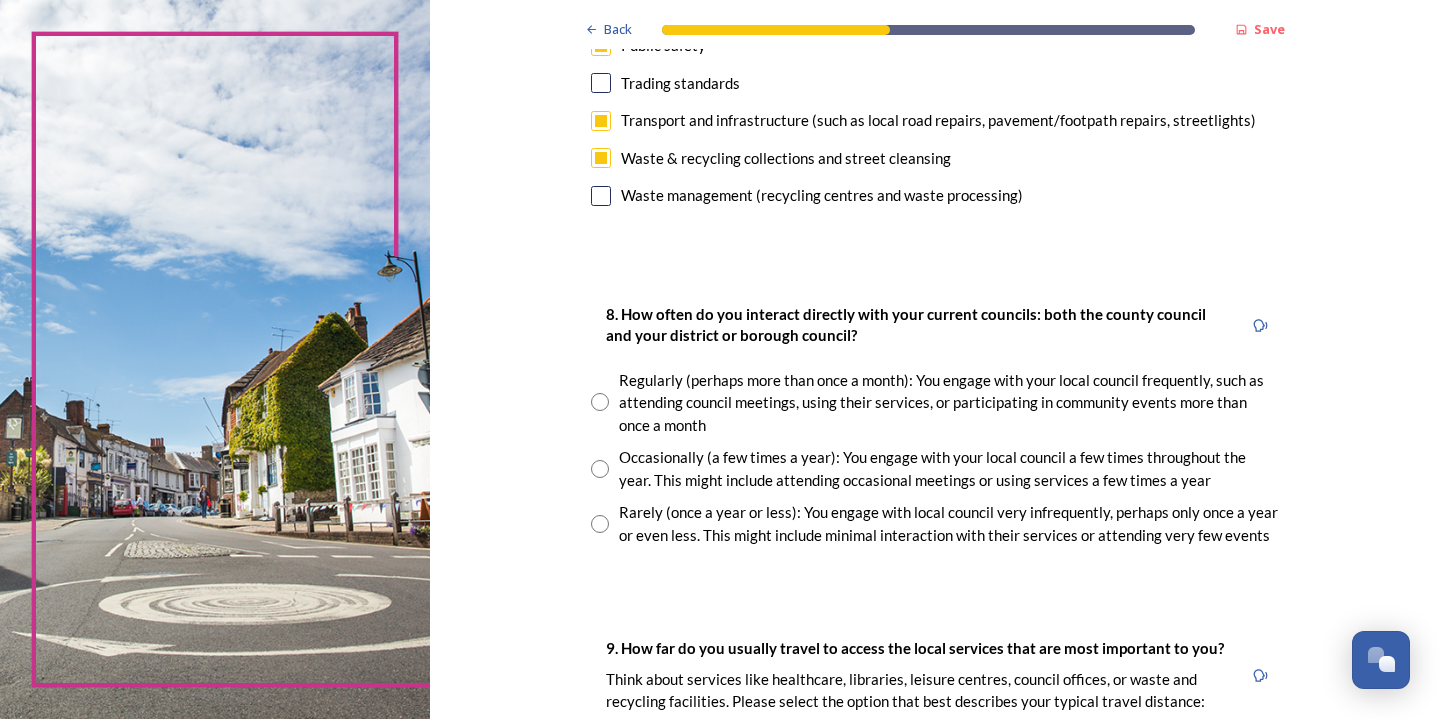 click at bounding box center (600, 402) 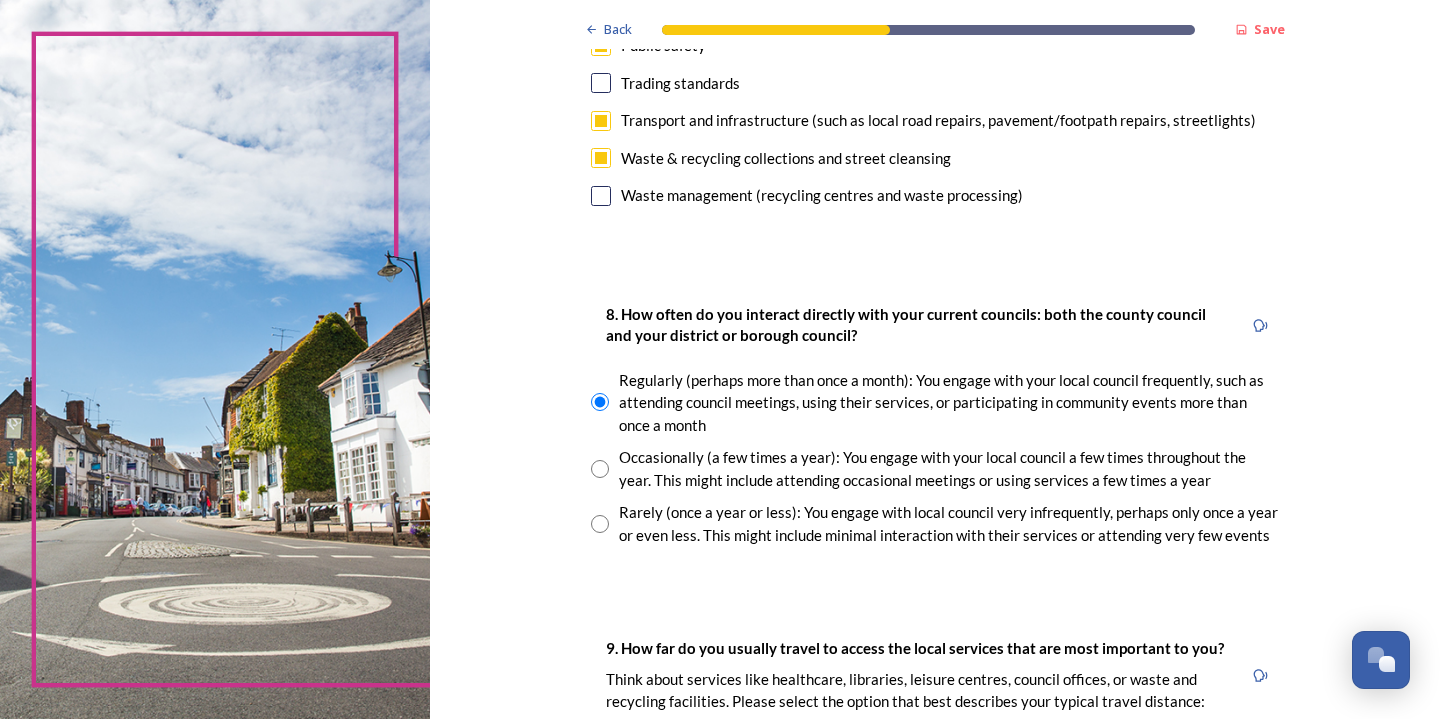 click at bounding box center [600, 469] 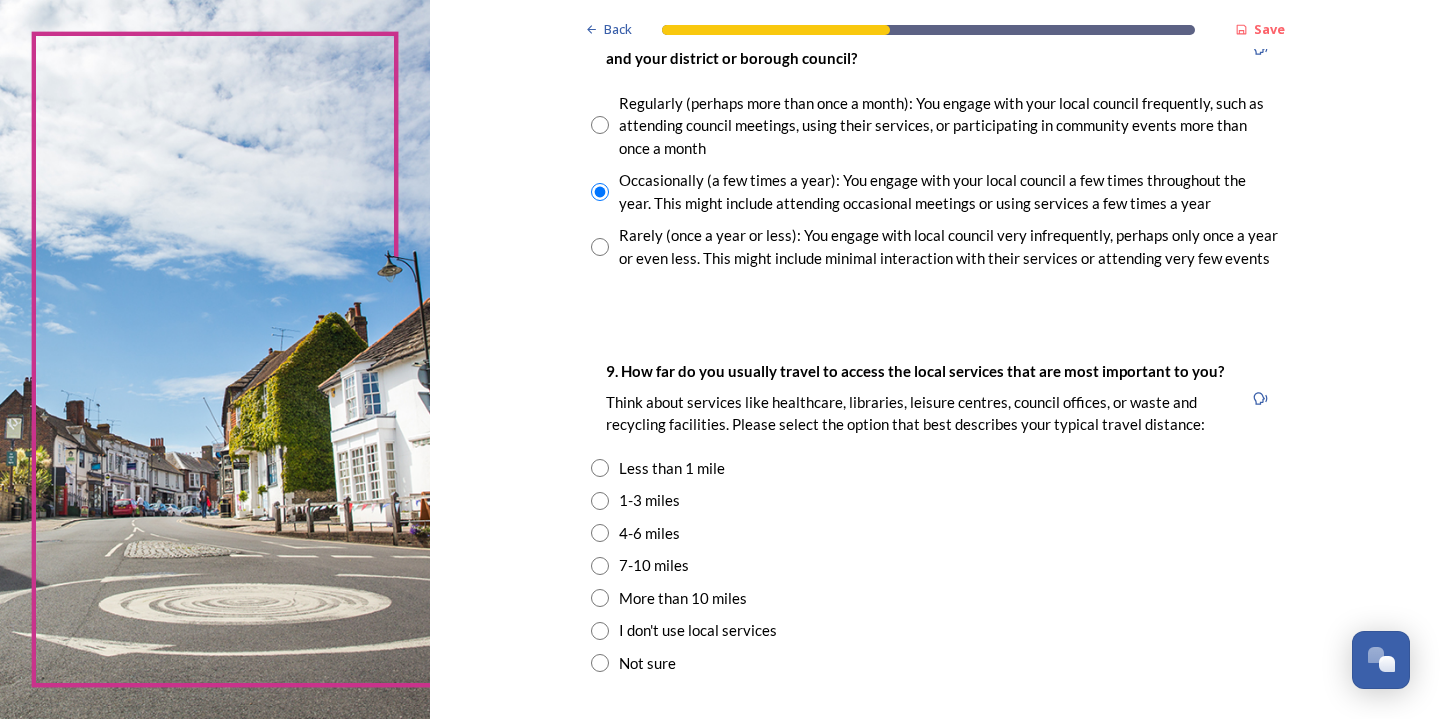 scroll, scrollTop: 1171, scrollLeft: 0, axis: vertical 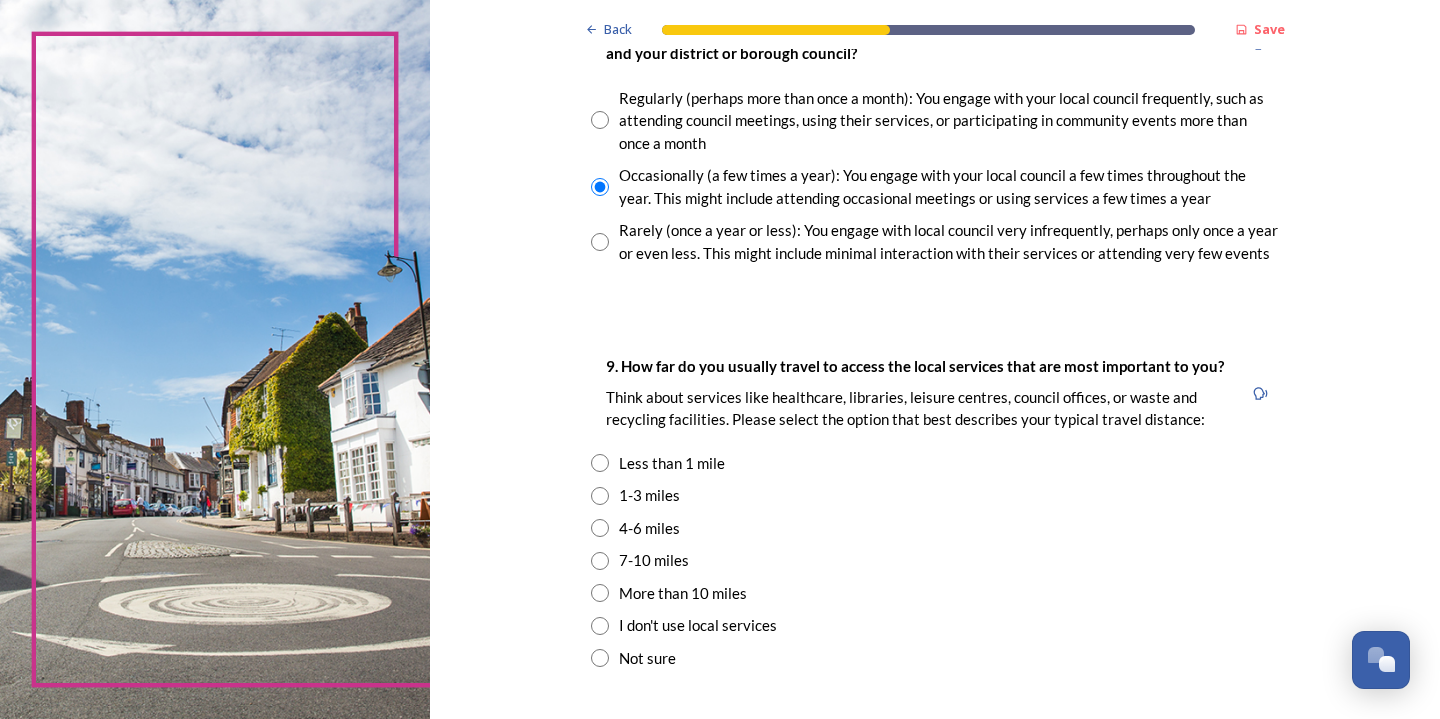 click at bounding box center [600, 593] 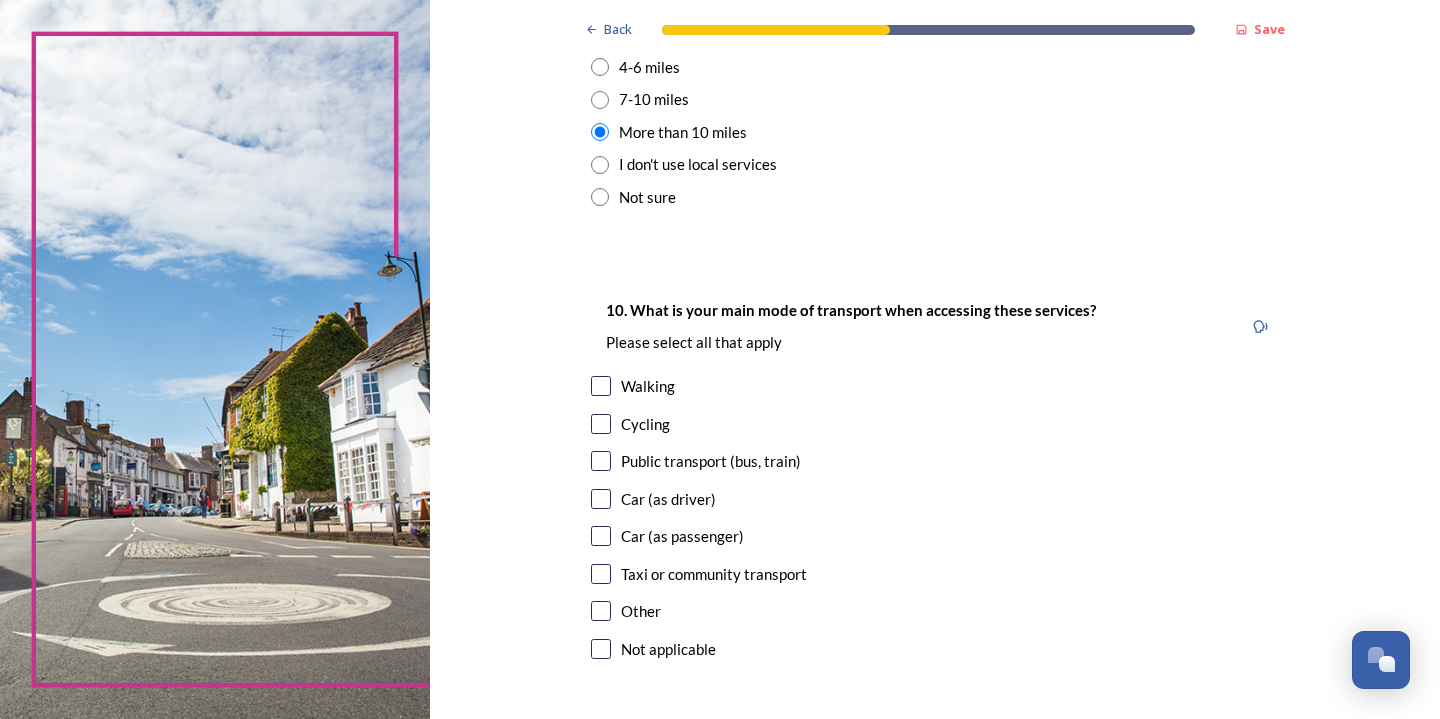 scroll, scrollTop: 1653, scrollLeft: 0, axis: vertical 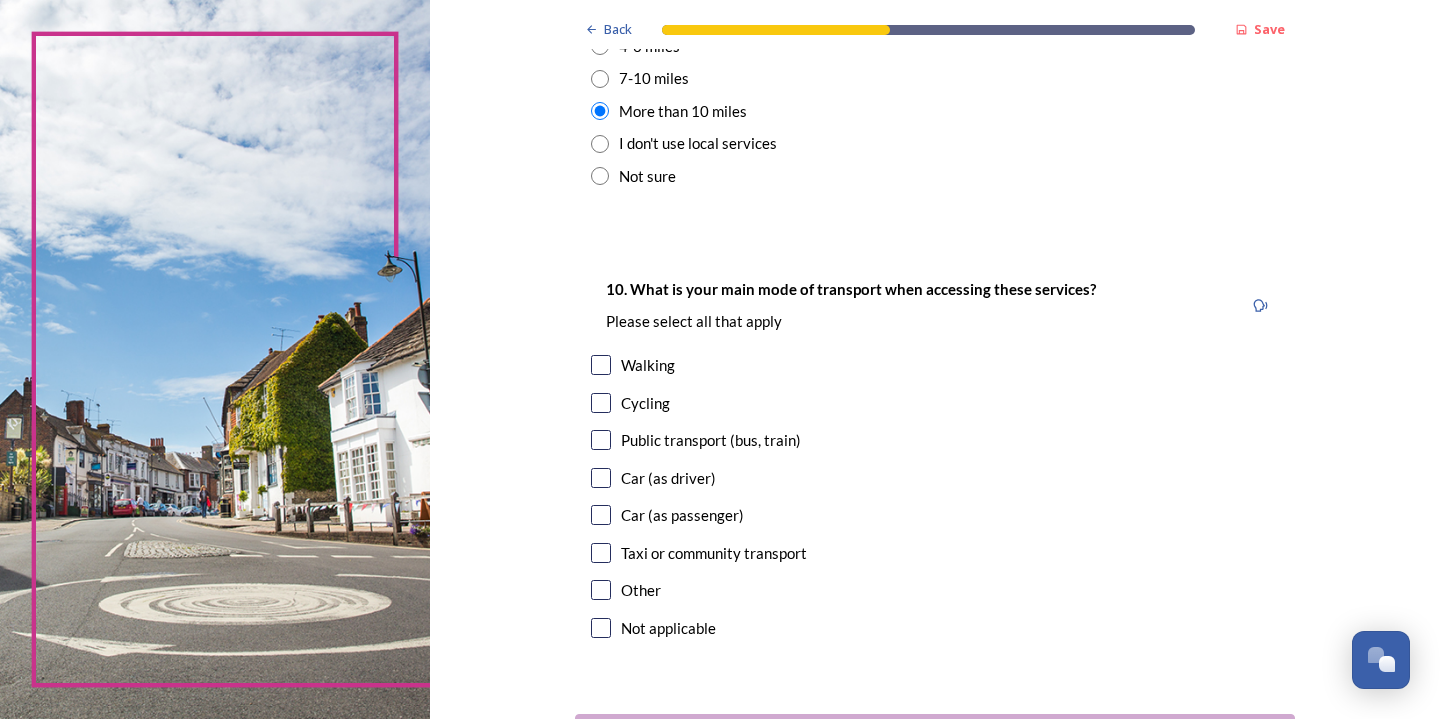 click at bounding box center (601, 478) 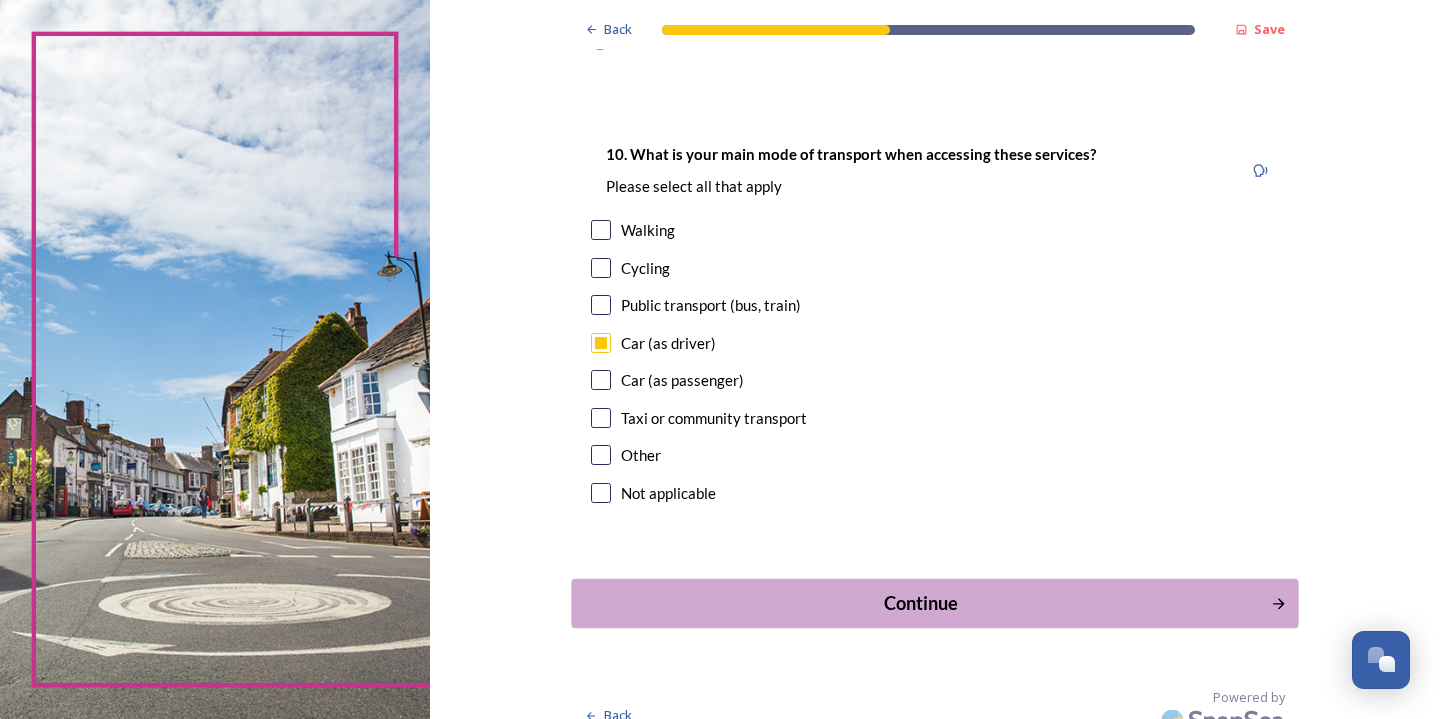 scroll, scrollTop: 1787, scrollLeft: 0, axis: vertical 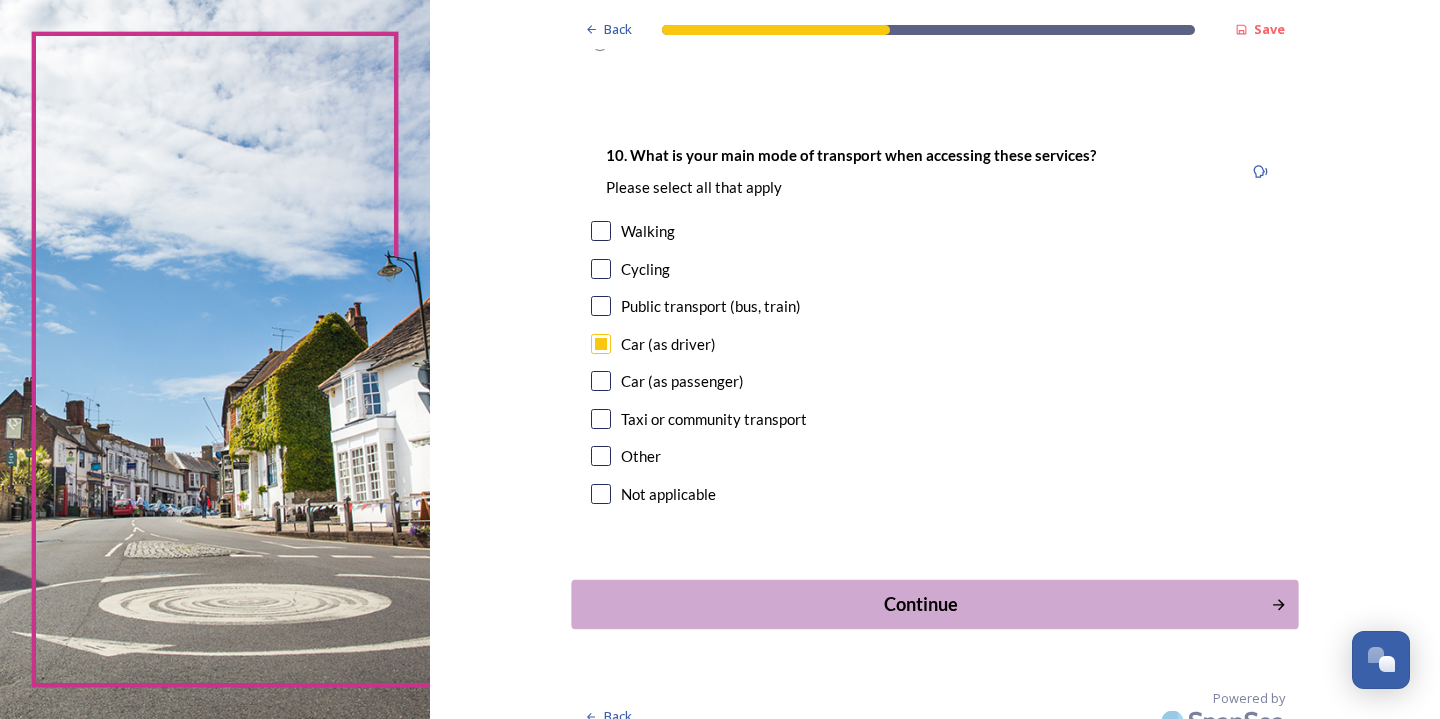 click on "Continue" at bounding box center (920, 604) 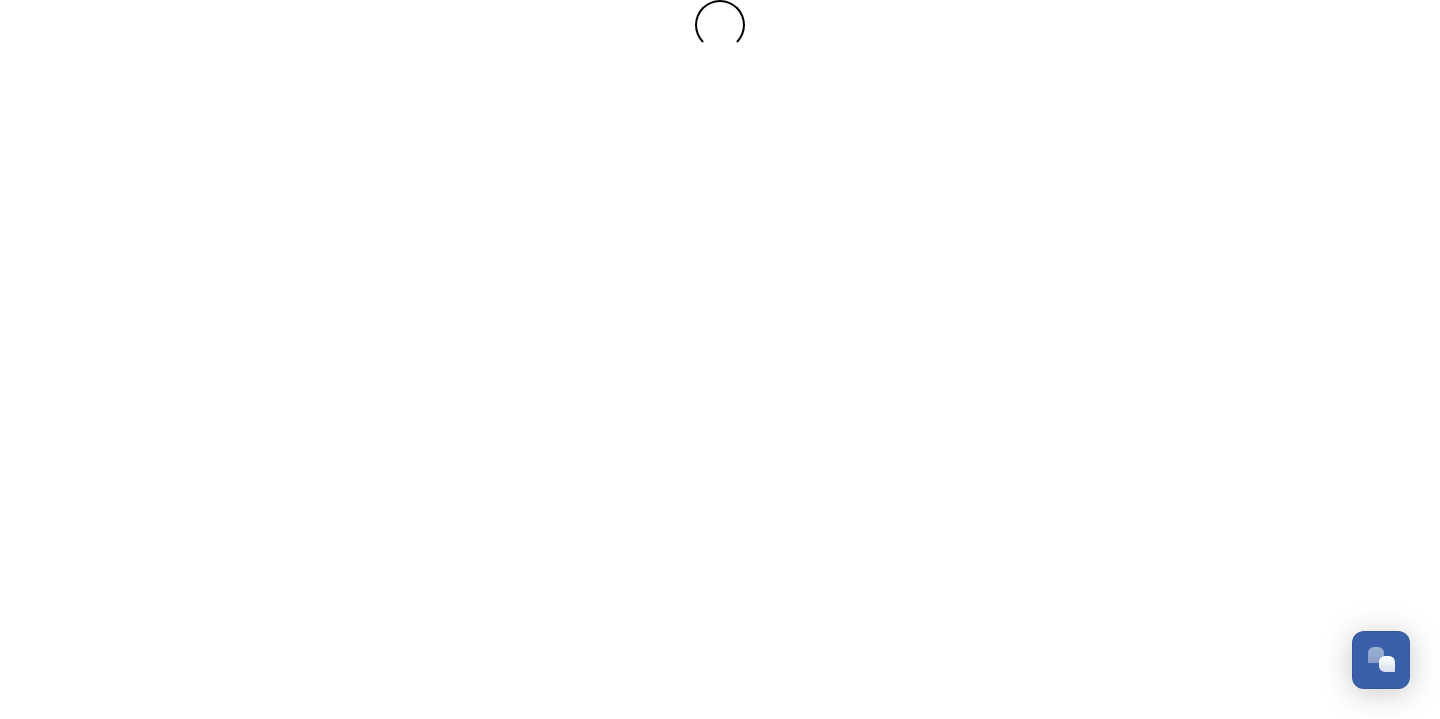 scroll, scrollTop: 0, scrollLeft: 0, axis: both 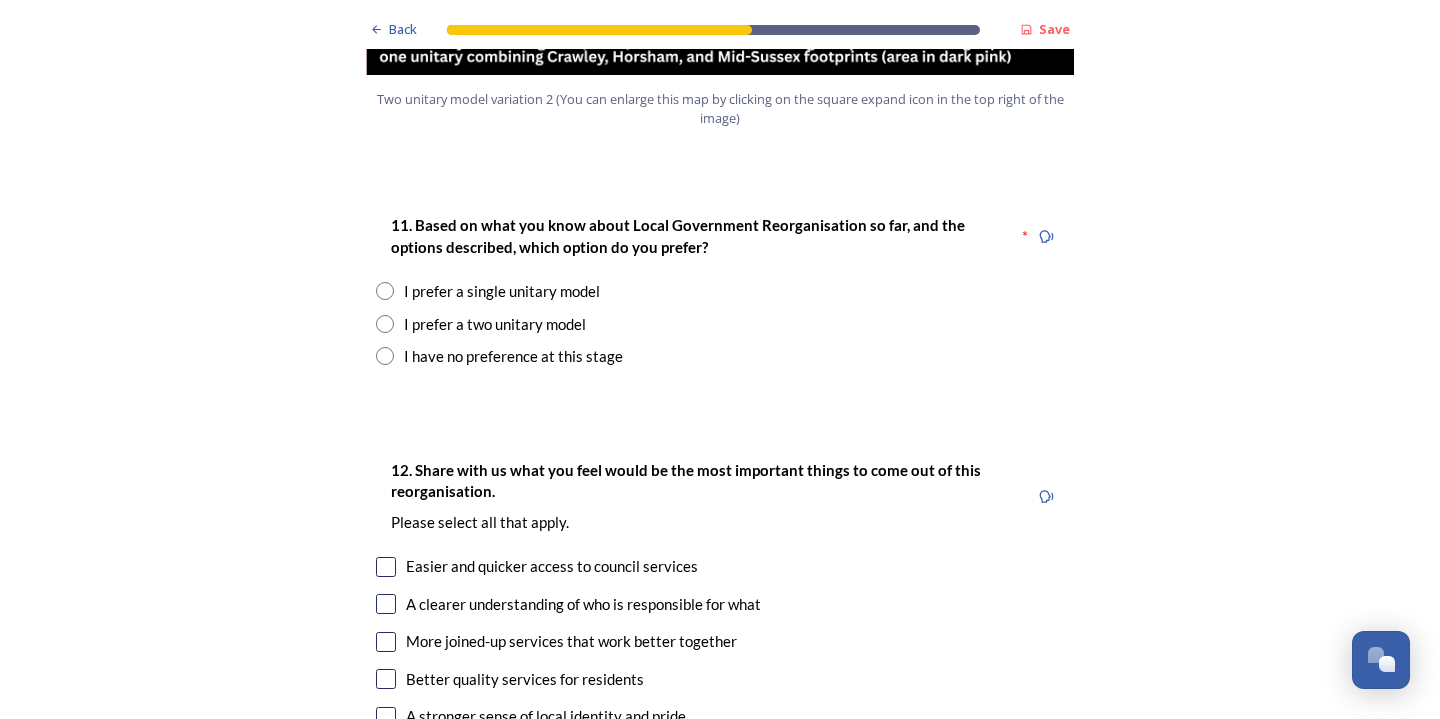 click at bounding box center (385, 324) 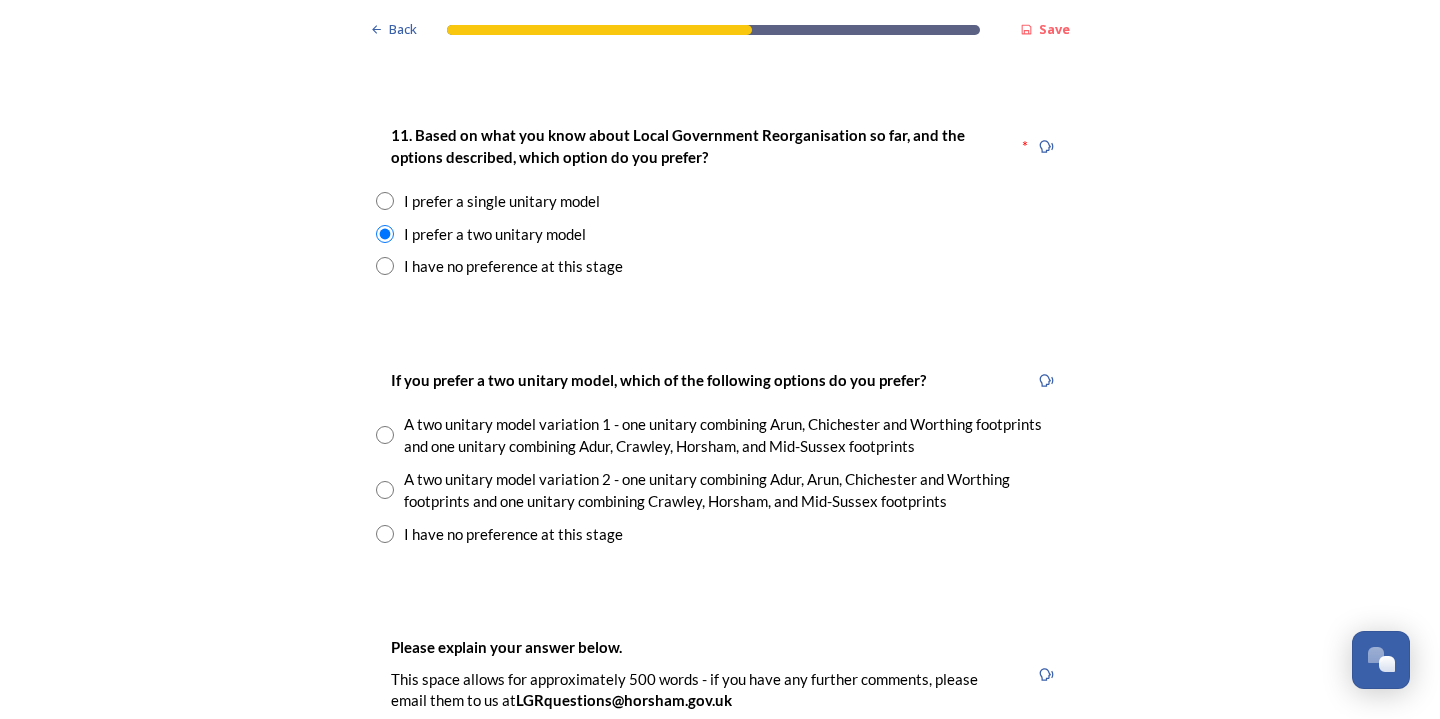 scroll, scrollTop: 2622, scrollLeft: 0, axis: vertical 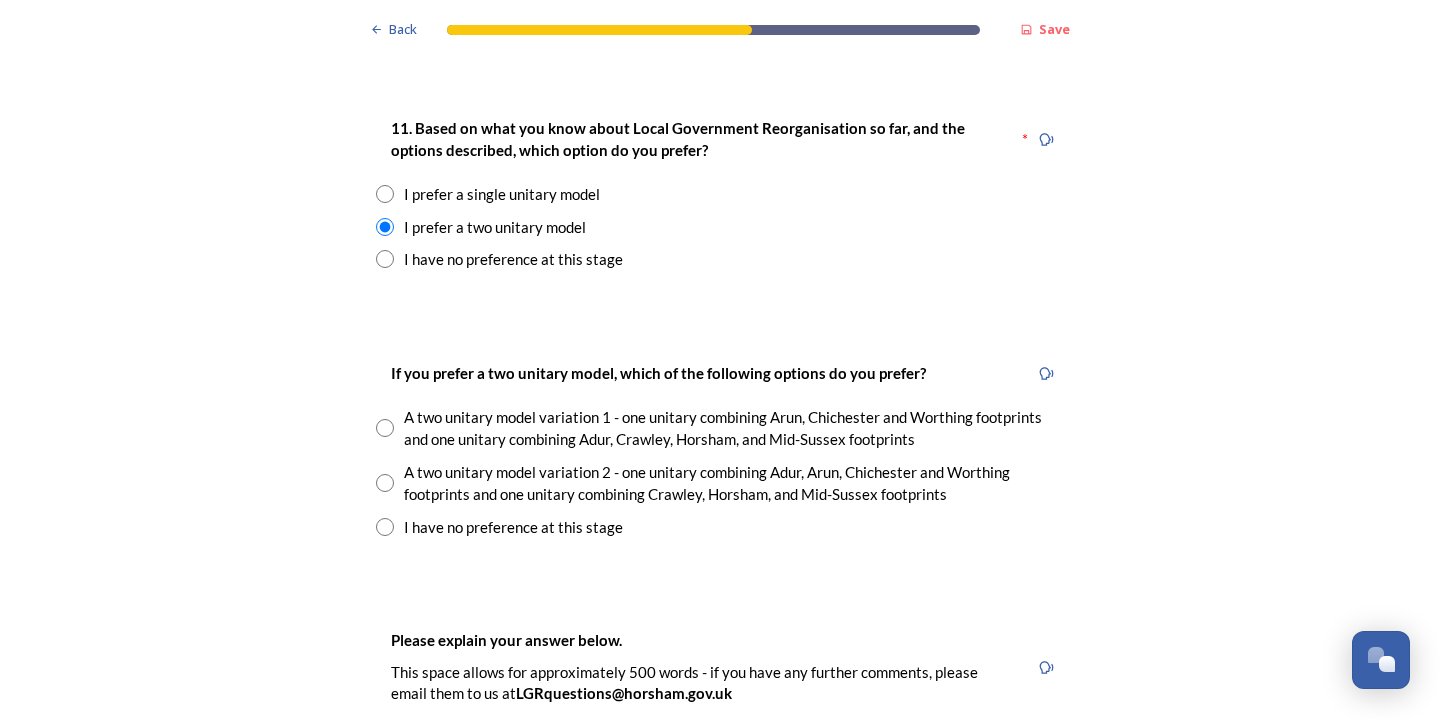 click at bounding box center [385, 483] 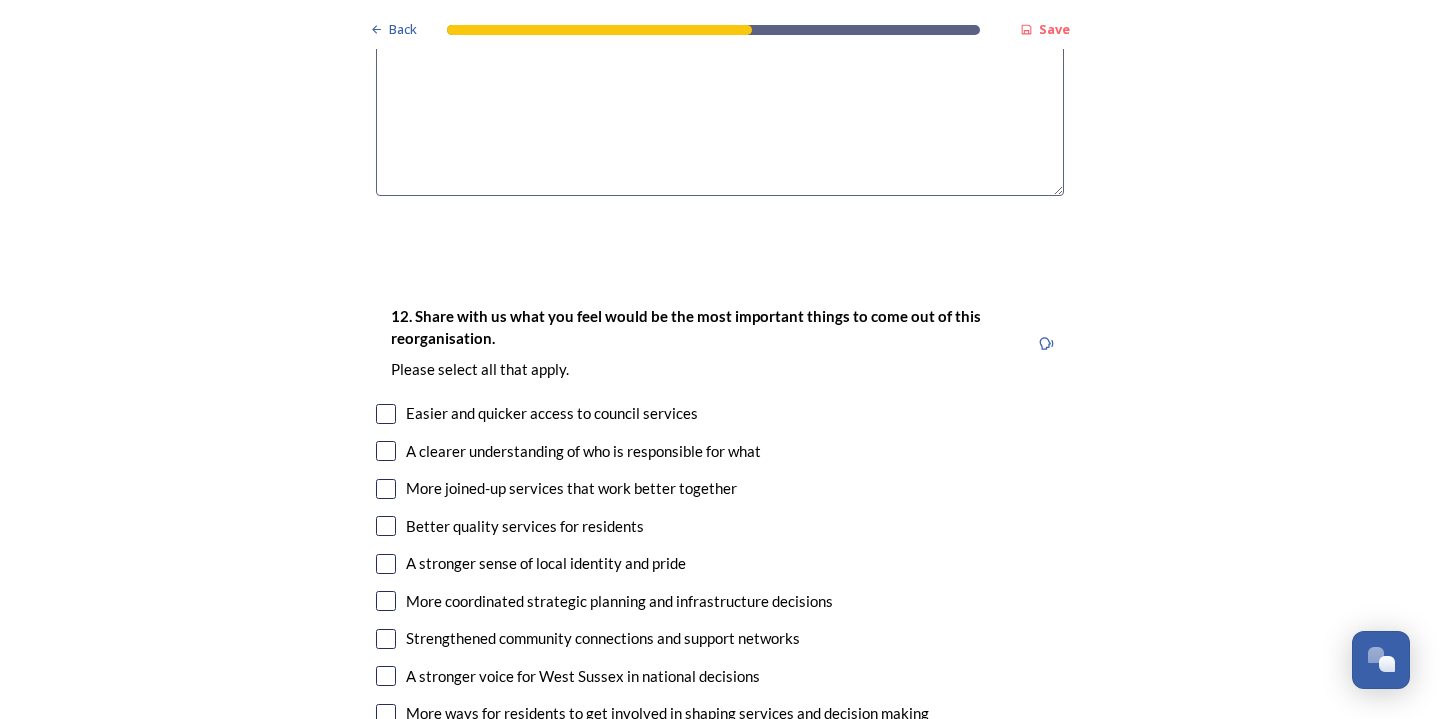 scroll, scrollTop: 3395, scrollLeft: 0, axis: vertical 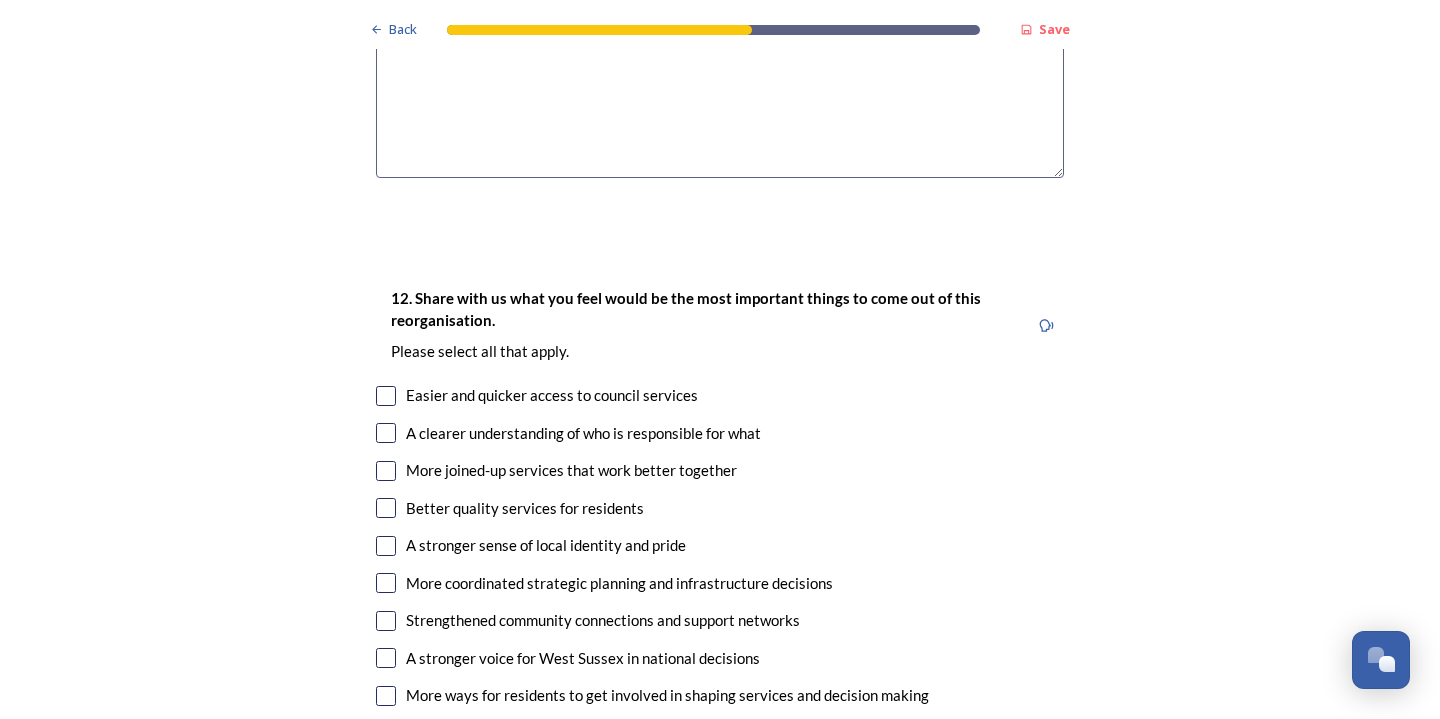 click at bounding box center [386, 396] 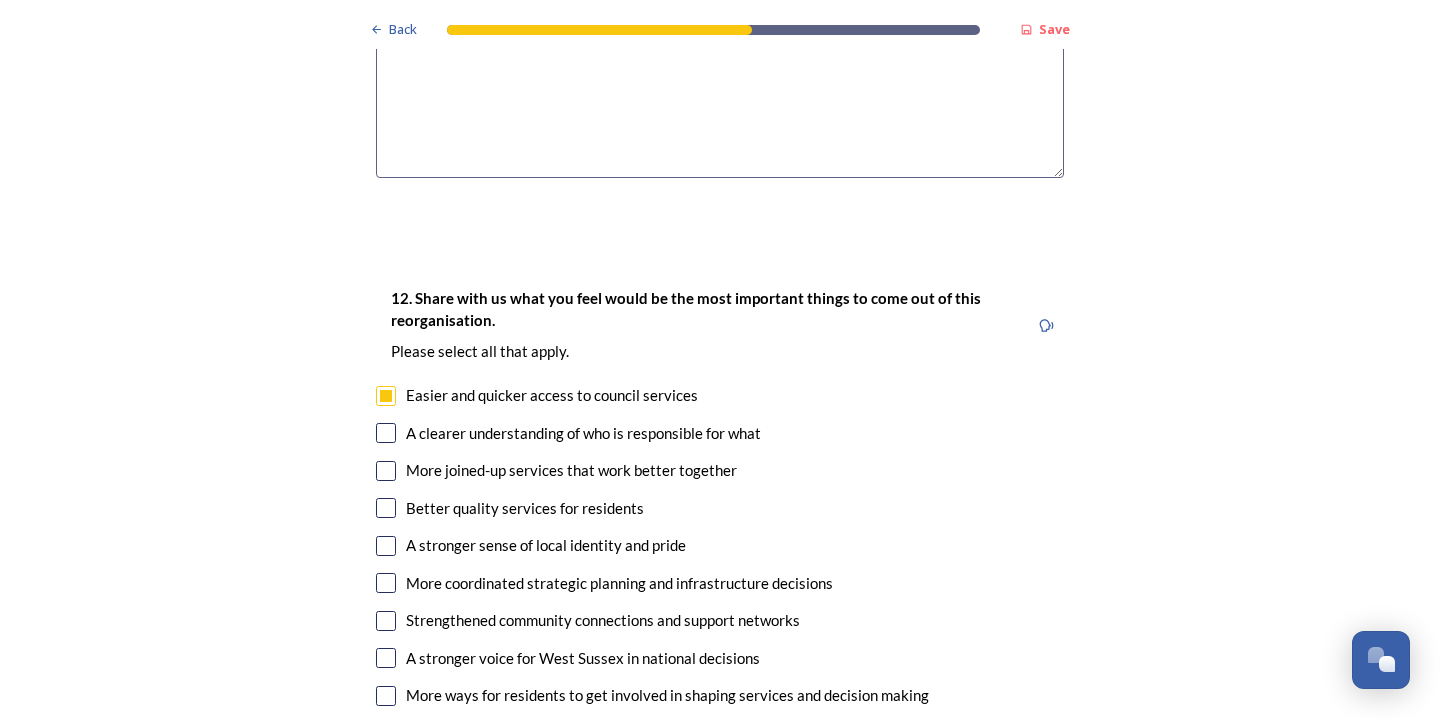 click at bounding box center (386, 433) 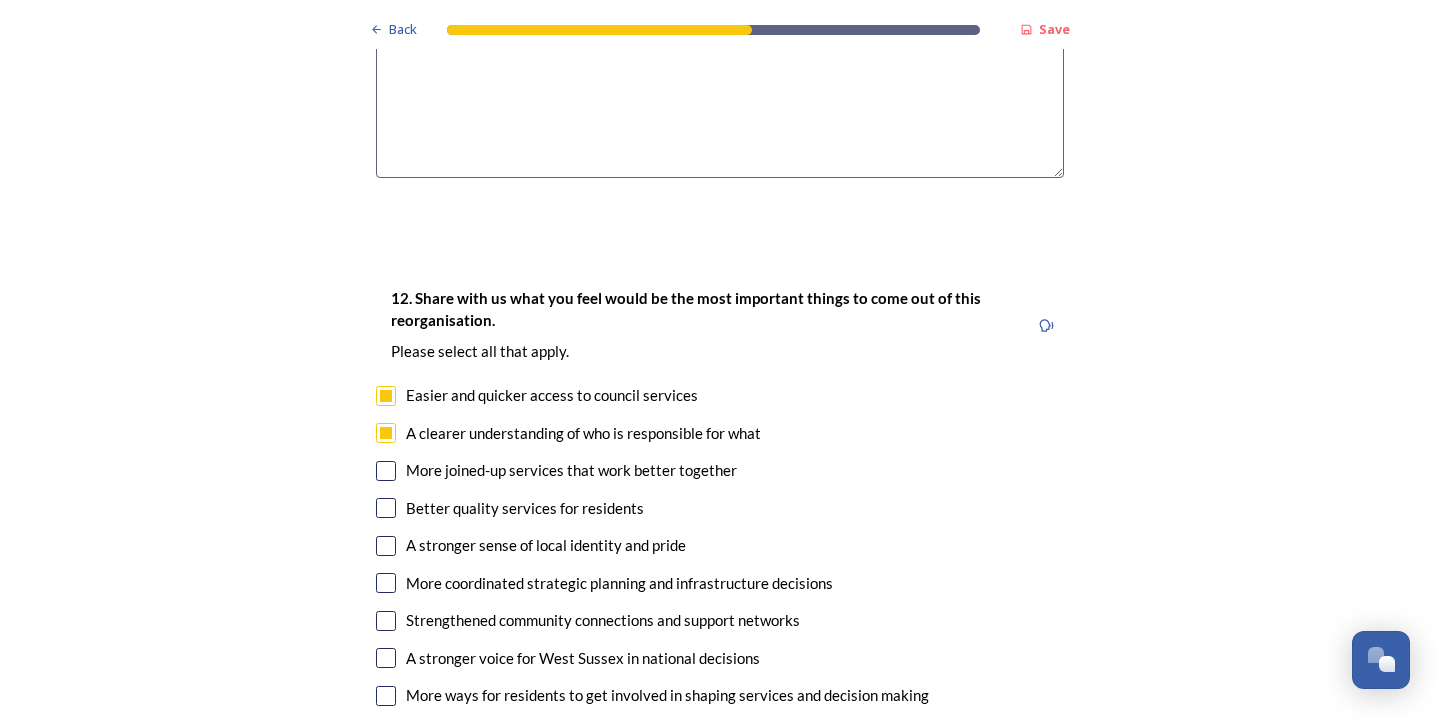 click on "More joined-up services that work better together" at bounding box center (720, 470) 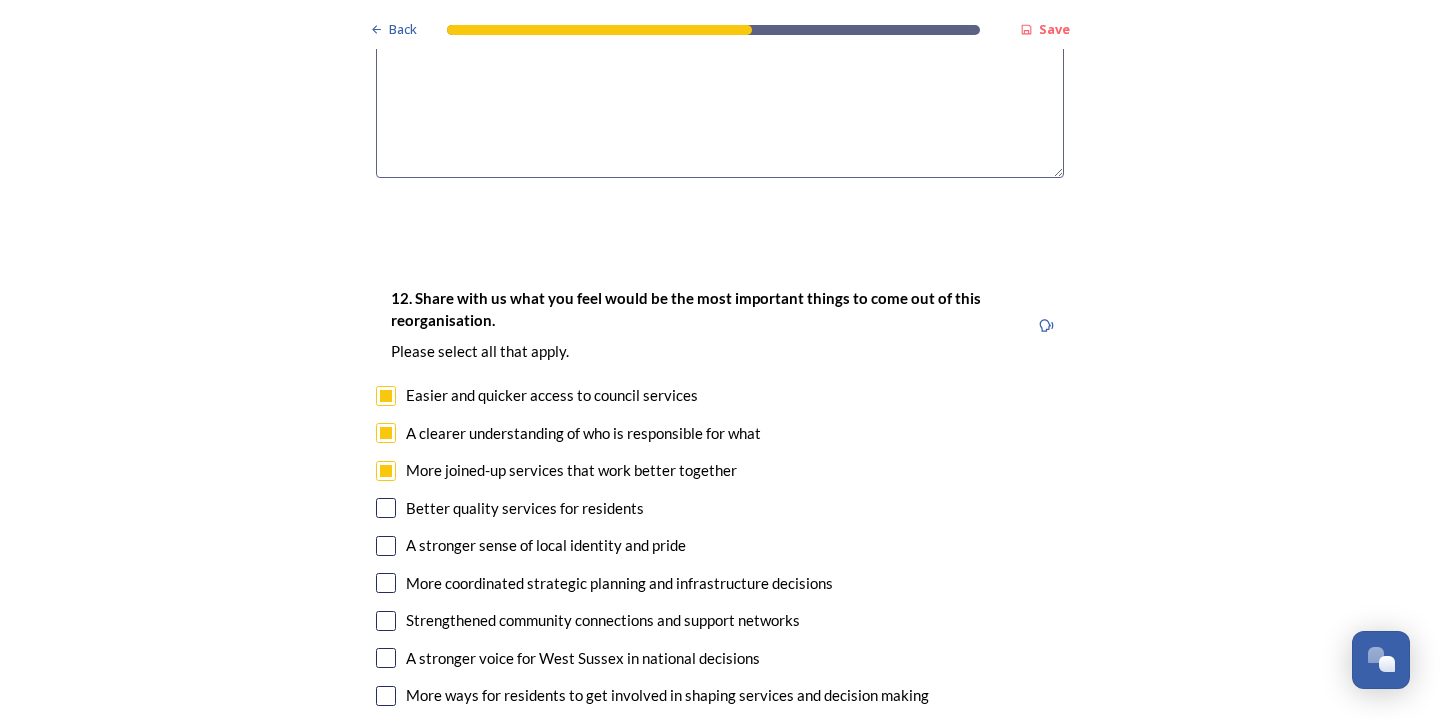 checkbox on "true" 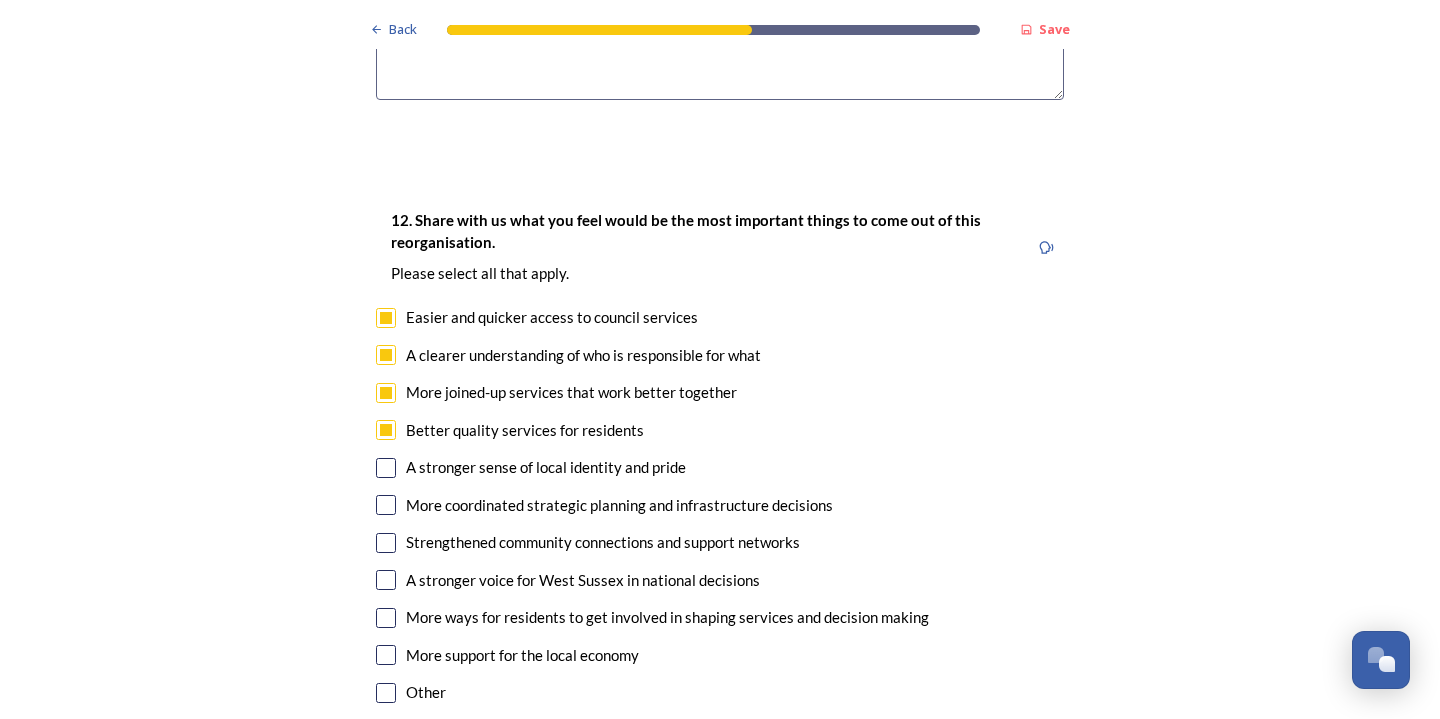 scroll, scrollTop: 3537, scrollLeft: 0, axis: vertical 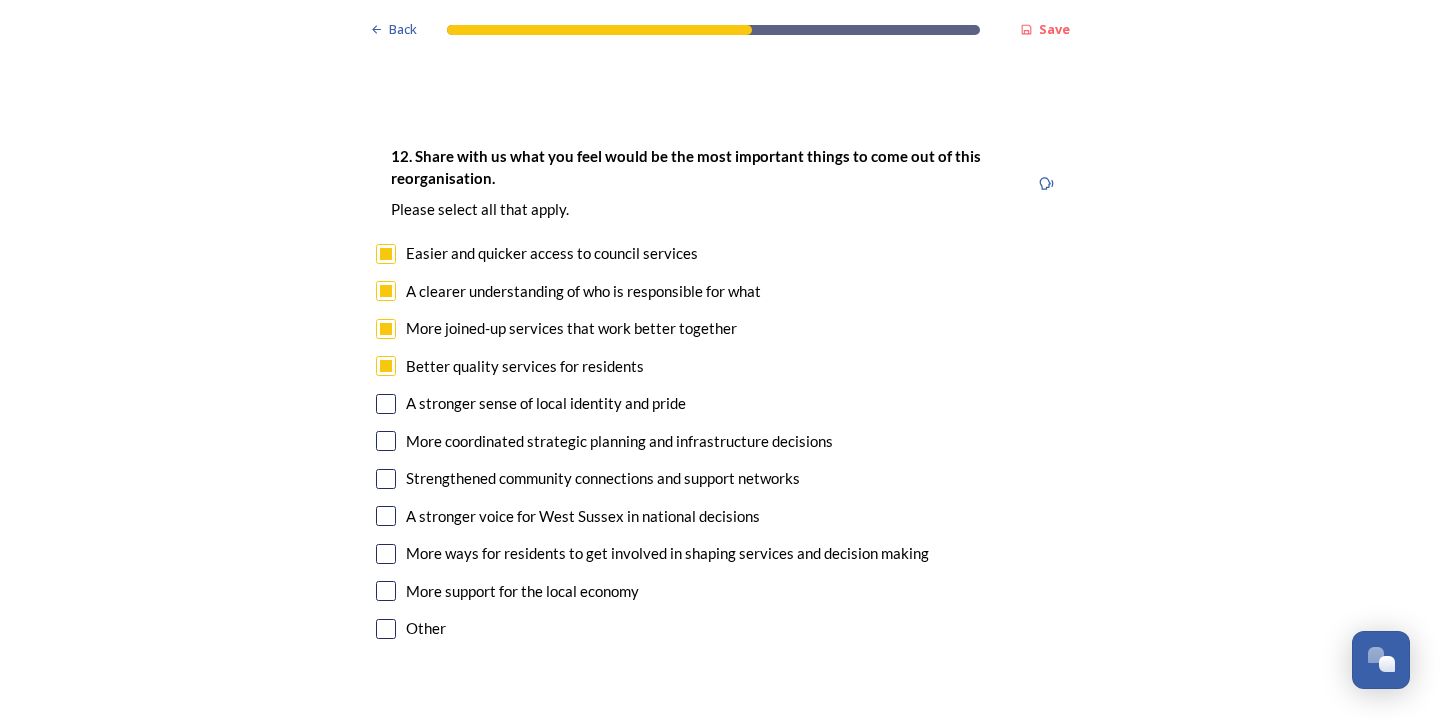 click at bounding box center (386, 404) 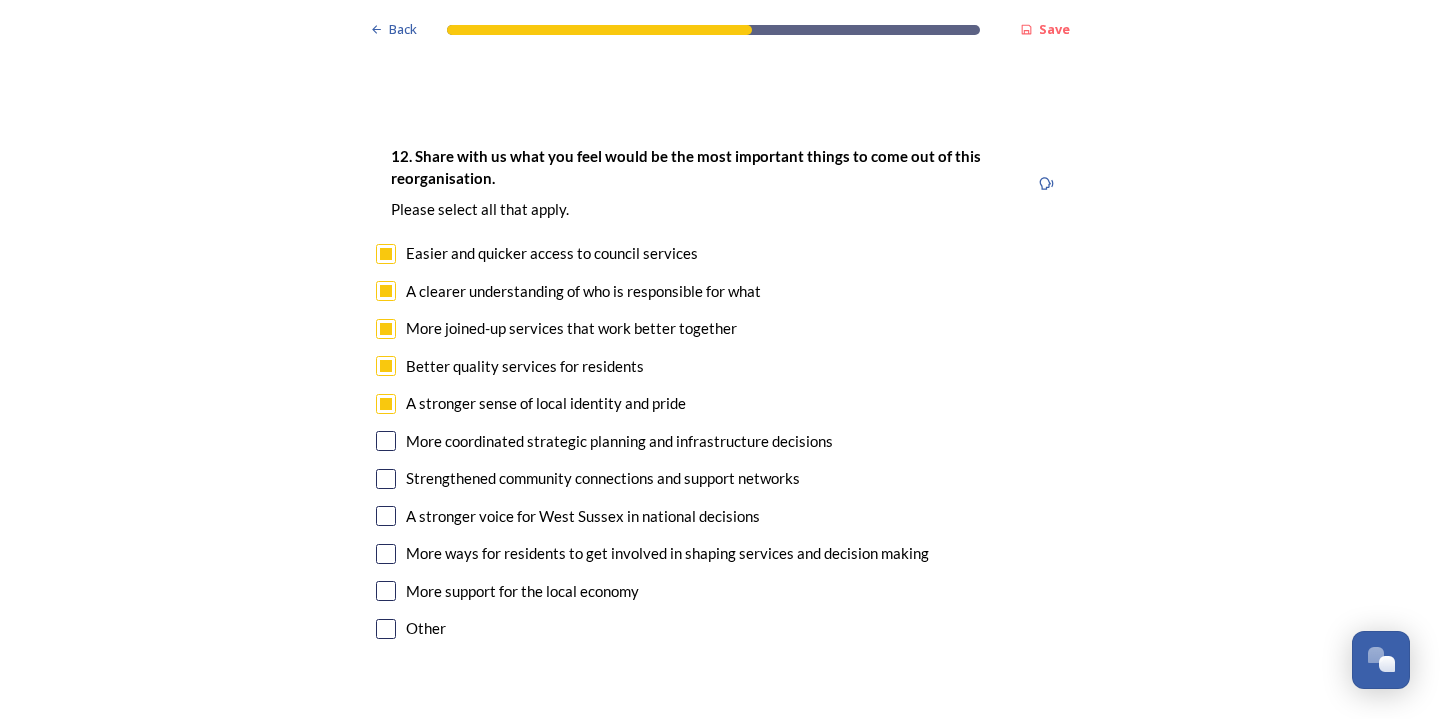click at bounding box center (386, 441) 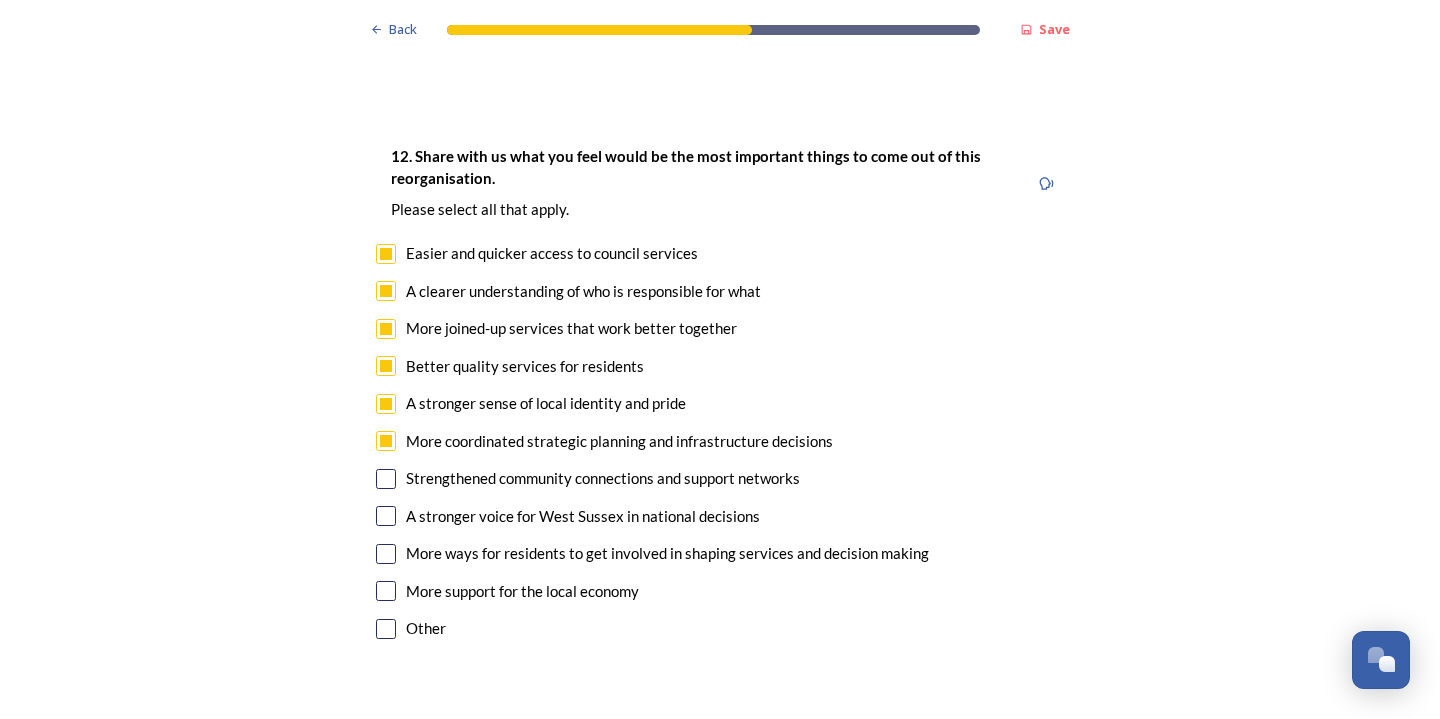 click at bounding box center [386, 479] 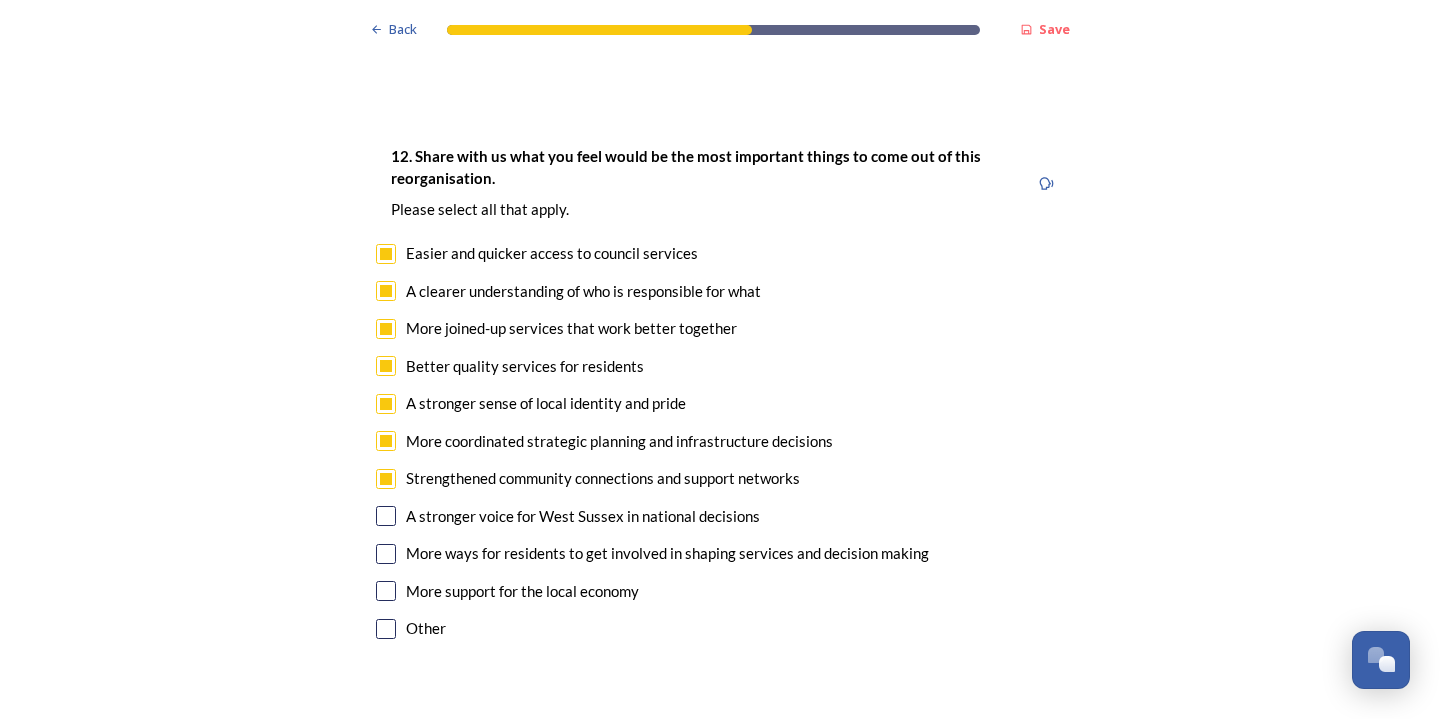 click at bounding box center (386, 516) 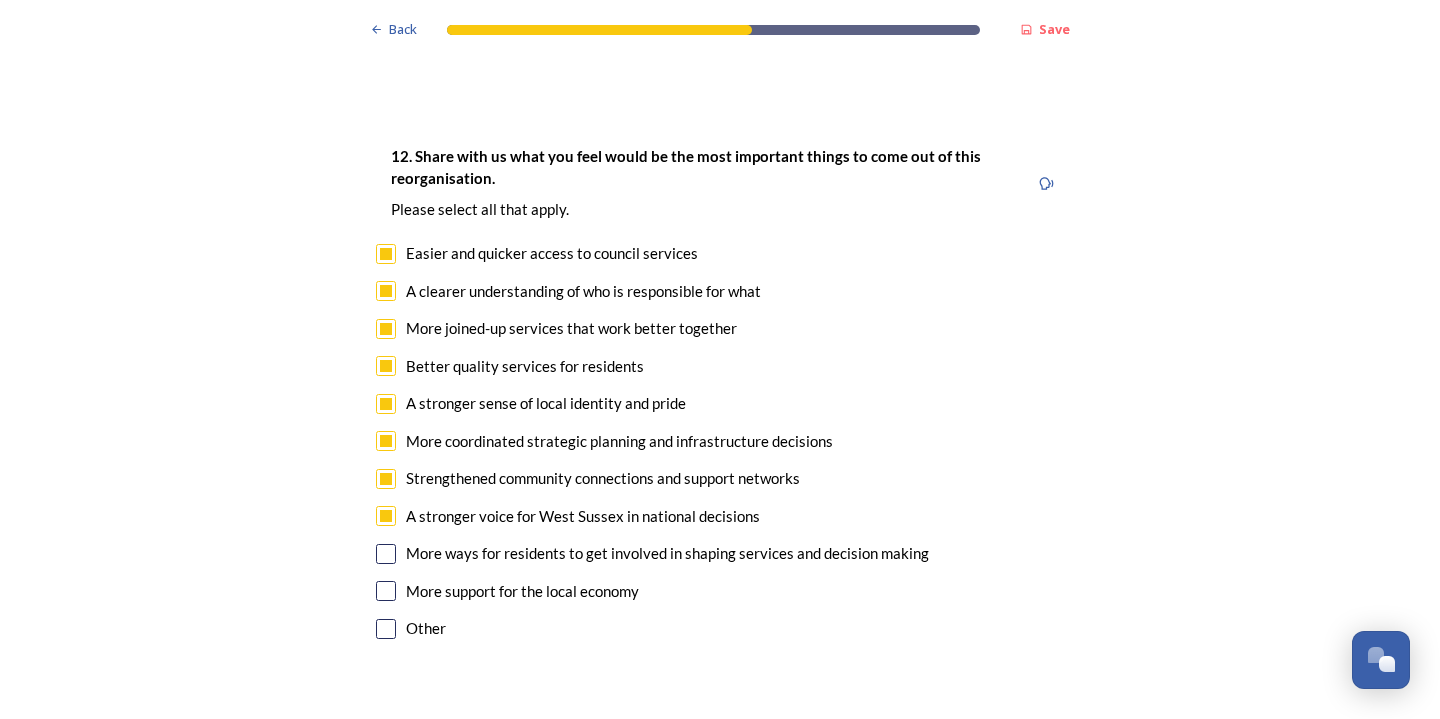 click at bounding box center [386, 554] 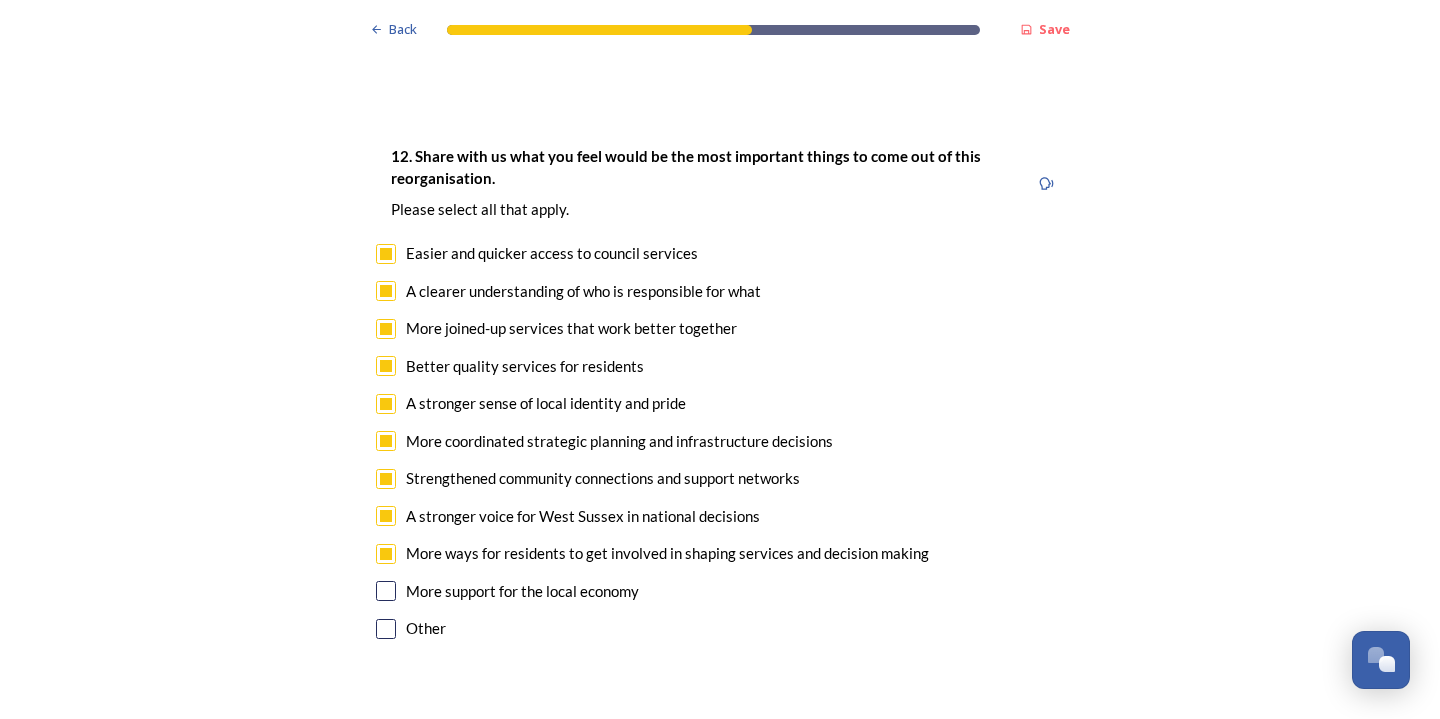click at bounding box center (386, 591) 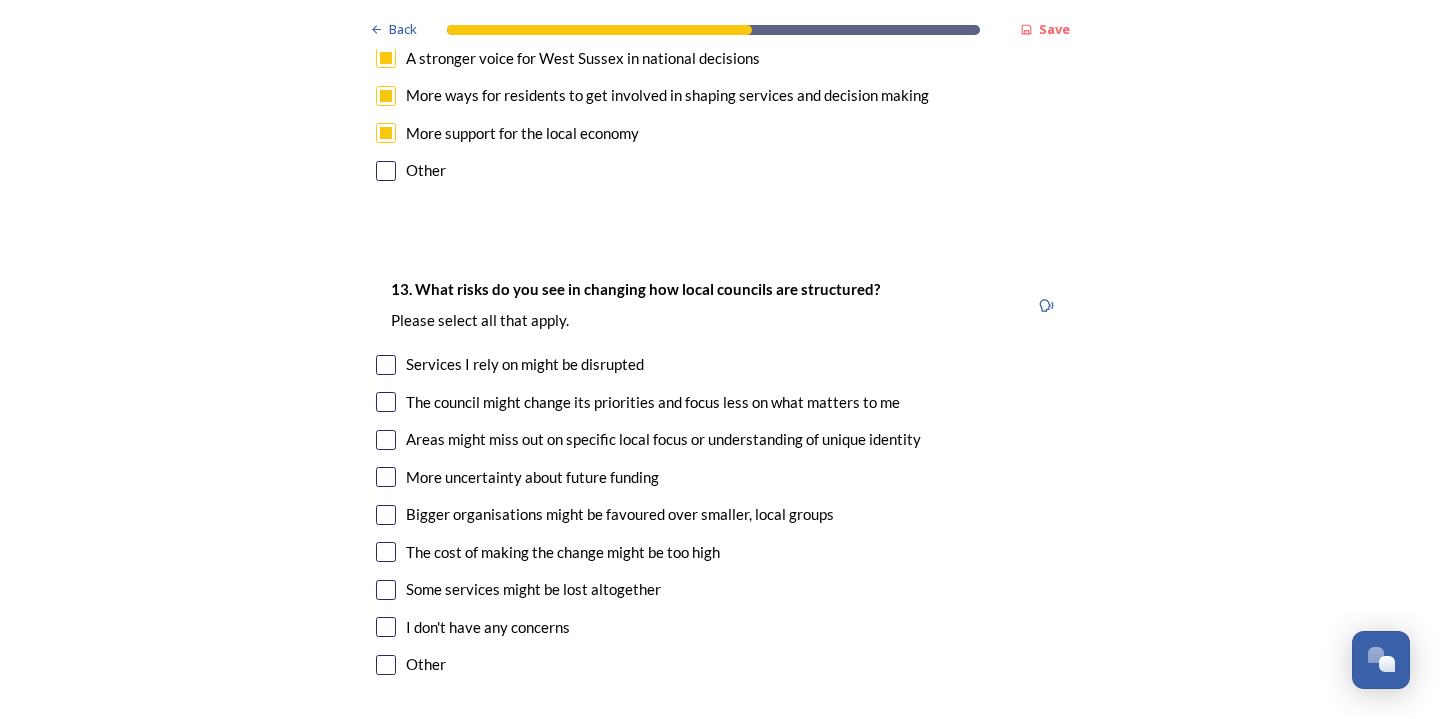 scroll, scrollTop: 3998, scrollLeft: 0, axis: vertical 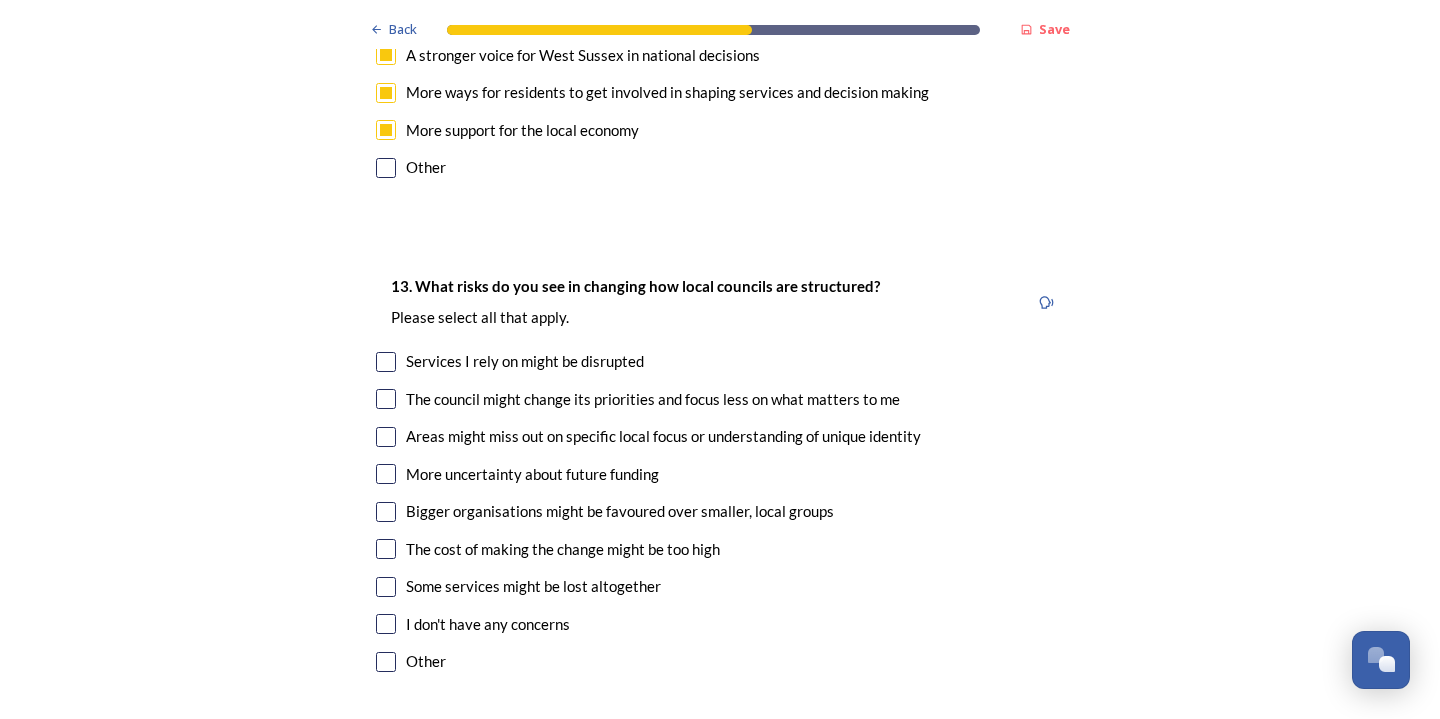click at bounding box center (386, 437) 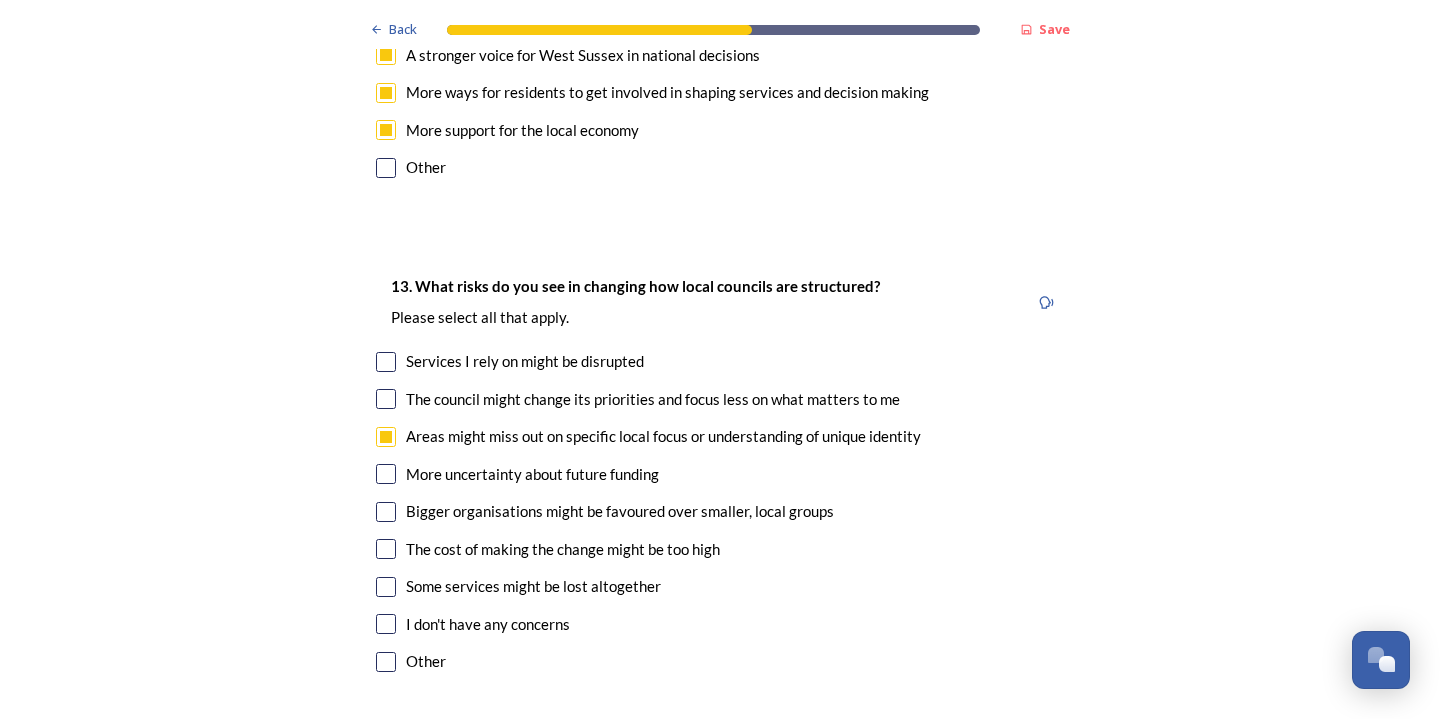 click at bounding box center (386, 512) 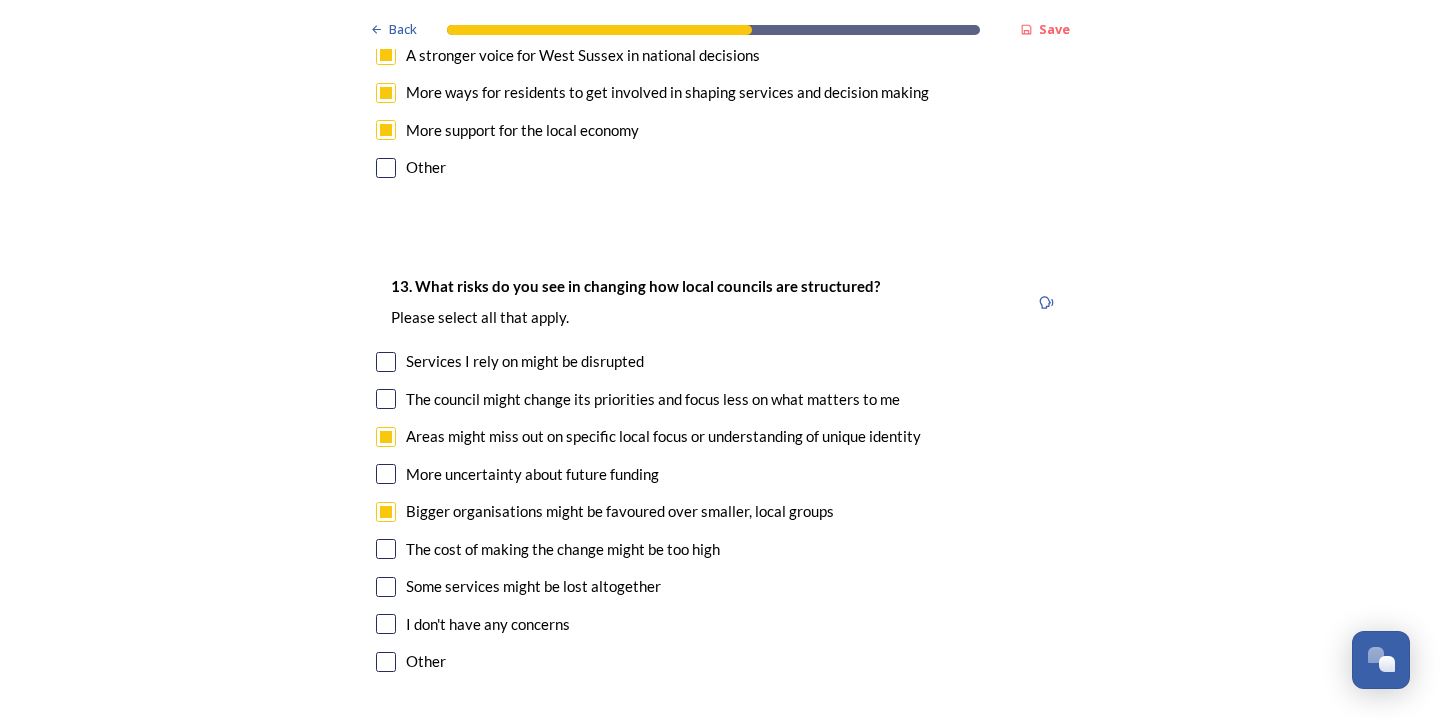 click at bounding box center (386, 587) 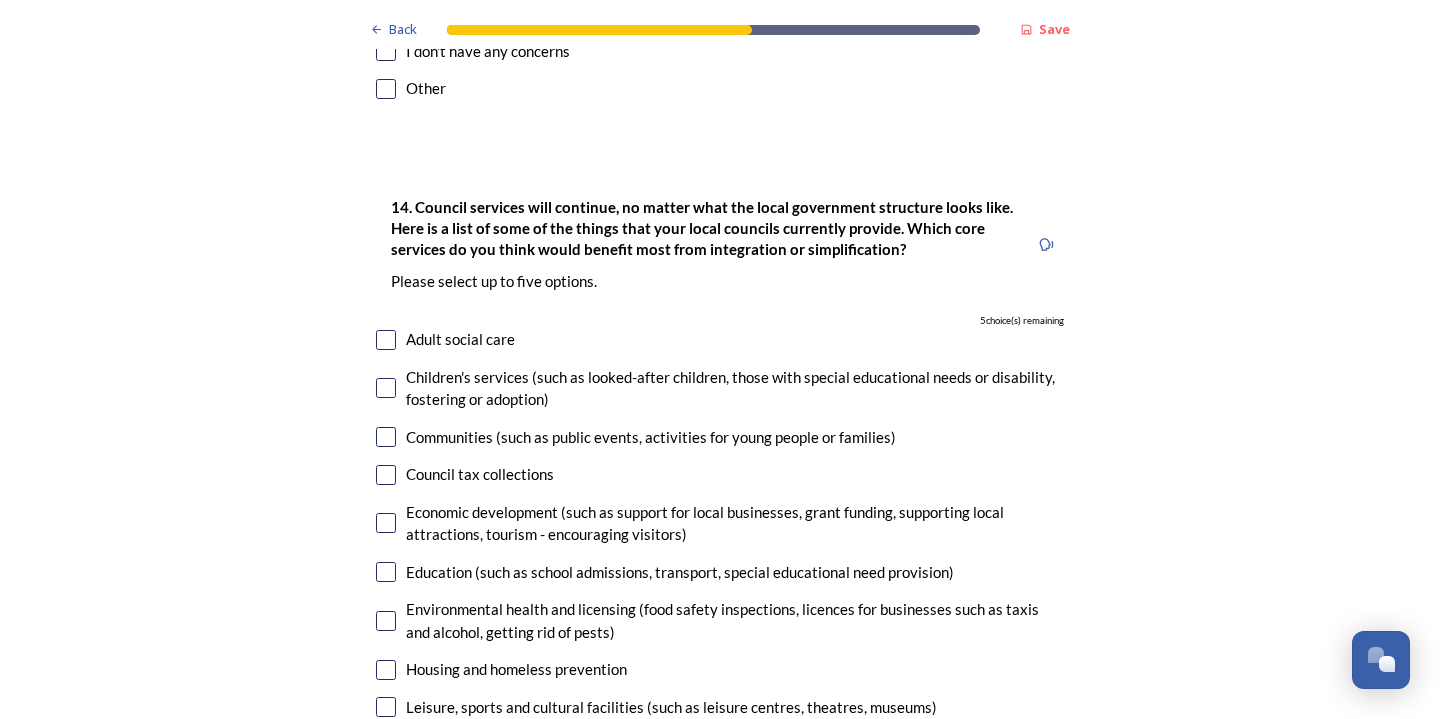 scroll, scrollTop: 4577, scrollLeft: 0, axis: vertical 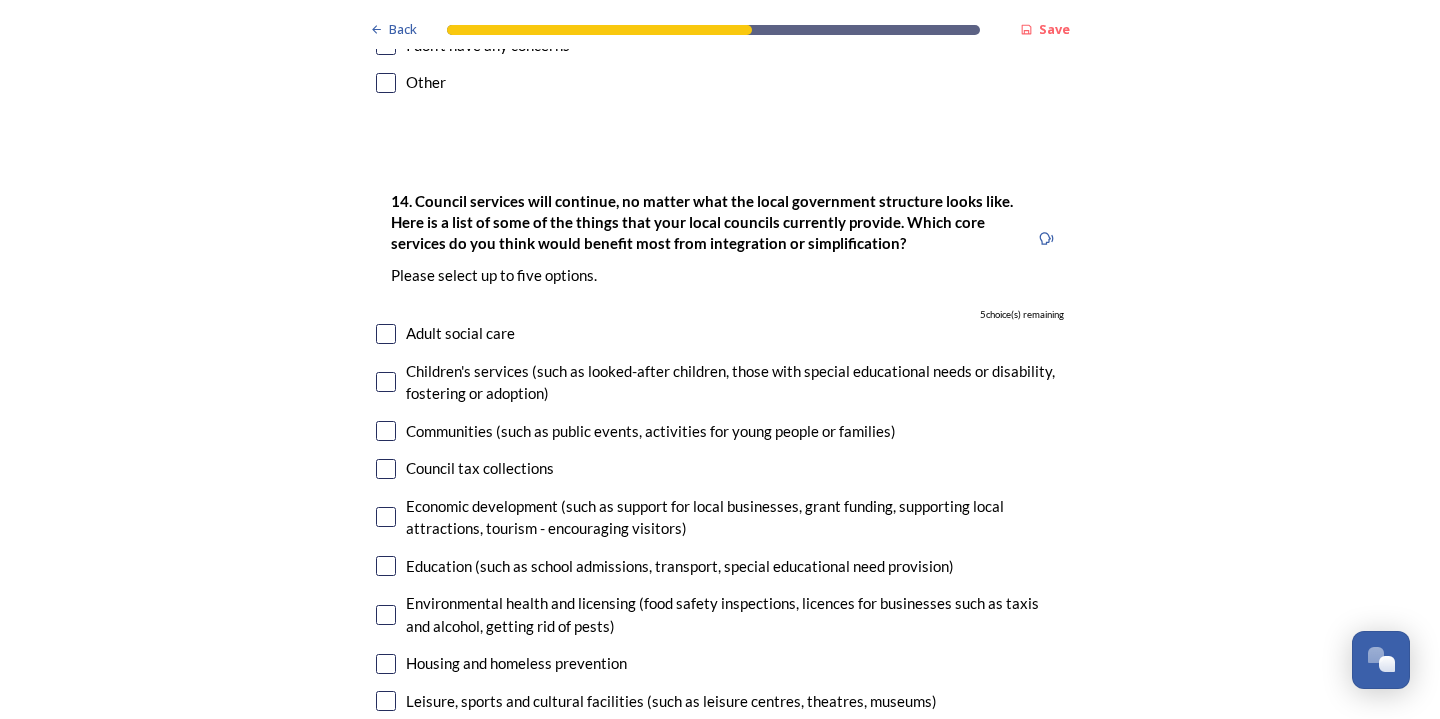 click at bounding box center (386, 431) 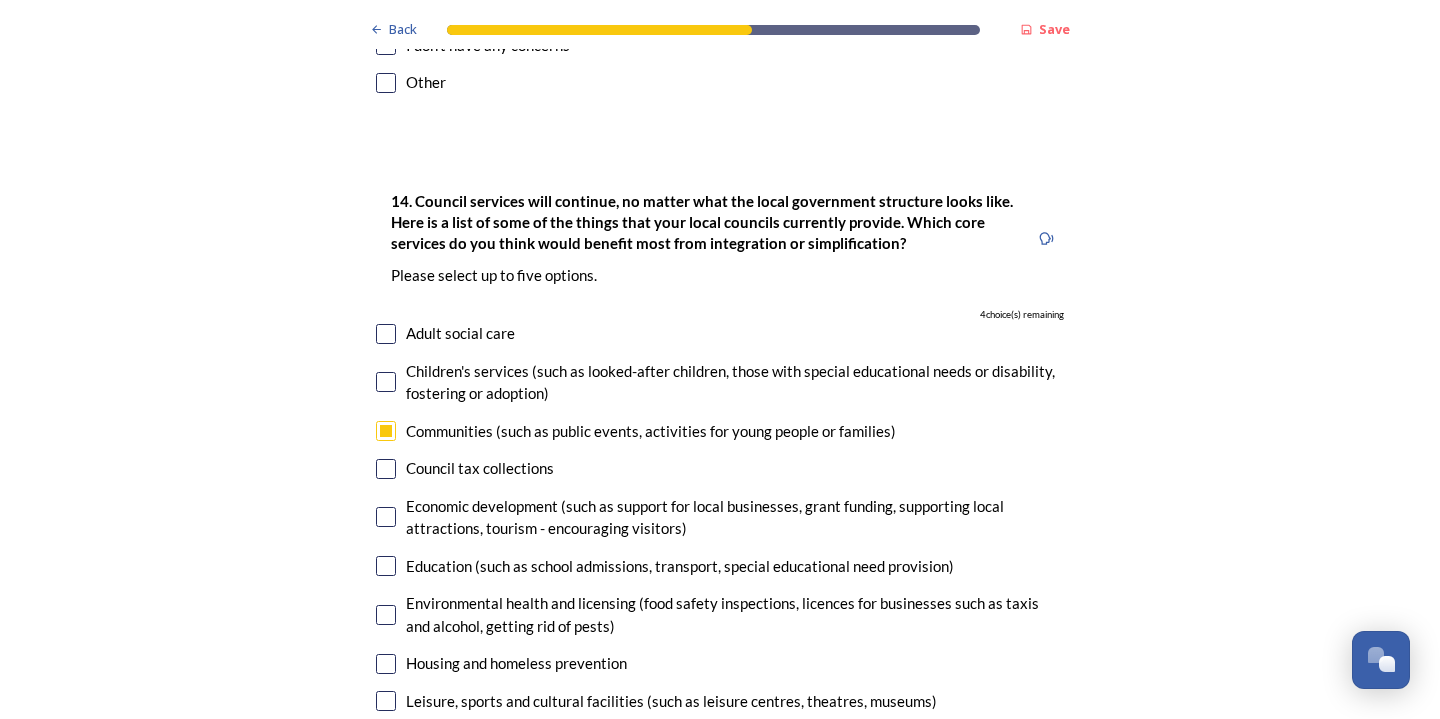 click at bounding box center (386, 517) 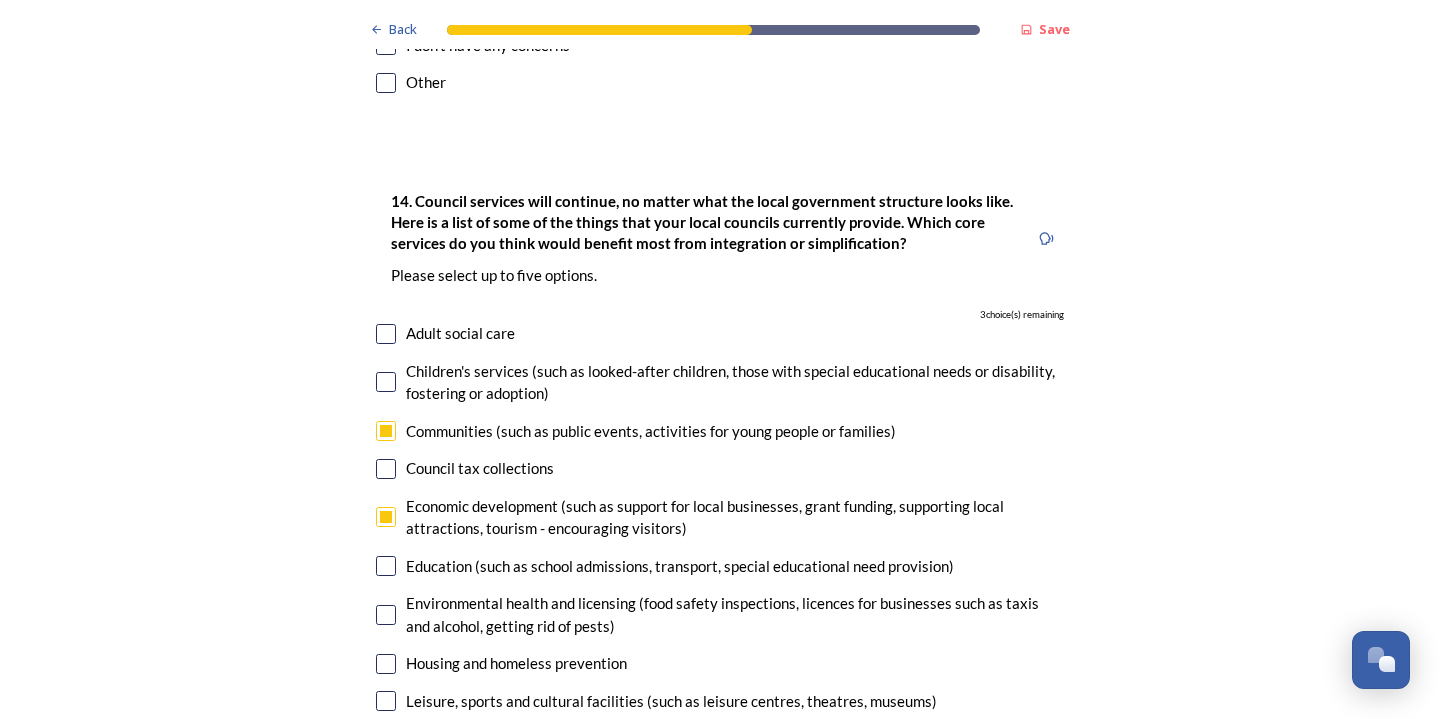 click at bounding box center [386, 566] 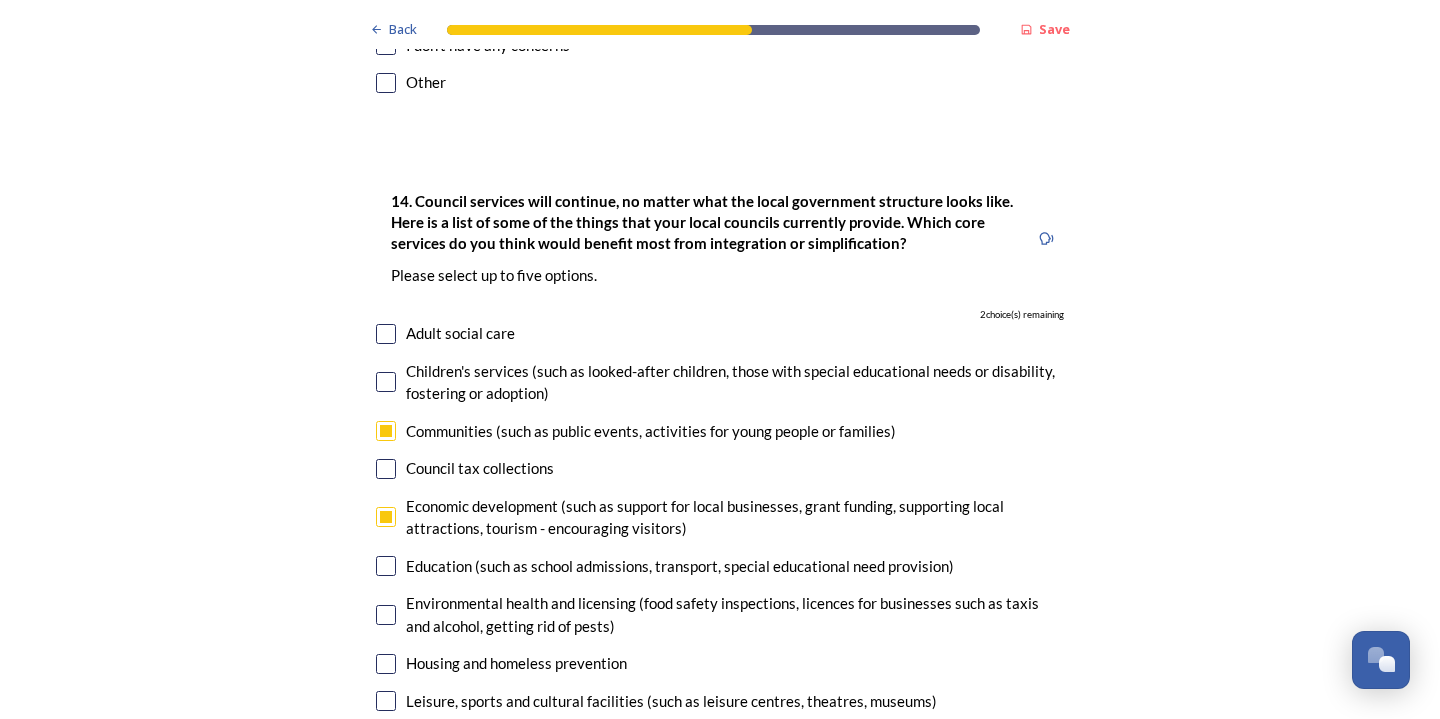 checkbox on "true" 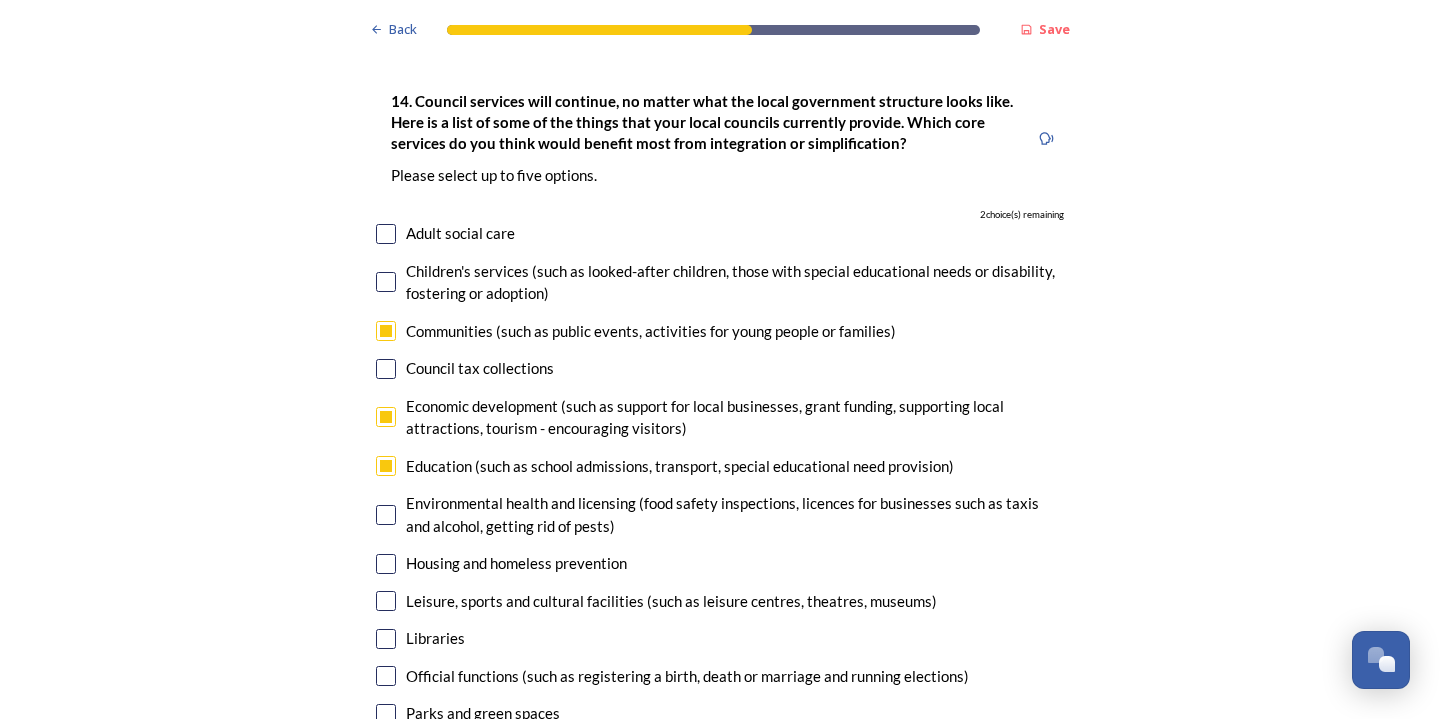 scroll, scrollTop: 4695, scrollLeft: 0, axis: vertical 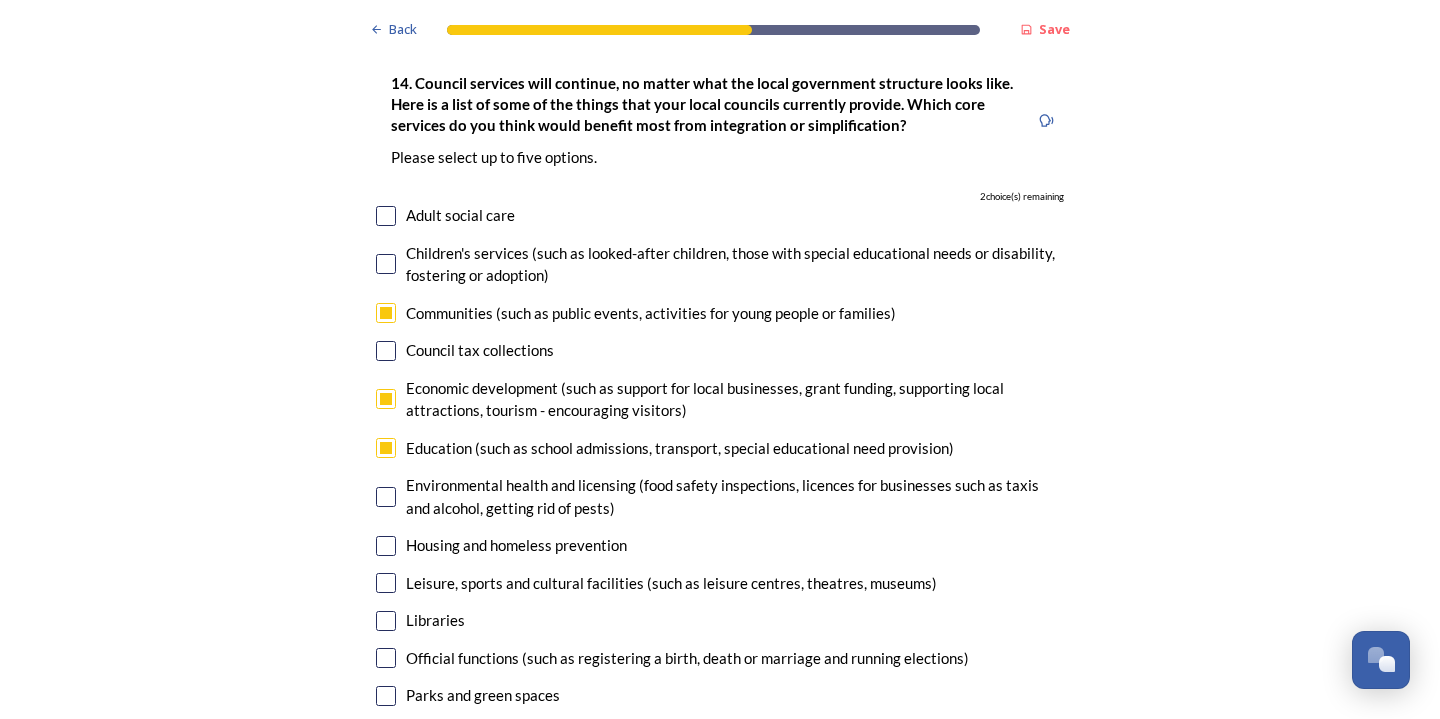 click at bounding box center (386, 583) 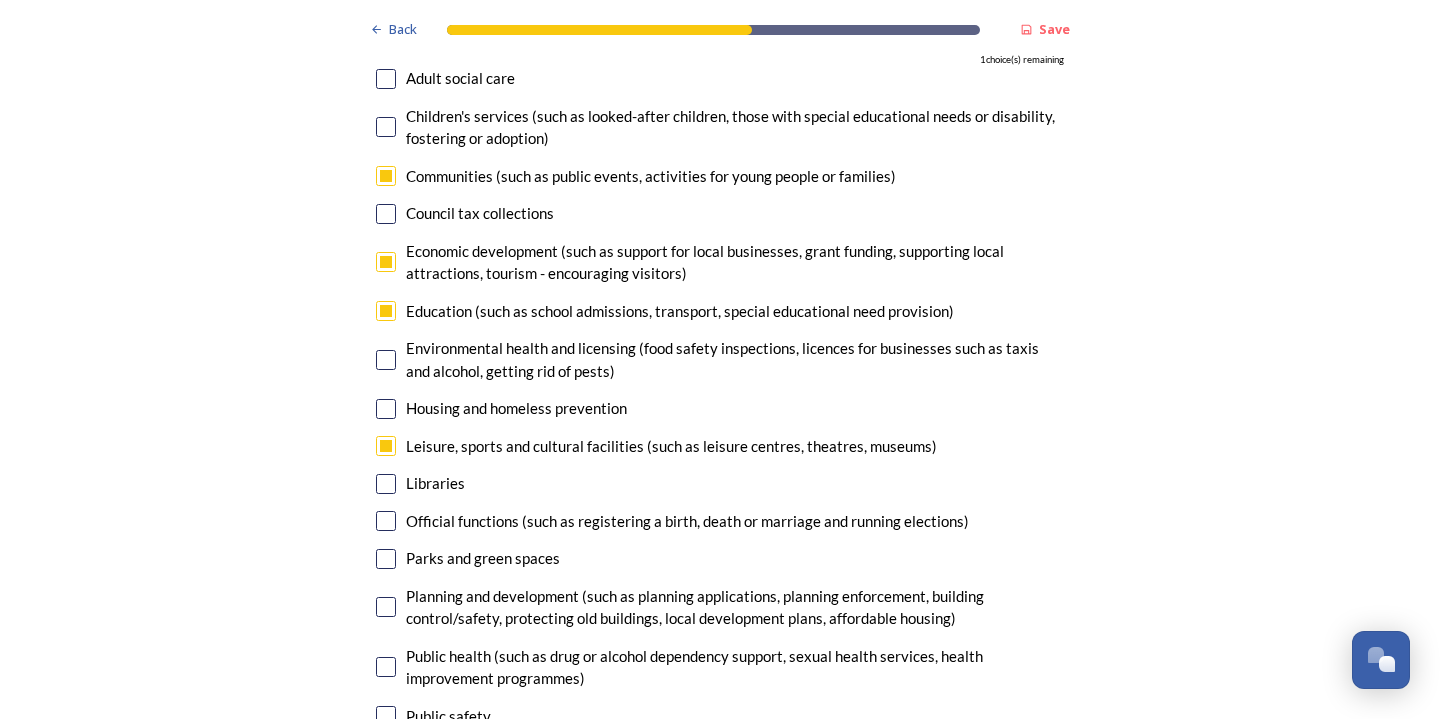 scroll, scrollTop: 4870, scrollLeft: 0, axis: vertical 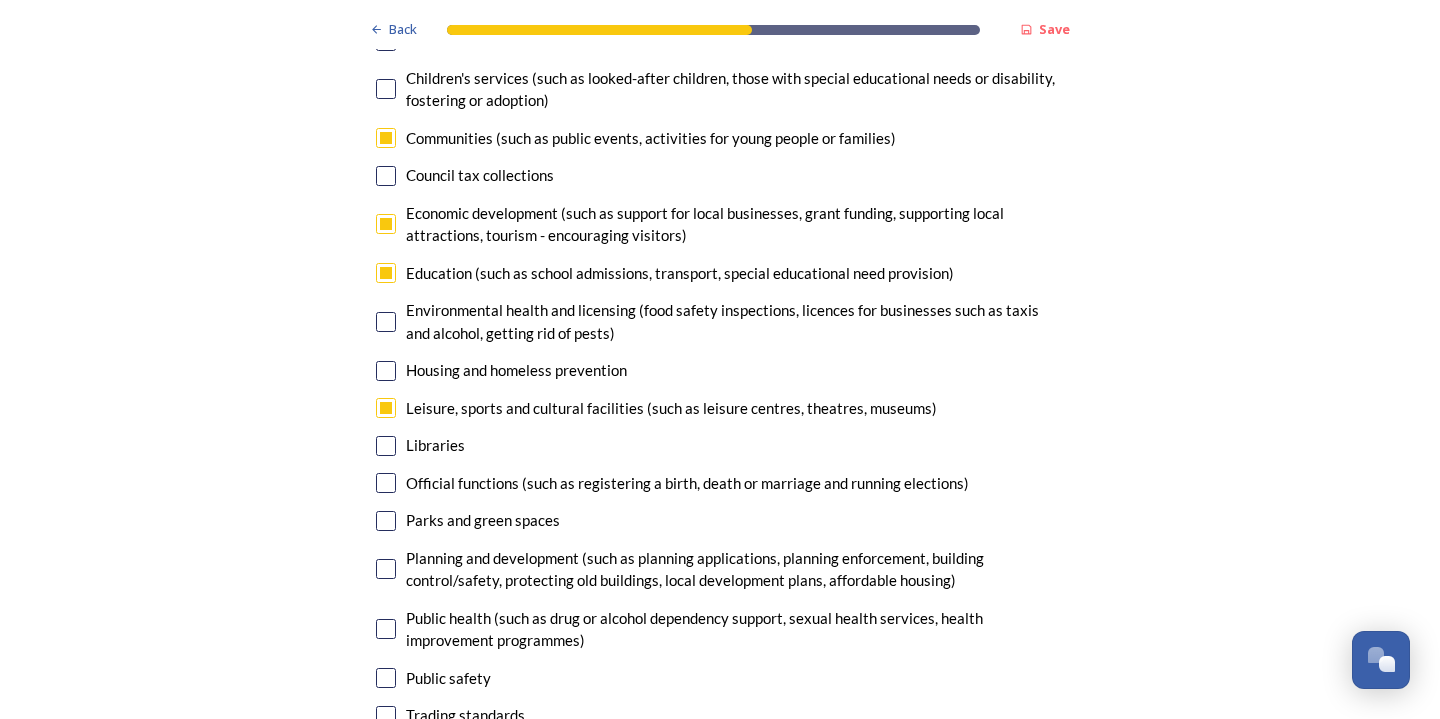 click at bounding box center (386, 521) 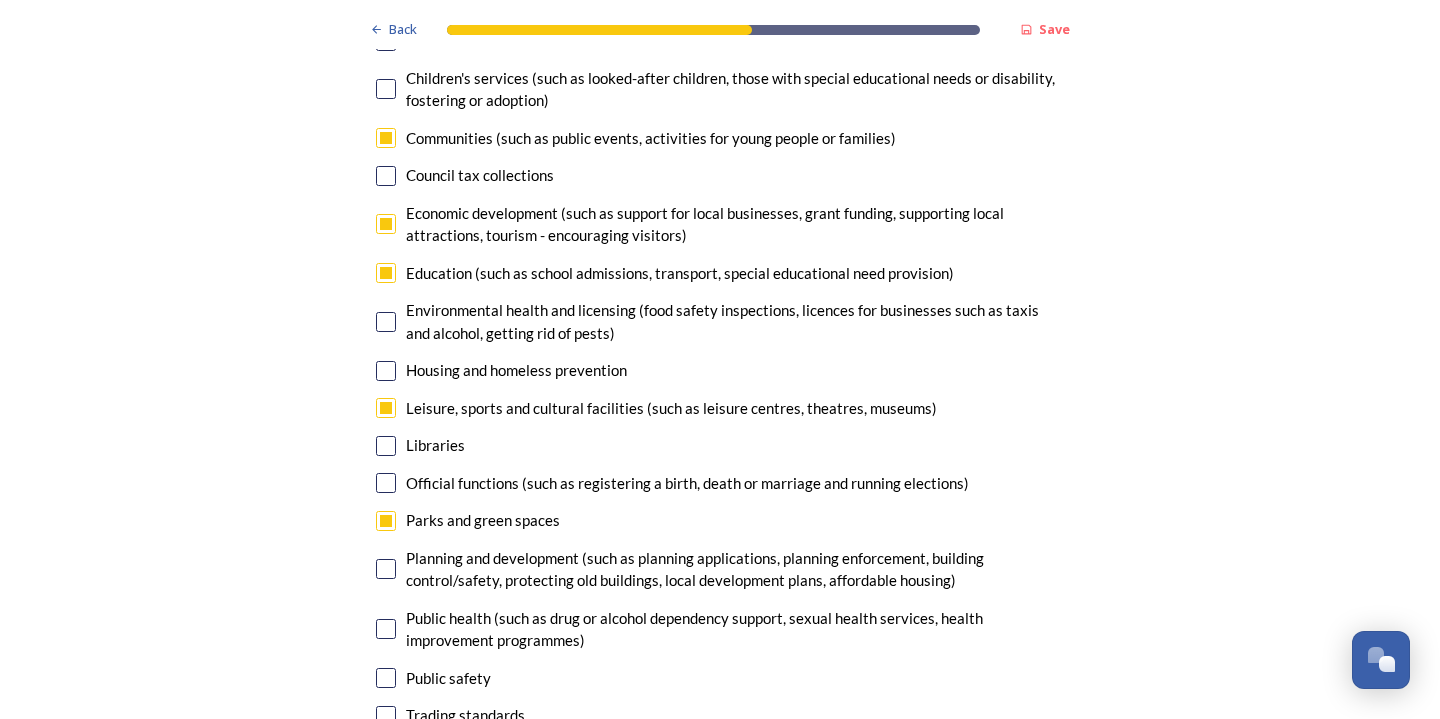 click at bounding box center (386, 569) 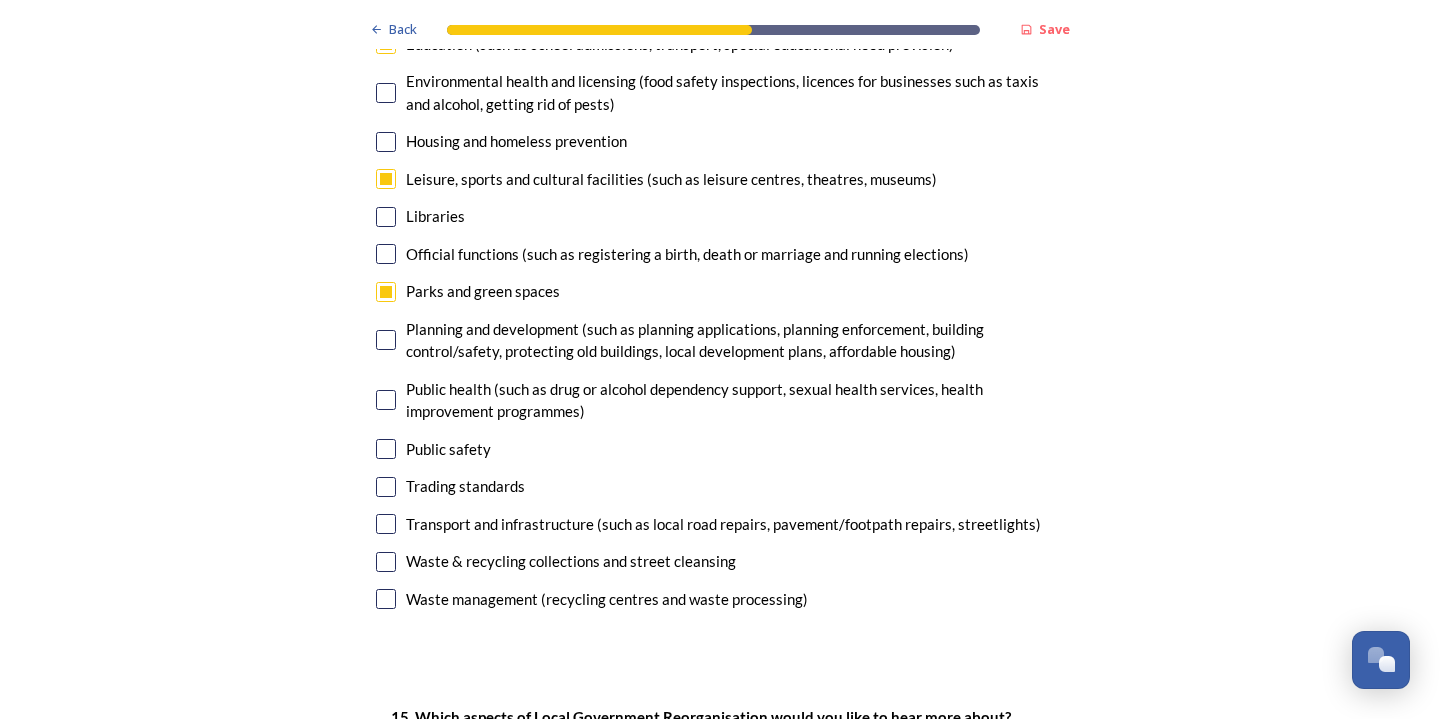 scroll, scrollTop: 5116, scrollLeft: 0, axis: vertical 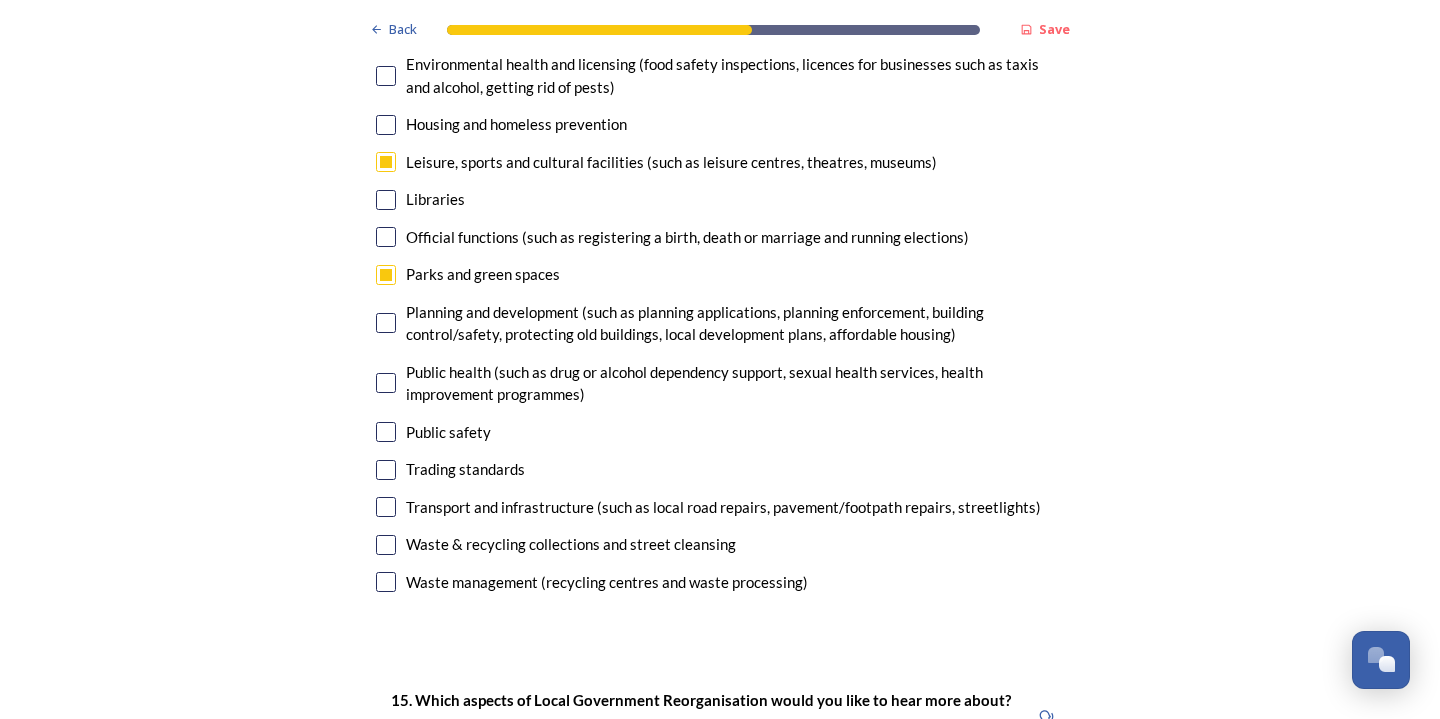 click at bounding box center [386, 507] 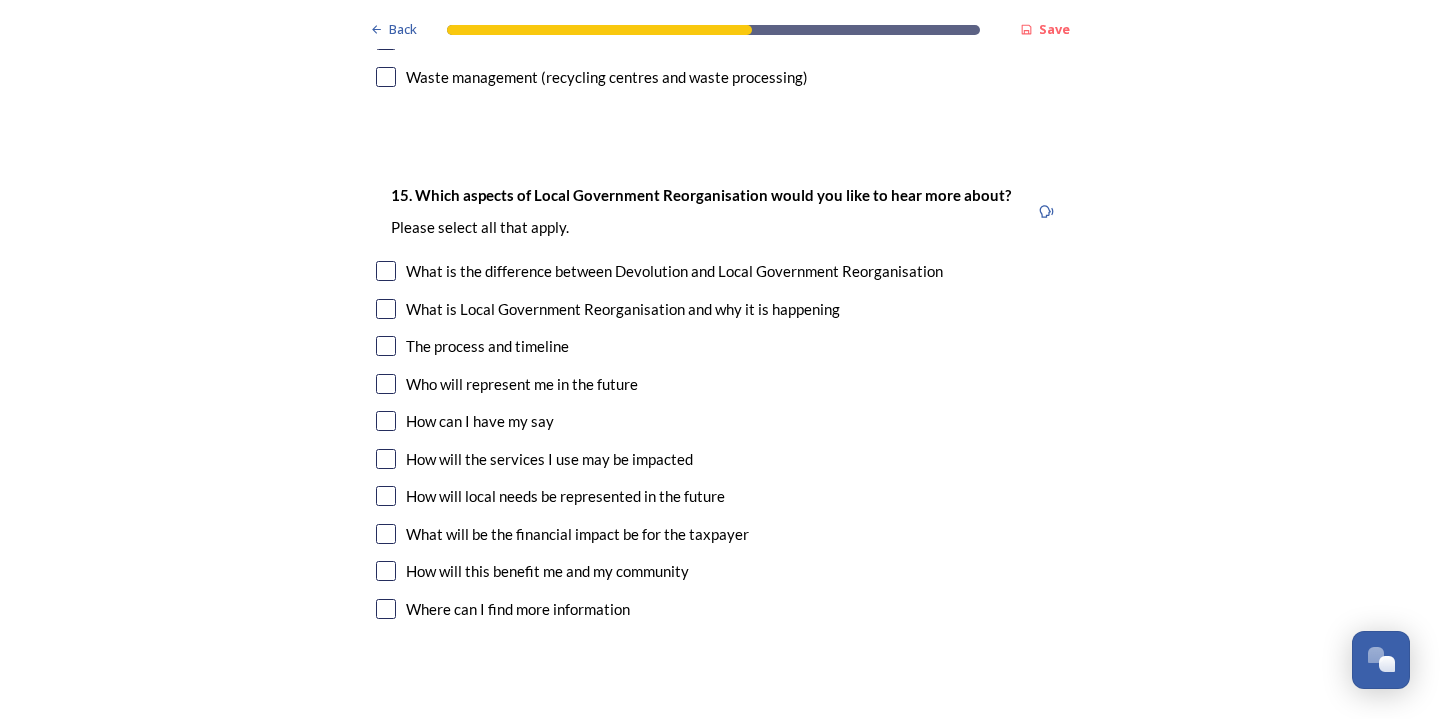 scroll, scrollTop: 5624, scrollLeft: 0, axis: vertical 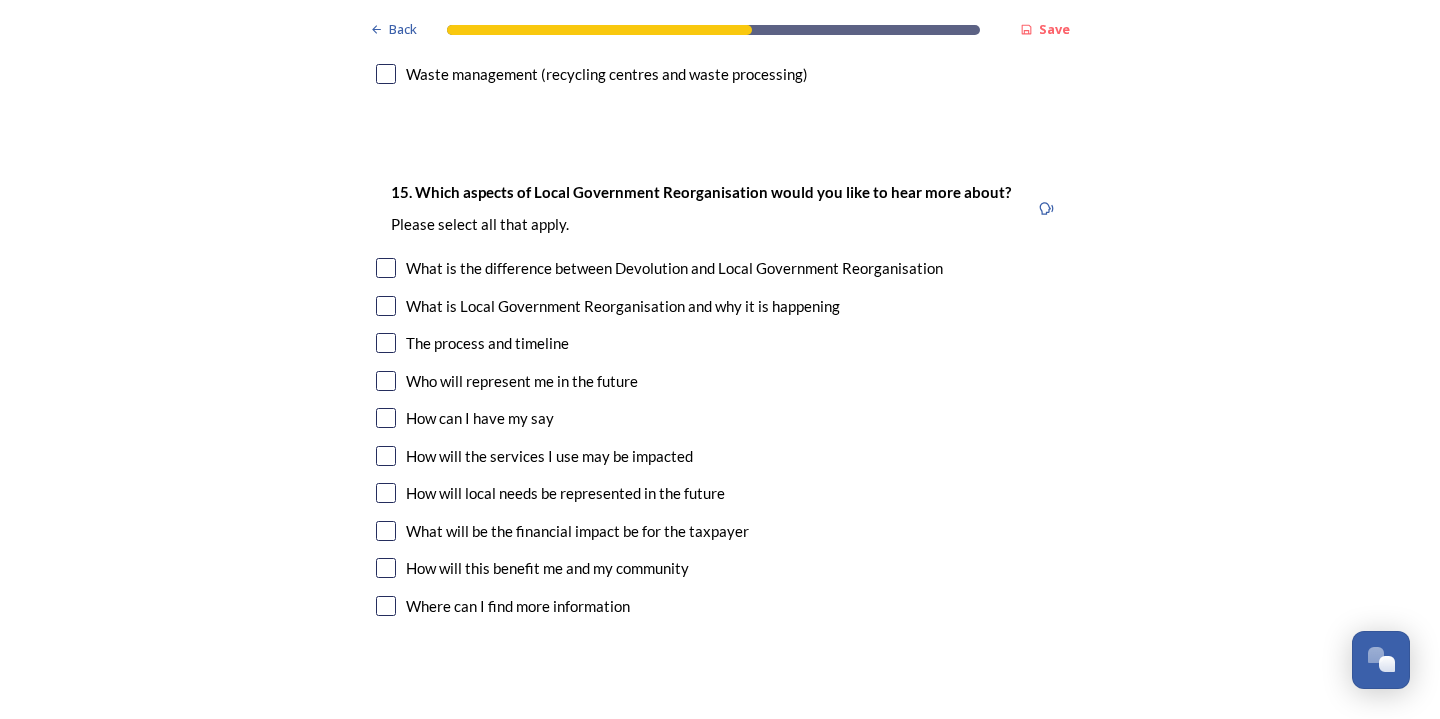 click at bounding box center (386, 268) 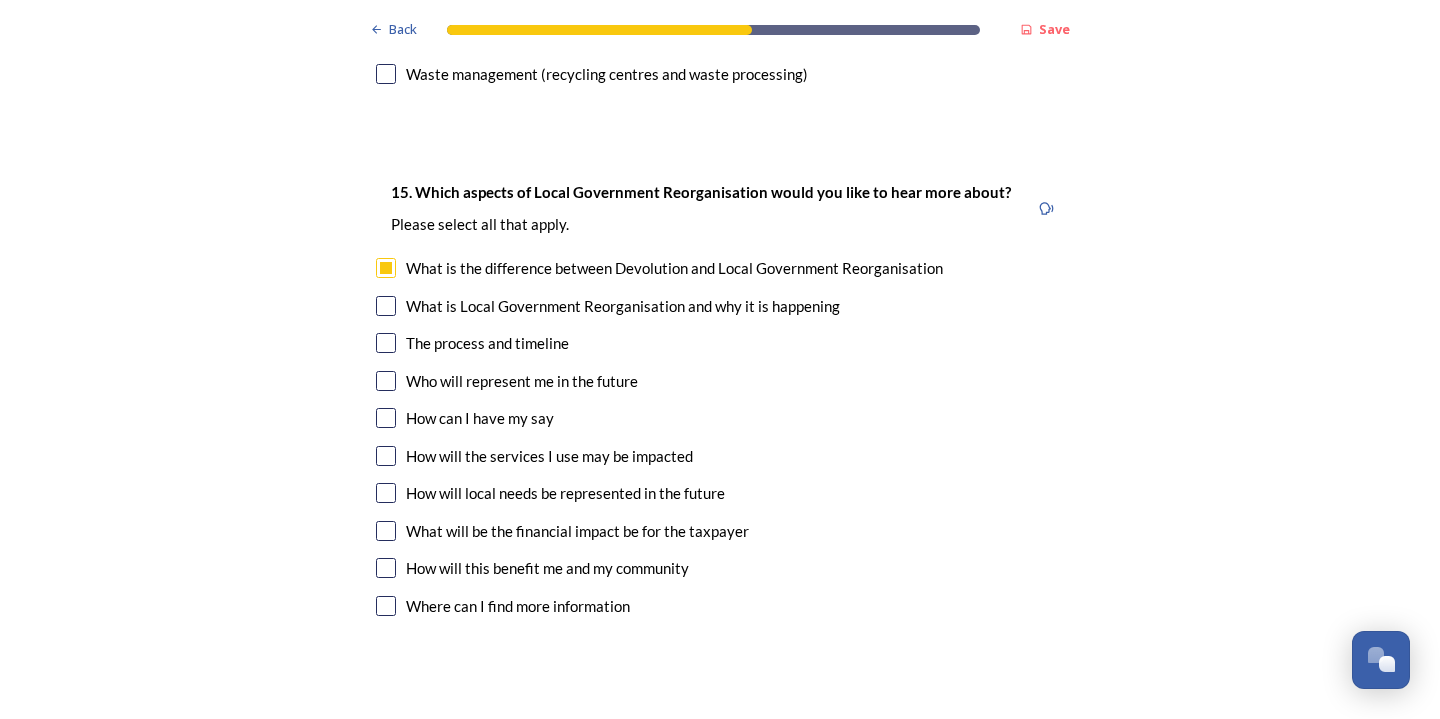 click at bounding box center (386, 381) 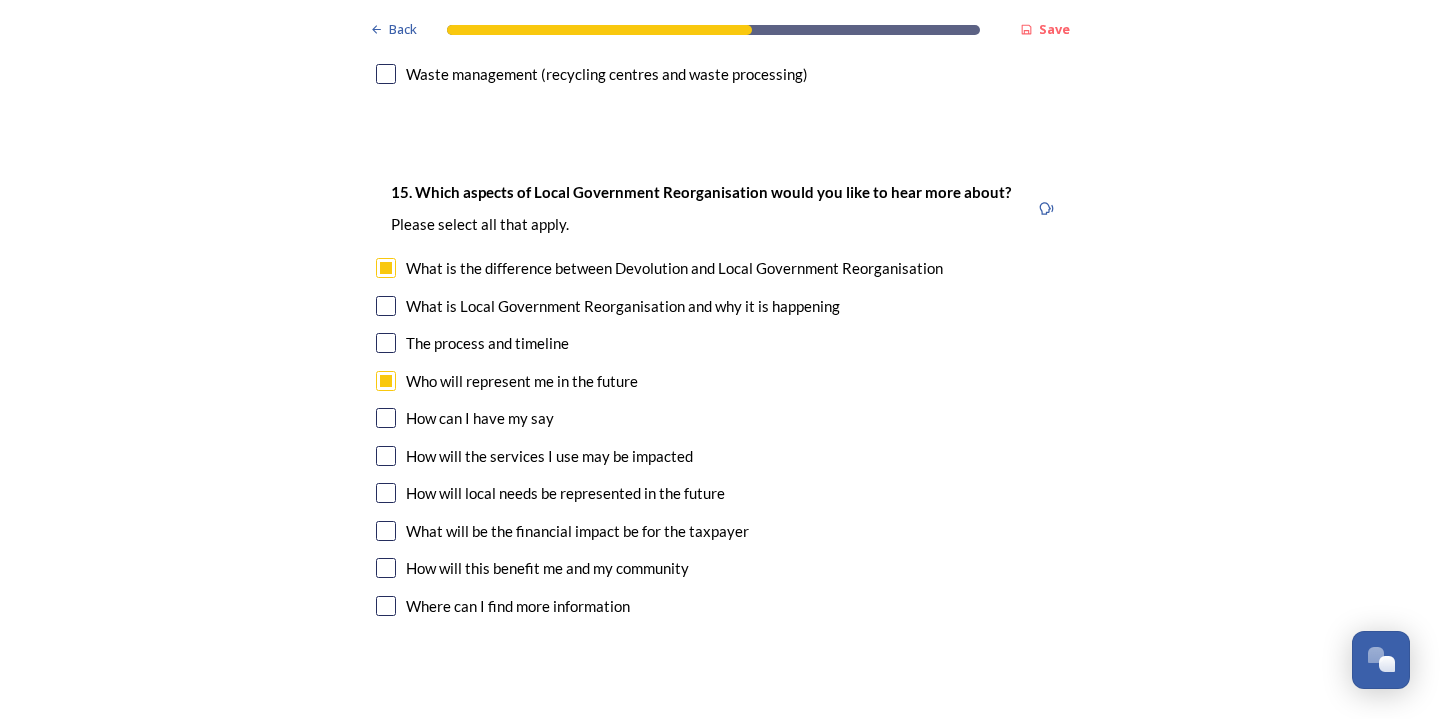 click on "How can I have my say" at bounding box center (720, 418) 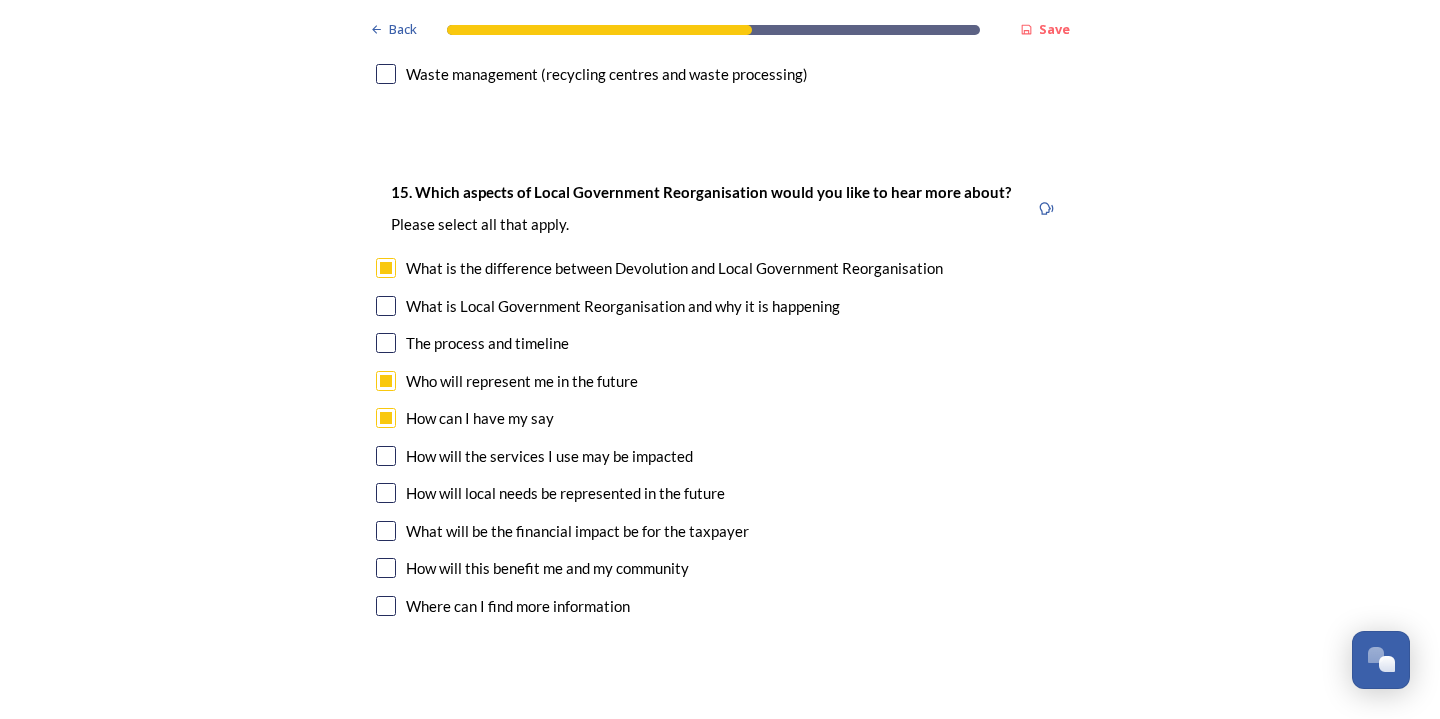 checkbox on "true" 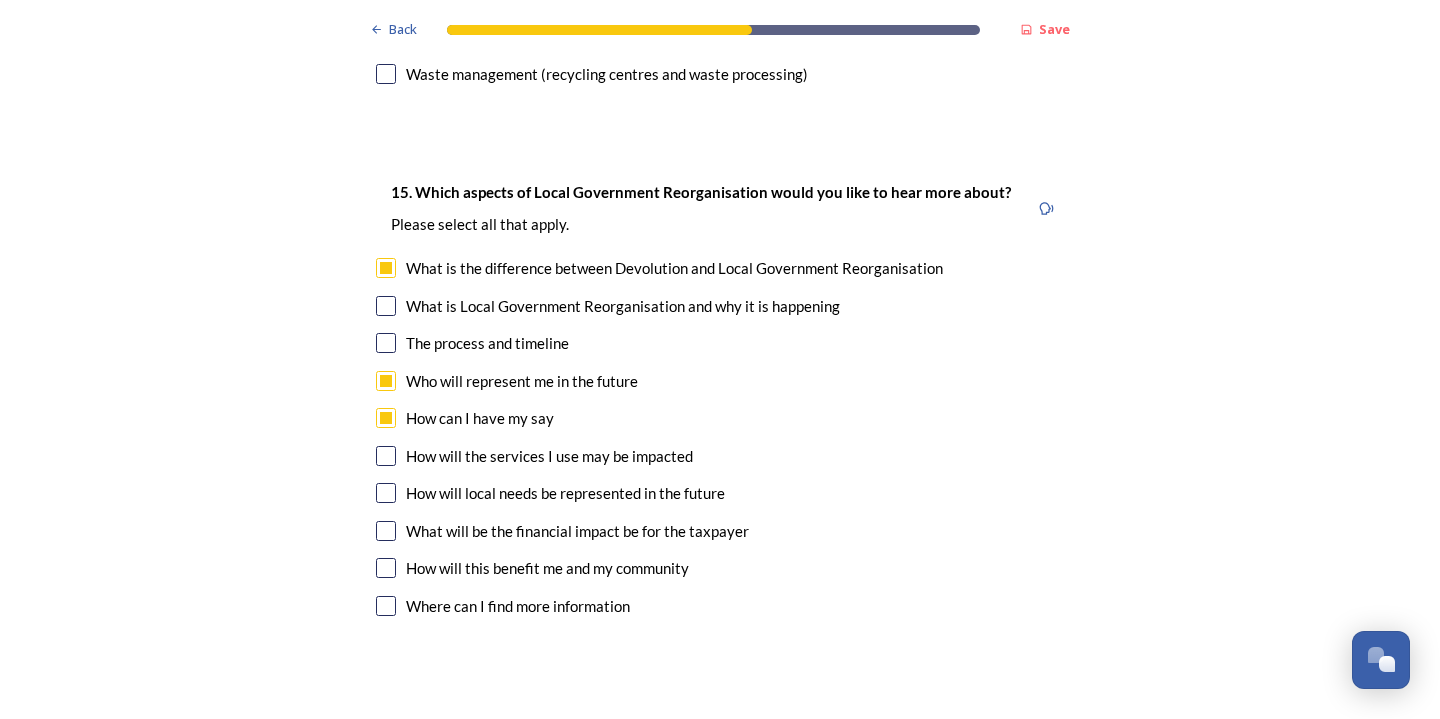 click at bounding box center (386, 493) 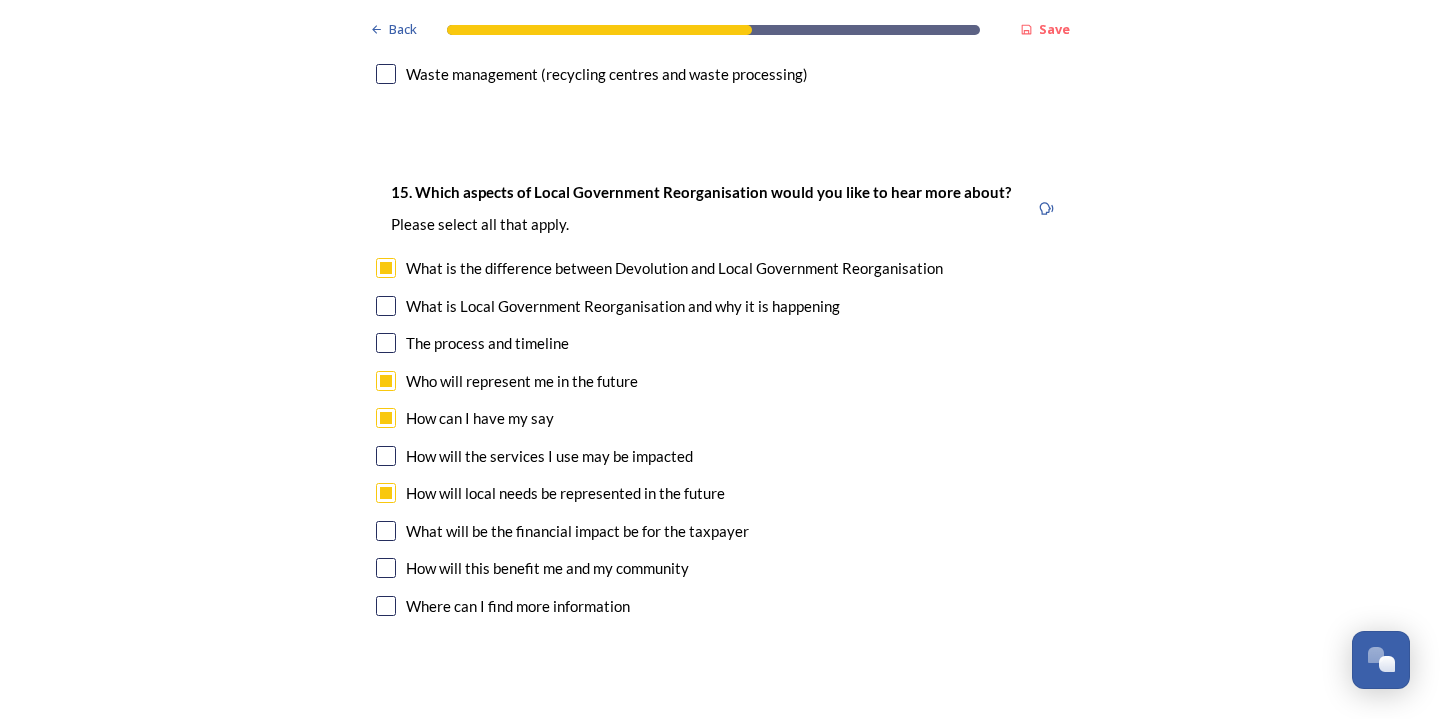click at bounding box center (386, 531) 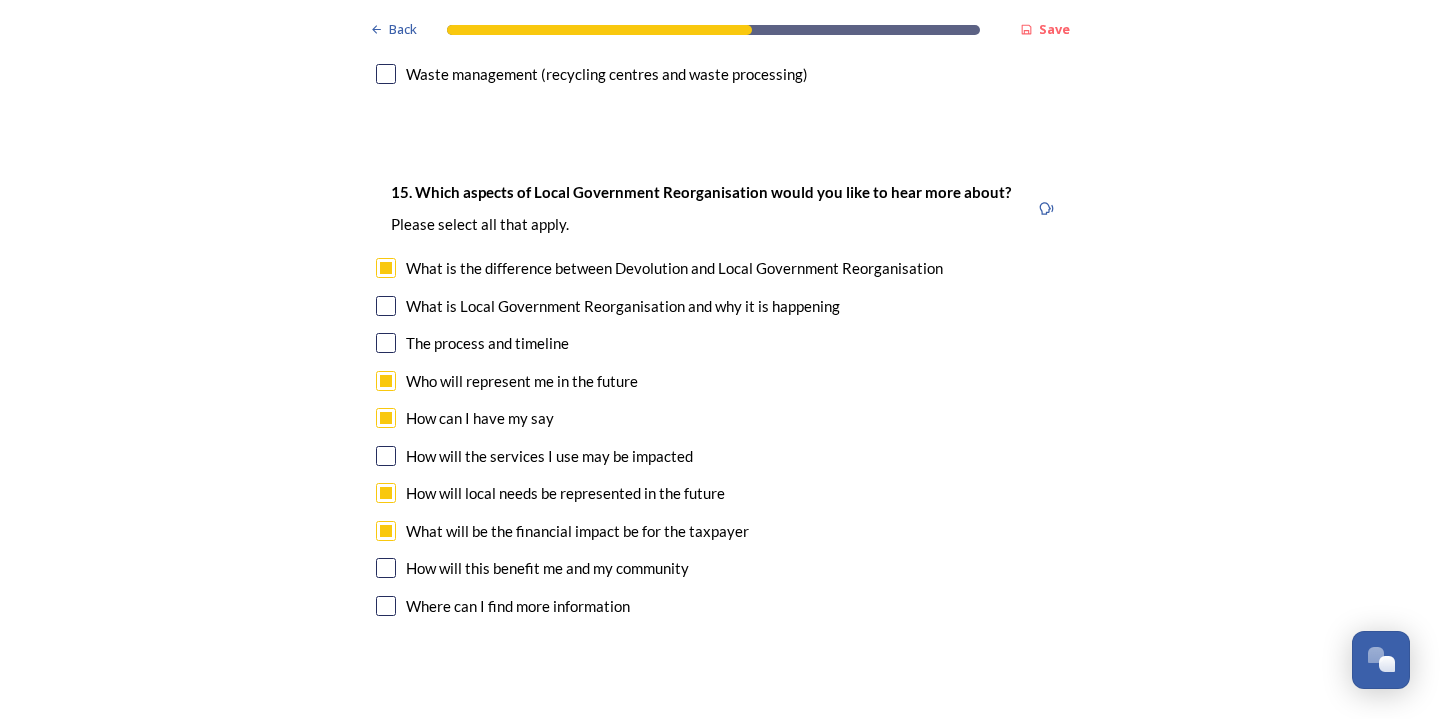 click at bounding box center [386, 568] 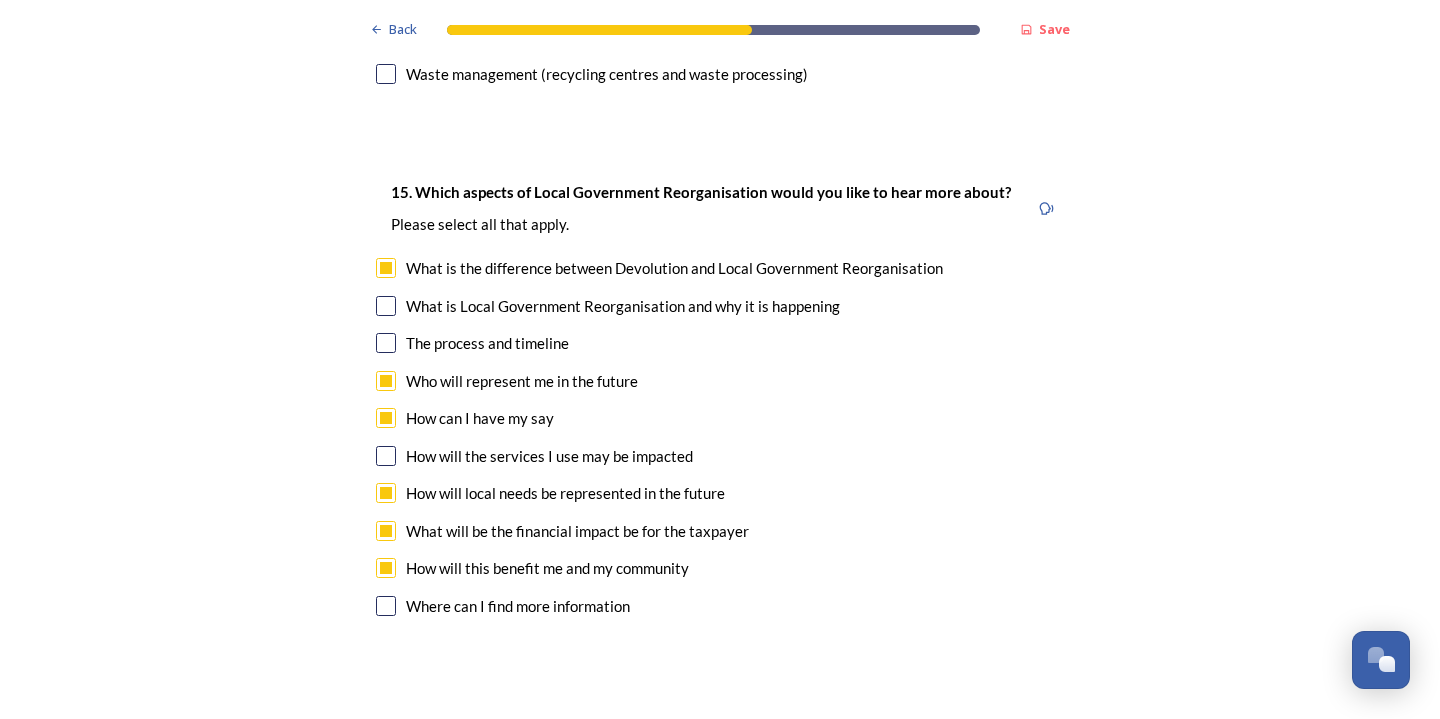 click at bounding box center (386, 606) 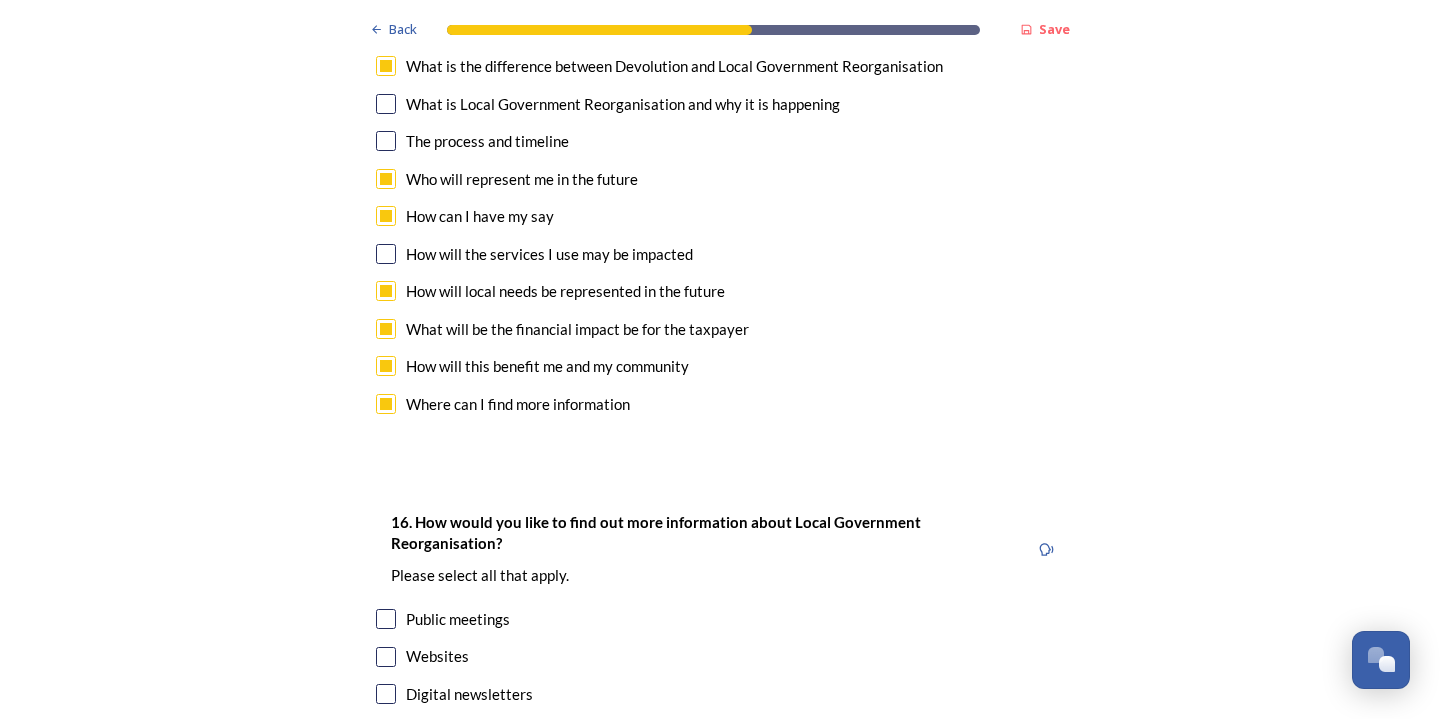 scroll, scrollTop: 6004, scrollLeft: 0, axis: vertical 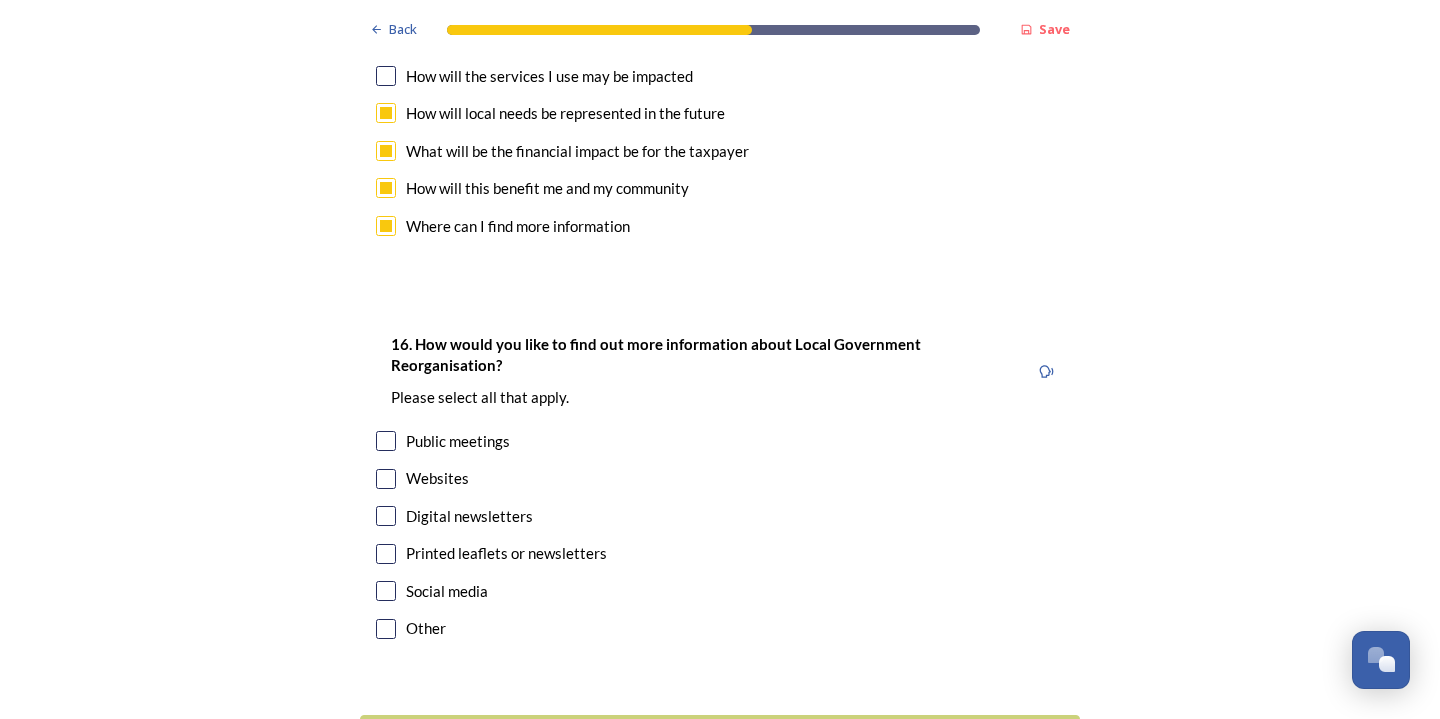 click at bounding box center [386, 516] 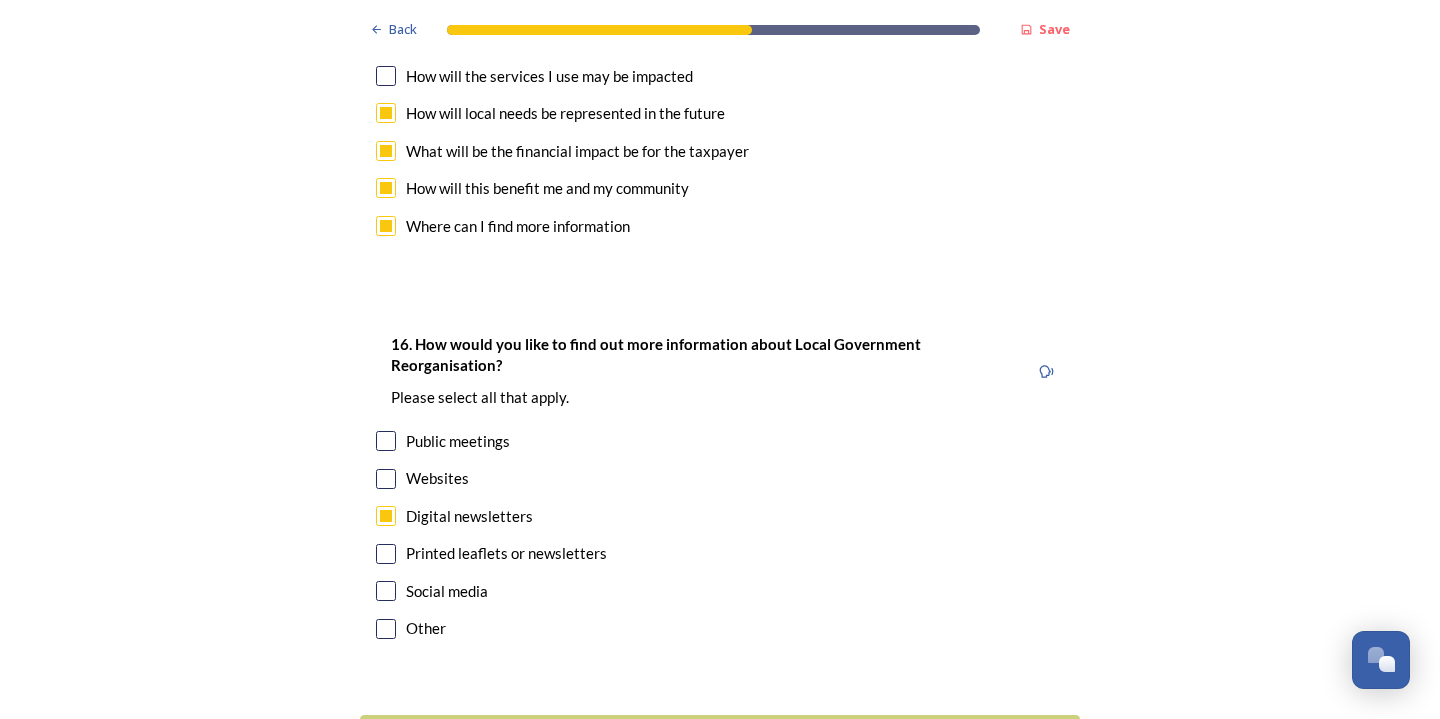 click at bounding box center [386, 441] 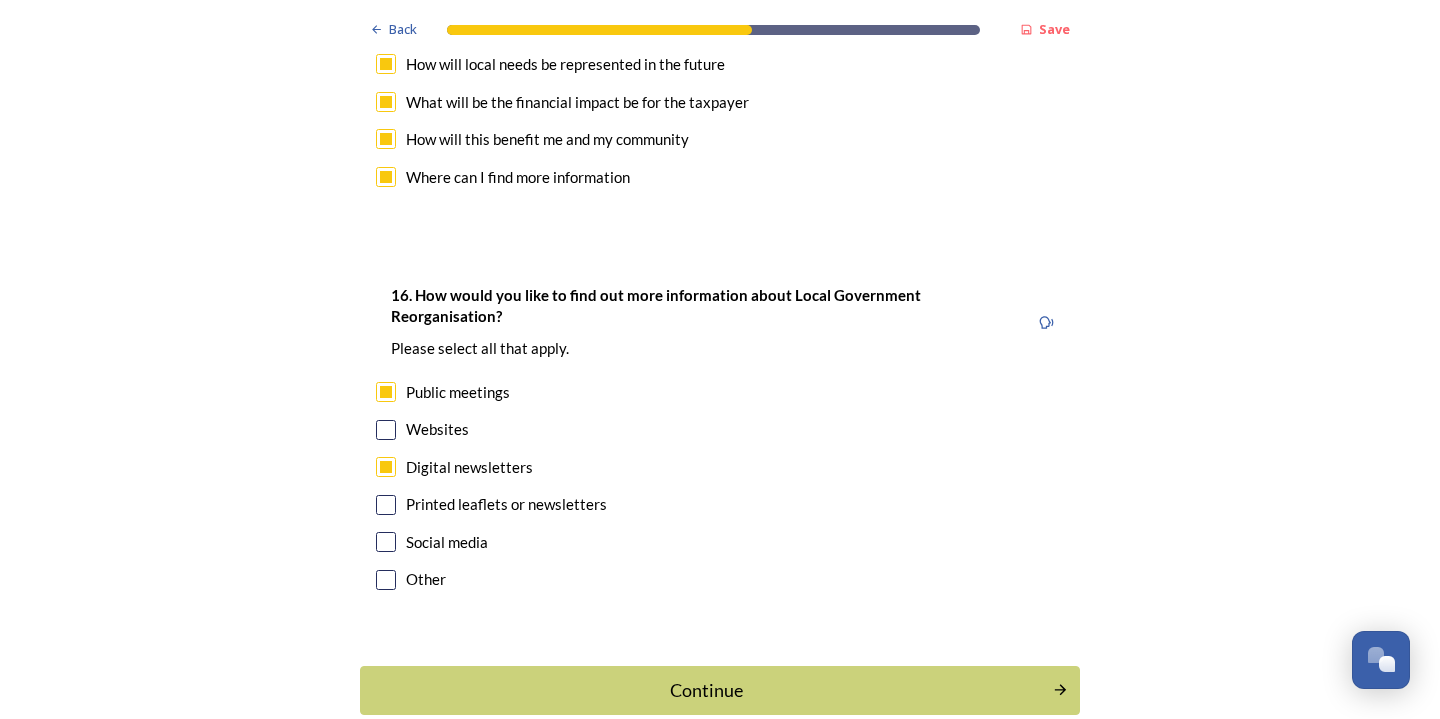 scroll, scrollTop: 6075, scrollLeft: 0, axis: vertical 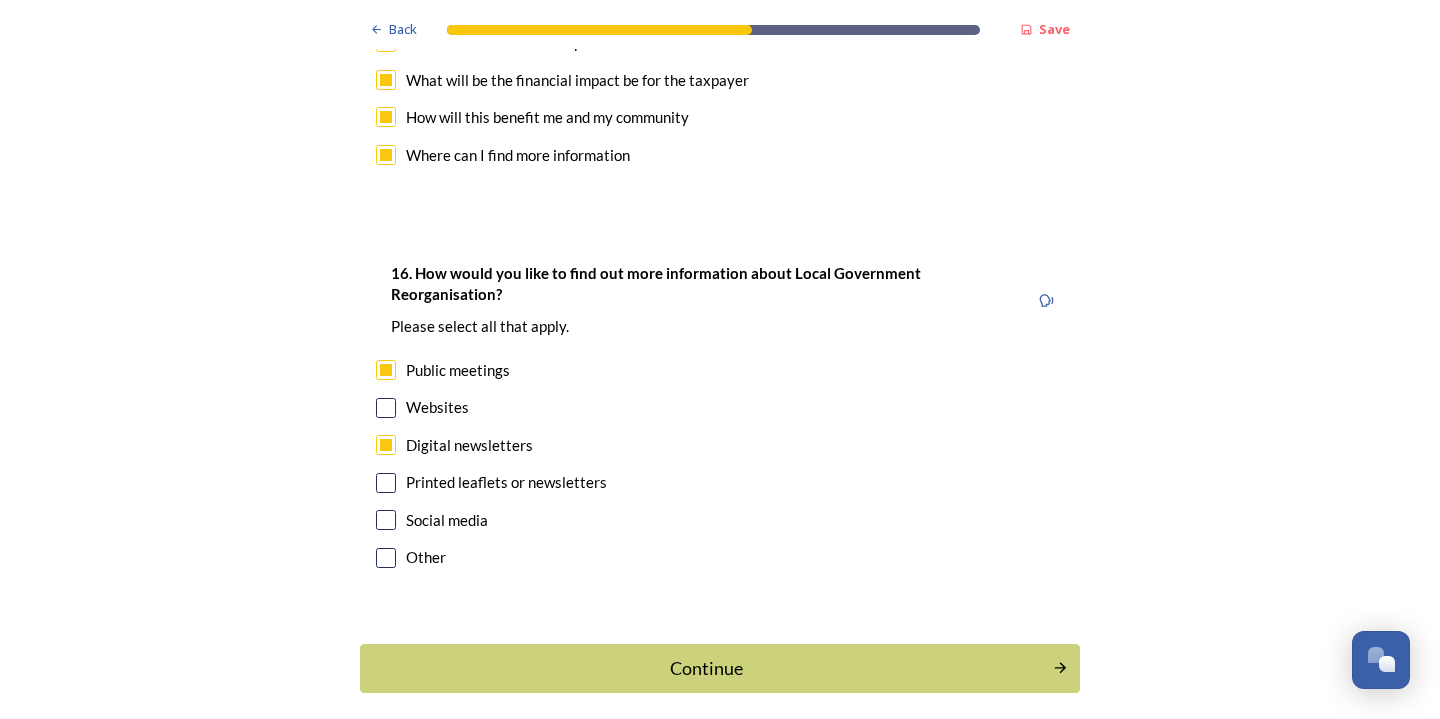 click at bounding box center (386, 408) 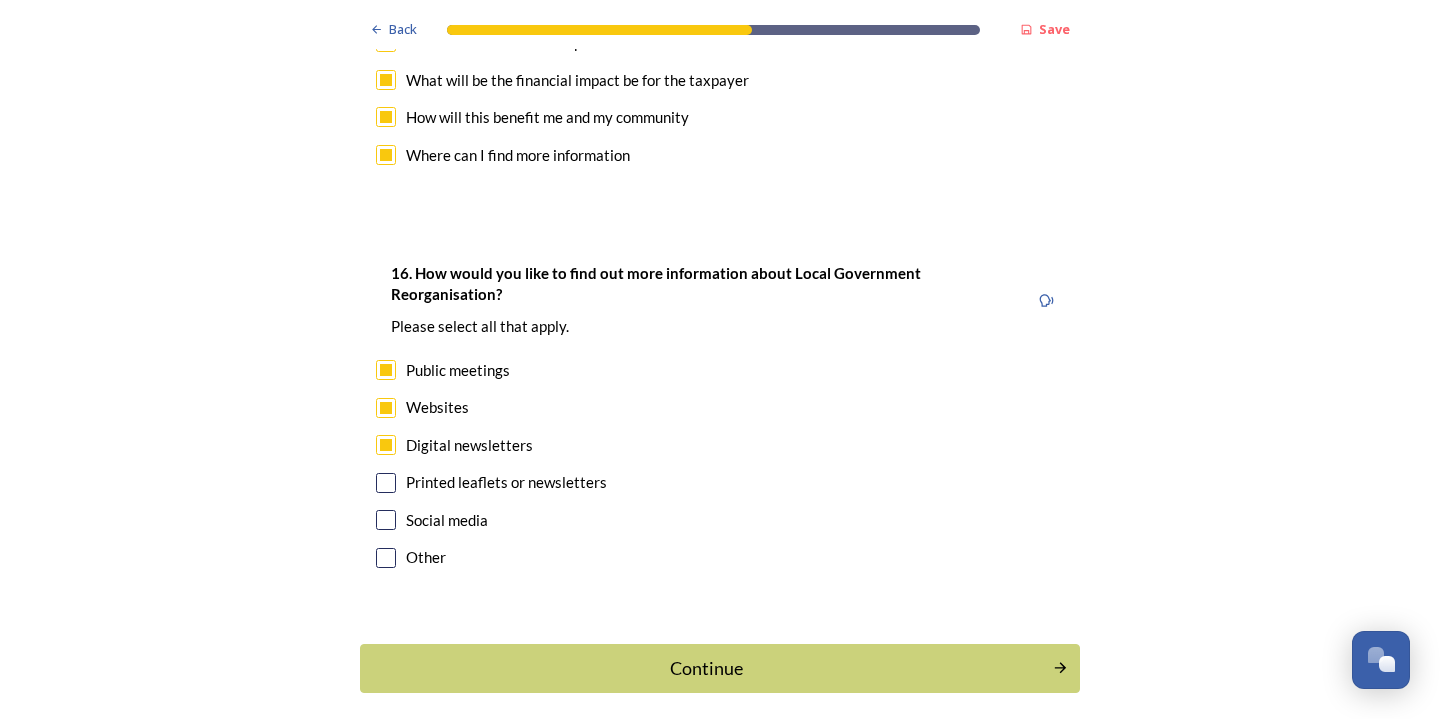 click at bounding box center (386, 483) 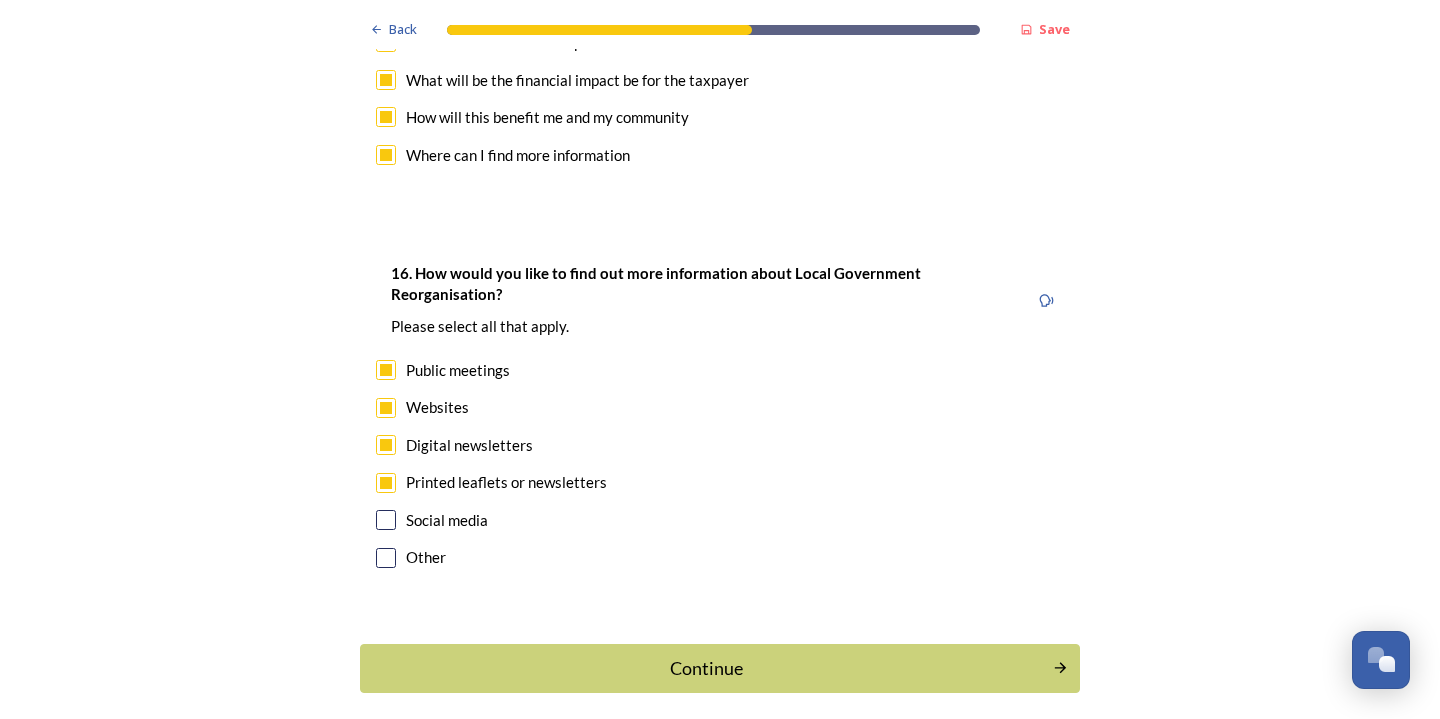 click at bounding box center [386, 520] 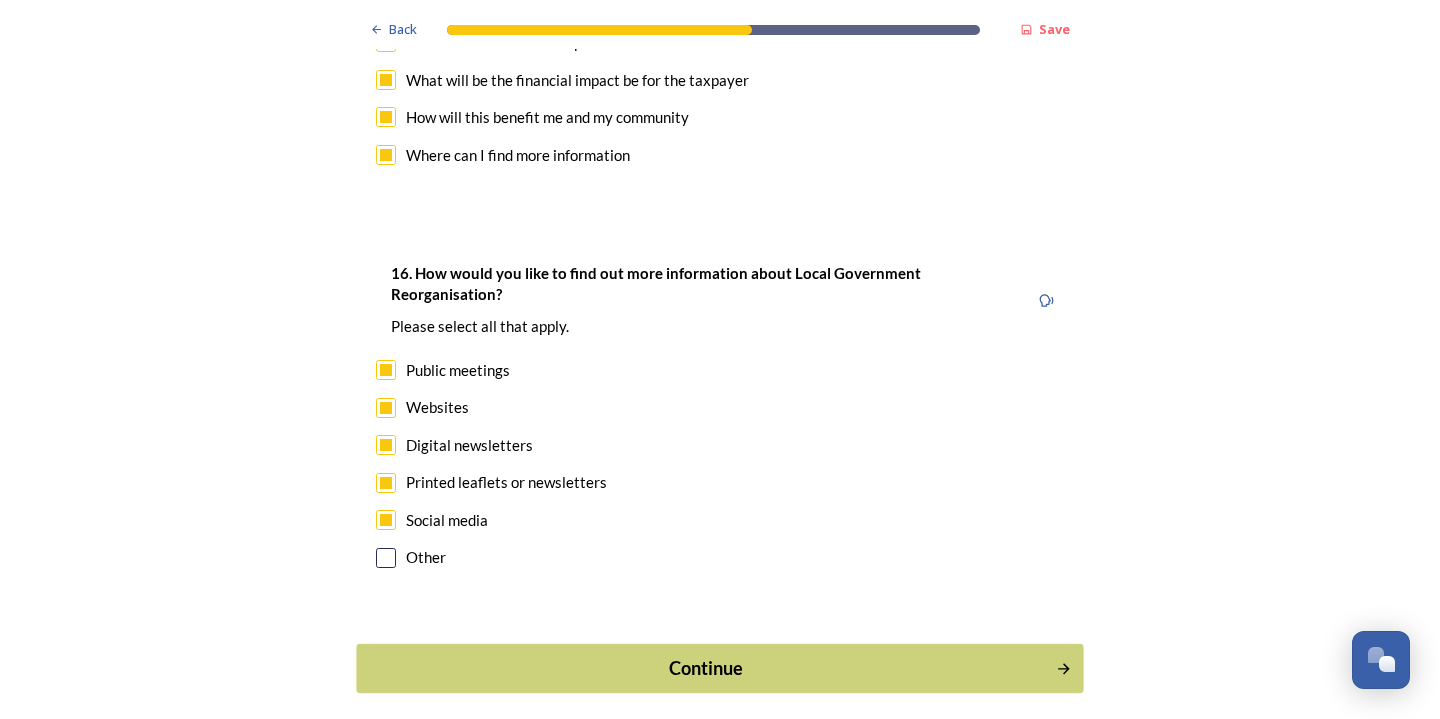 click on "Continue" at bounding box center (706, 668) 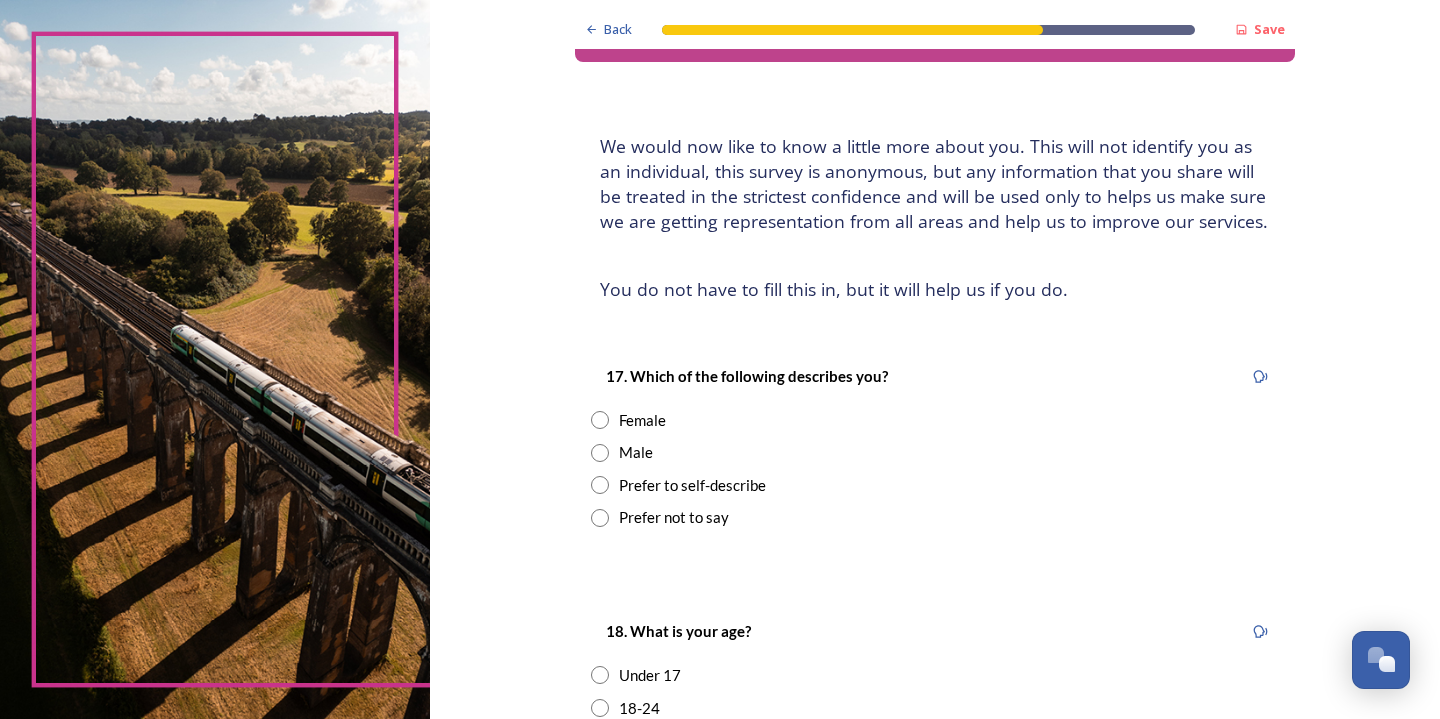 scroll, scrollTop: 103, scrollLeft: 0, axis: vertical 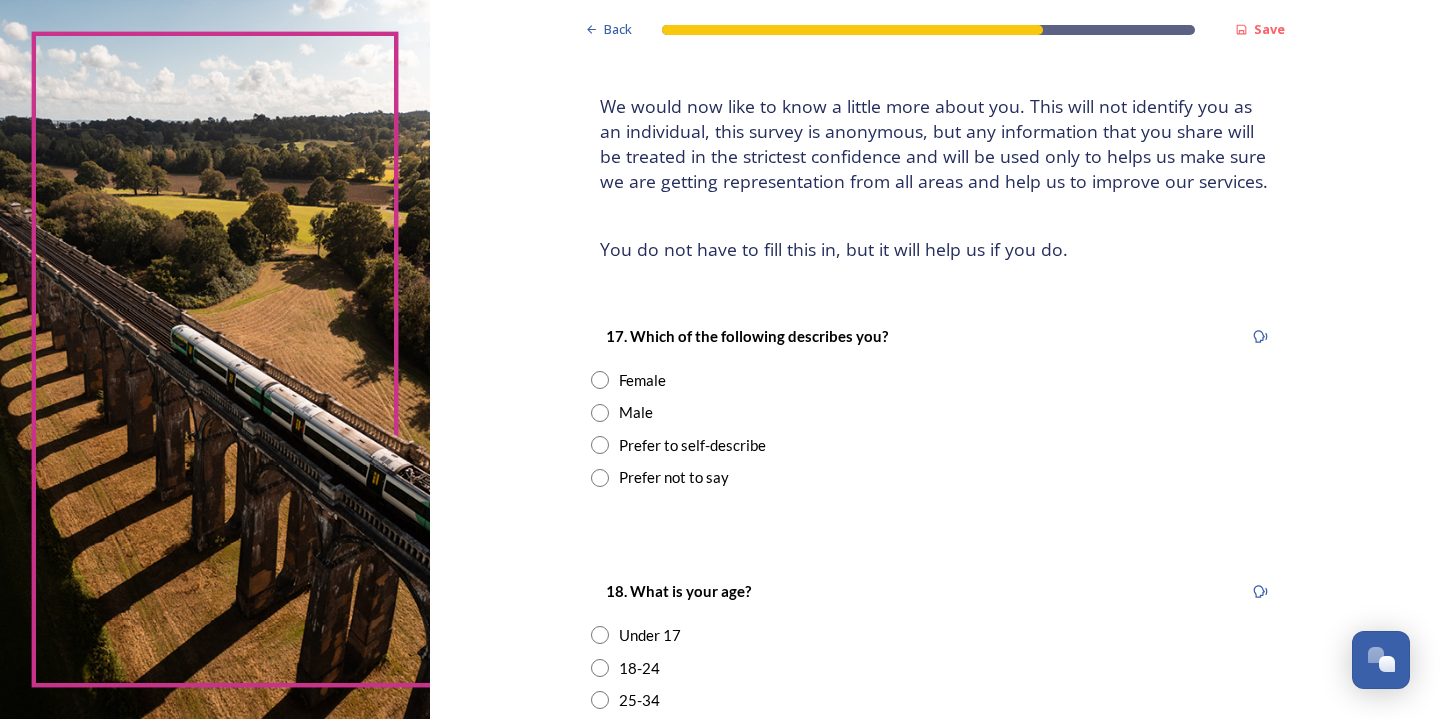 click at bounding box center [600, 380] 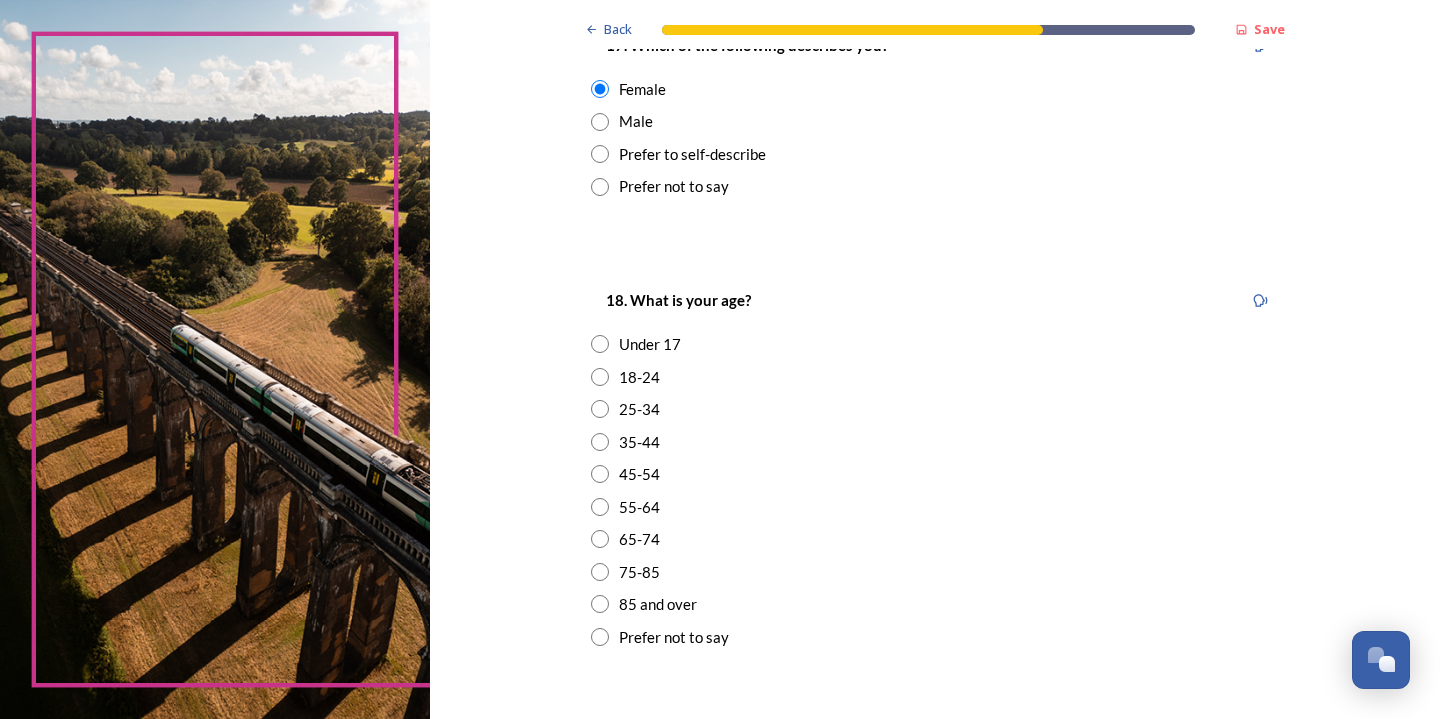 scroll, scrollTop: 420, scrollLeft: 0, axis: vertical 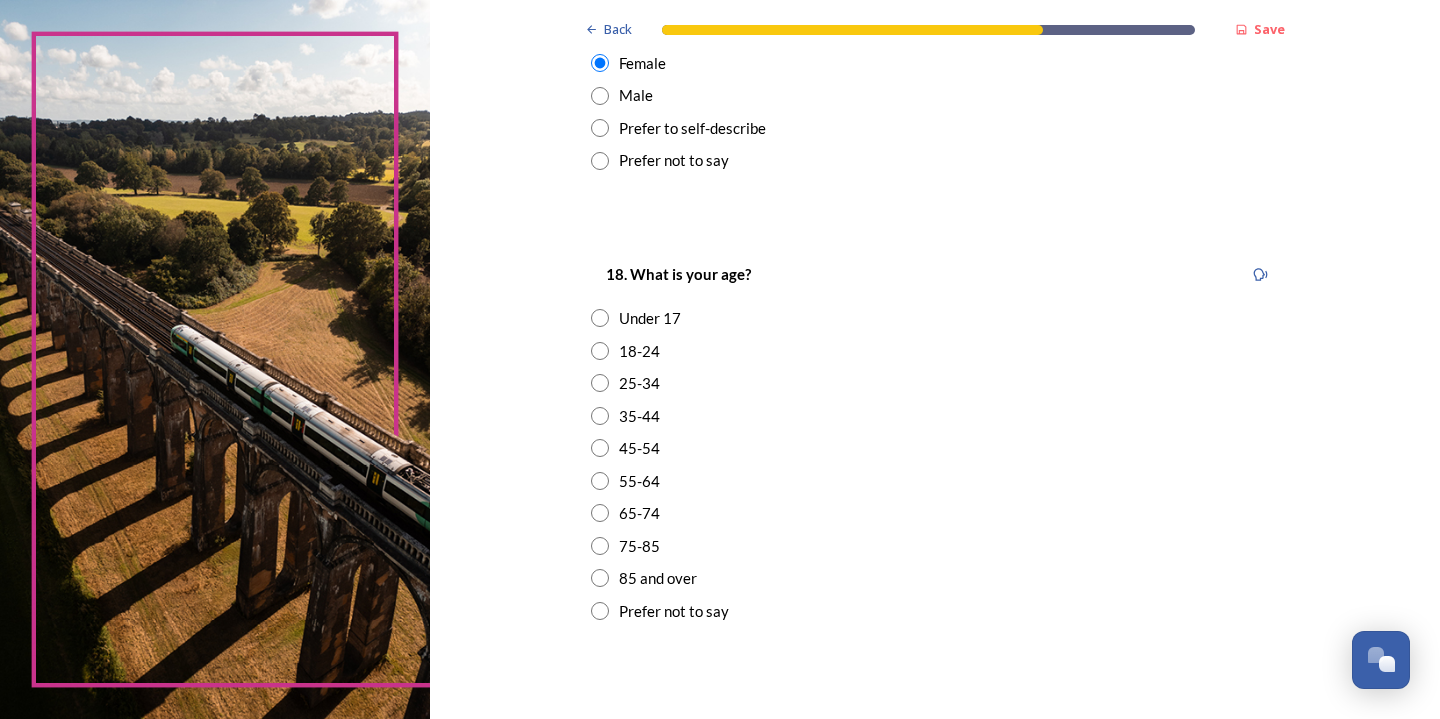 click at bounding box center (600, 481) 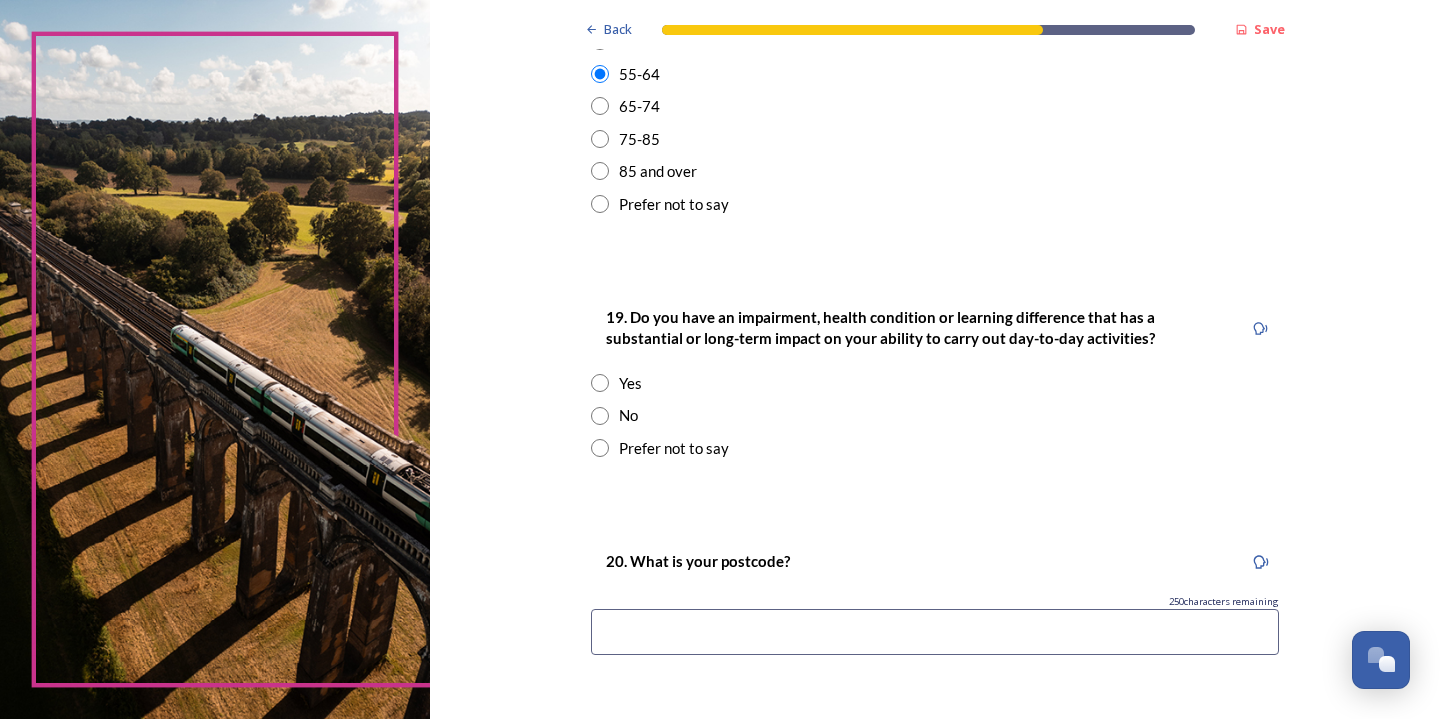 scroll, scrollTop: 887, scrollLeft: 0, axis: vertical 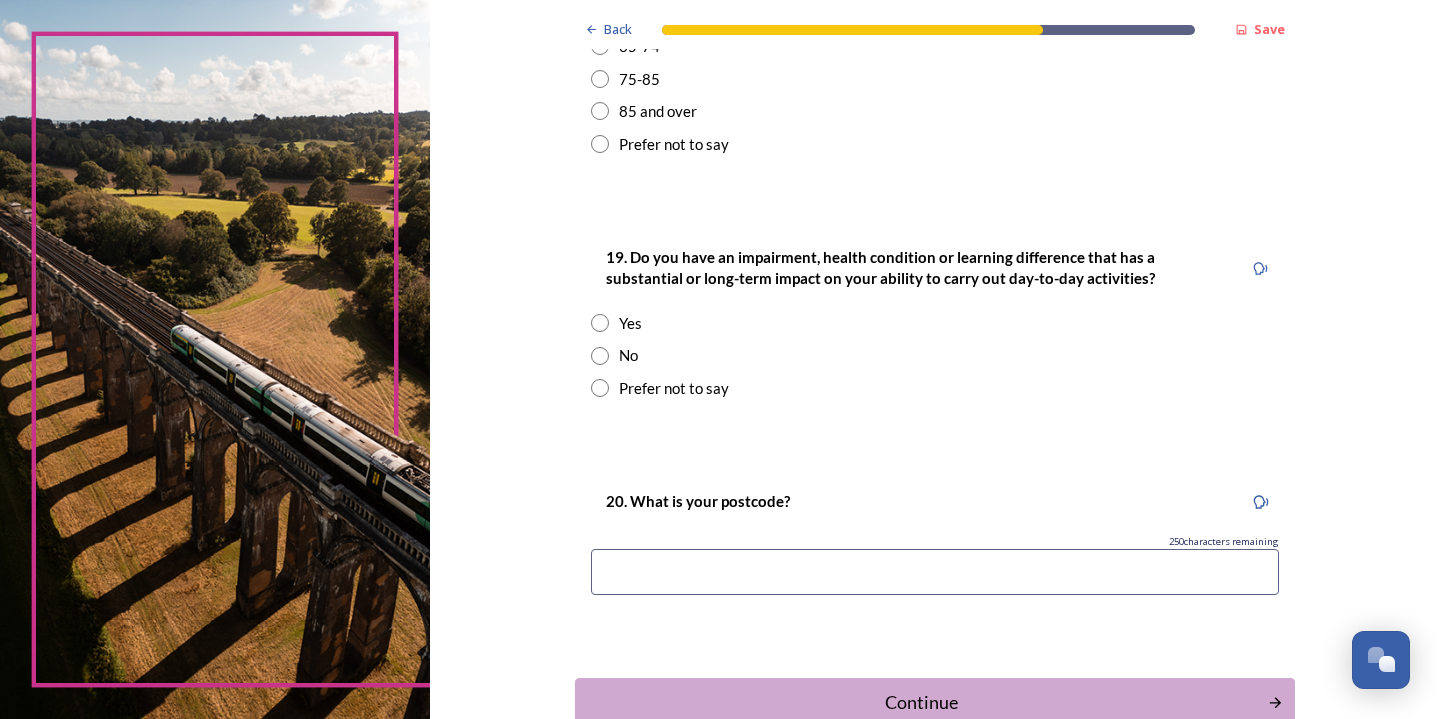 click at bounding box center [600, 356] 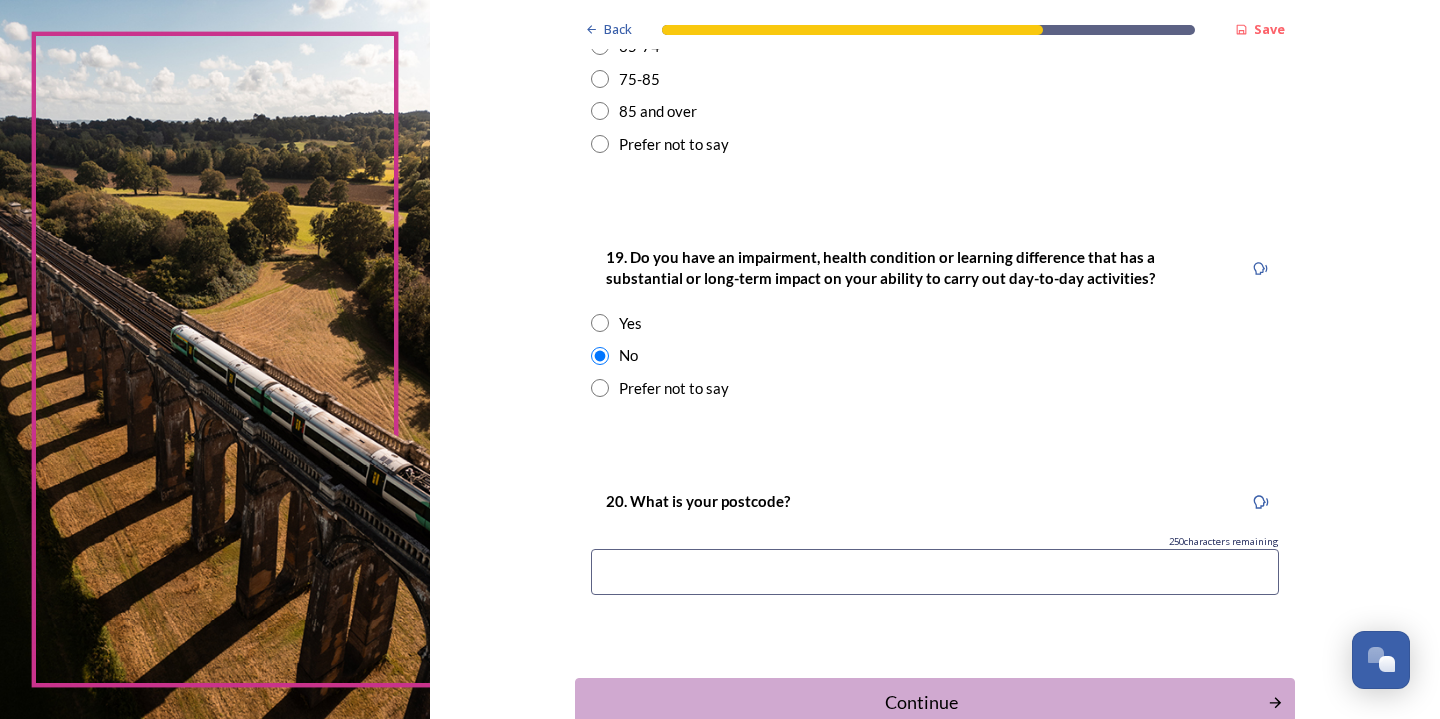 click at bounding box center [935, 572] 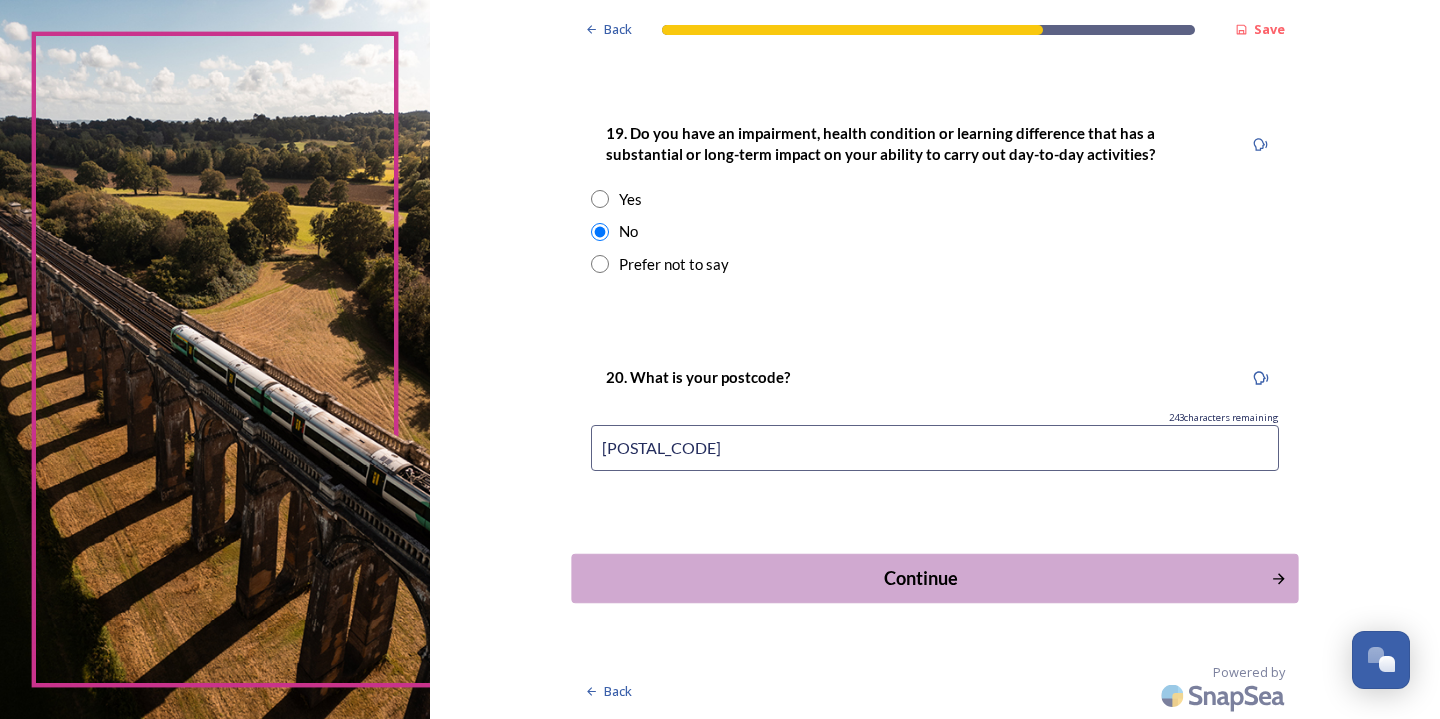 scroll, scrollTop: 1024, scrollLeft: 0, axis: vertical 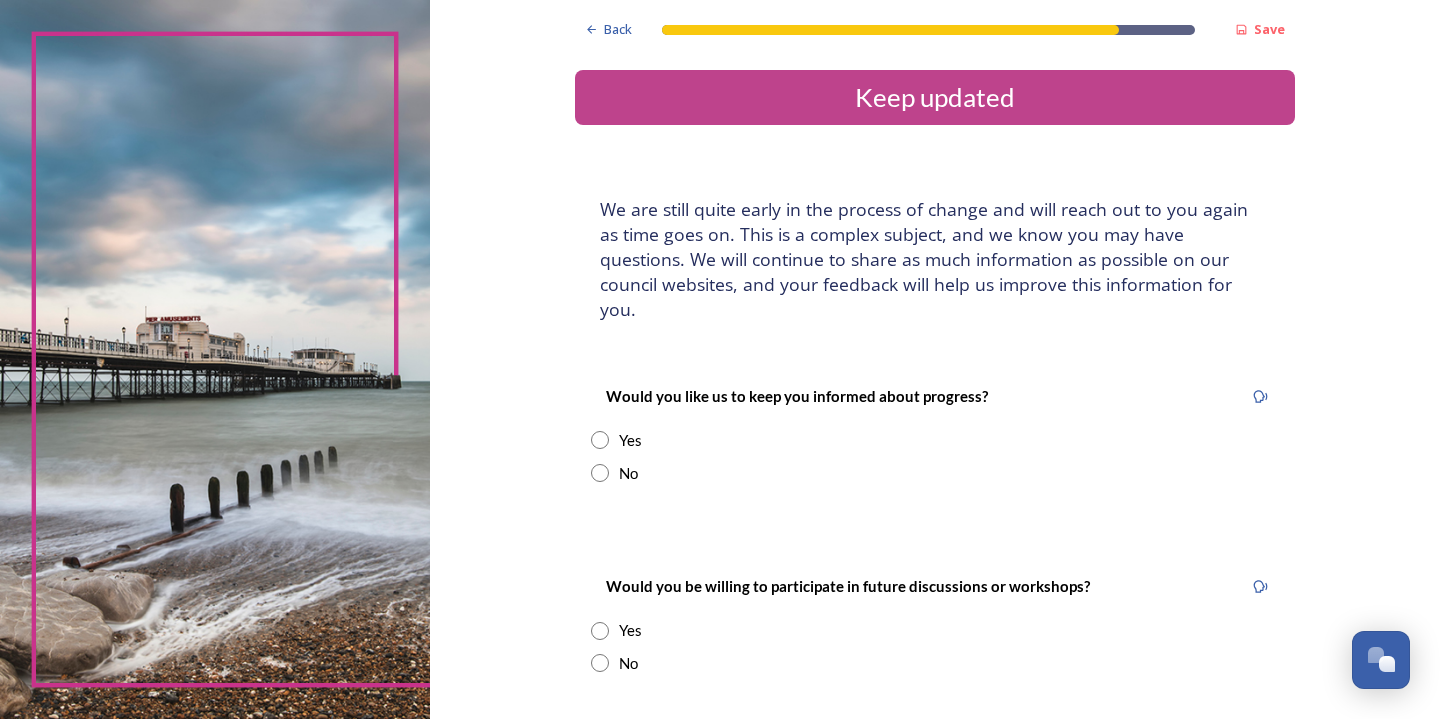 click at bounding box center (600, 440) 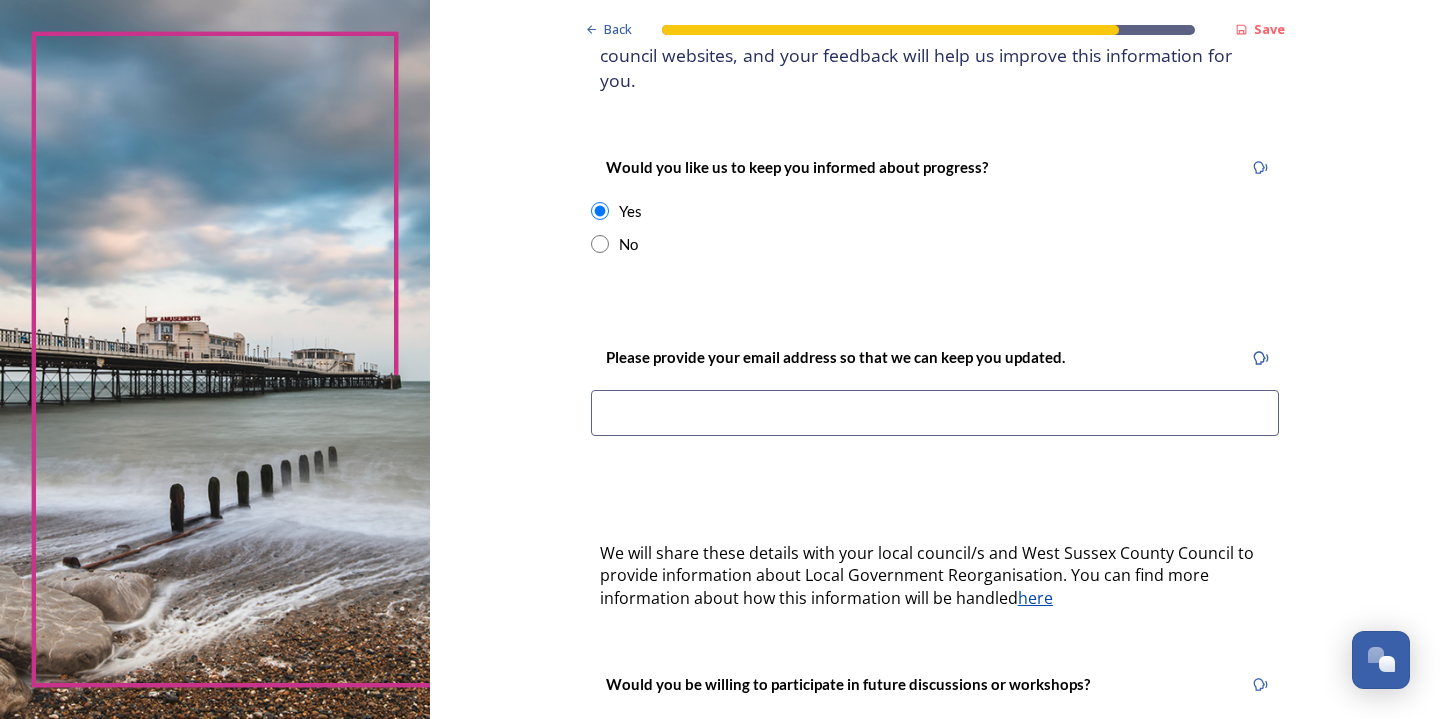 scroll, scrollTop: 232, scrollLeft: 0, axis: vertical 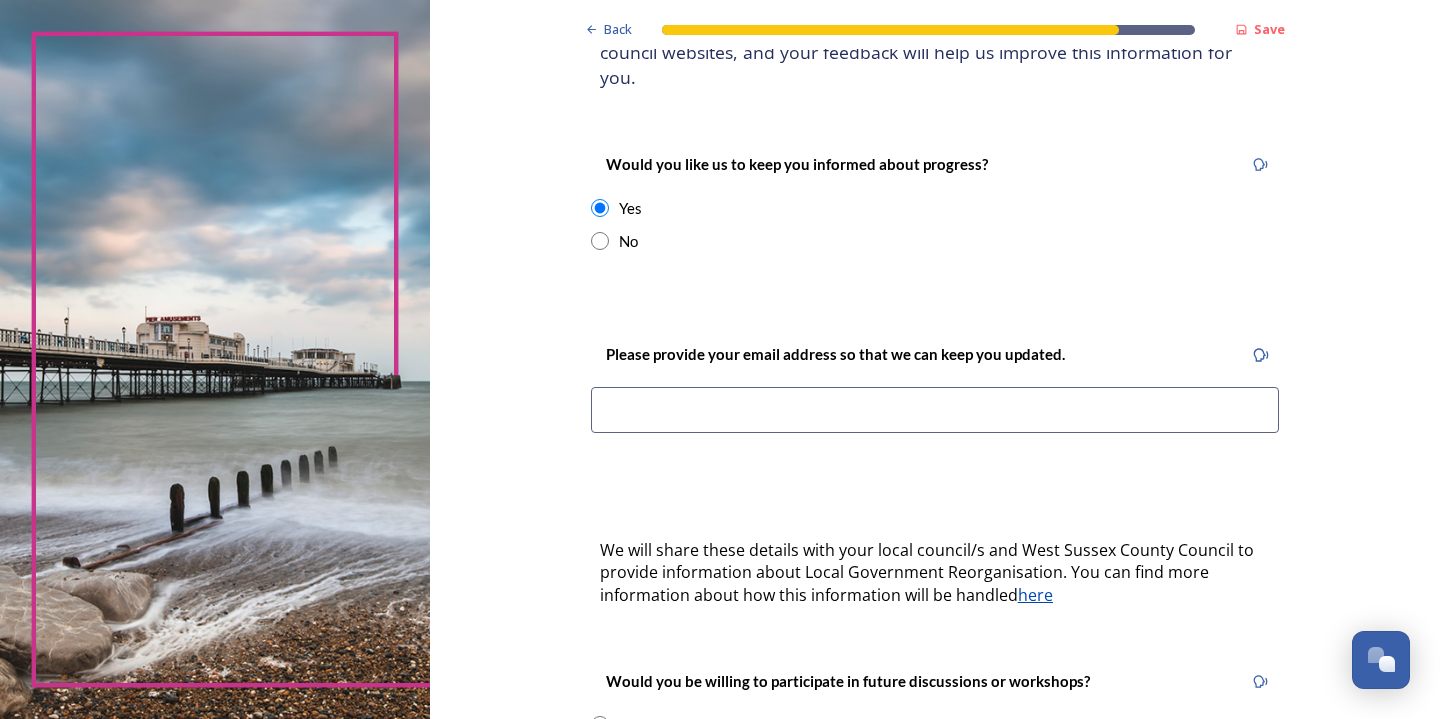 click at bounding box center (935, 410) 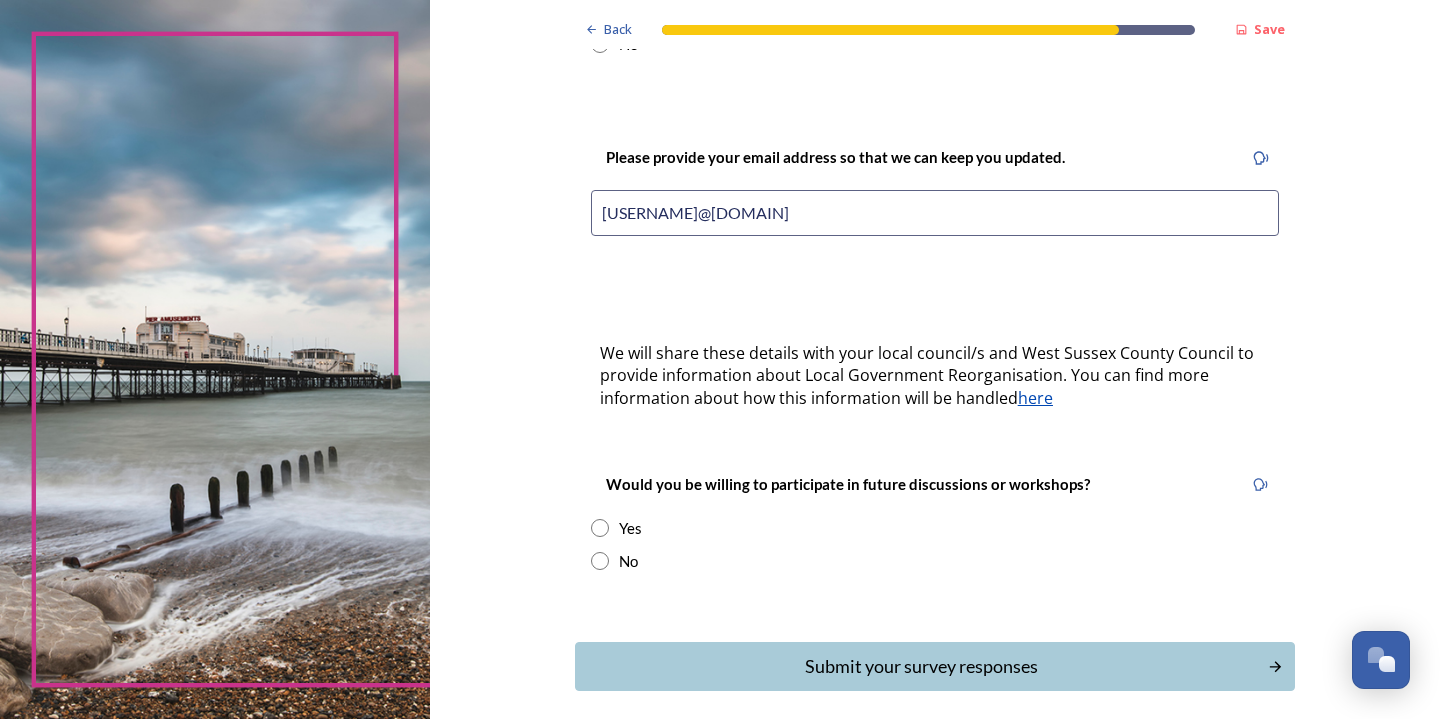 scroll, scrollTop: 454, scrollLeft: 0, axis: vertical 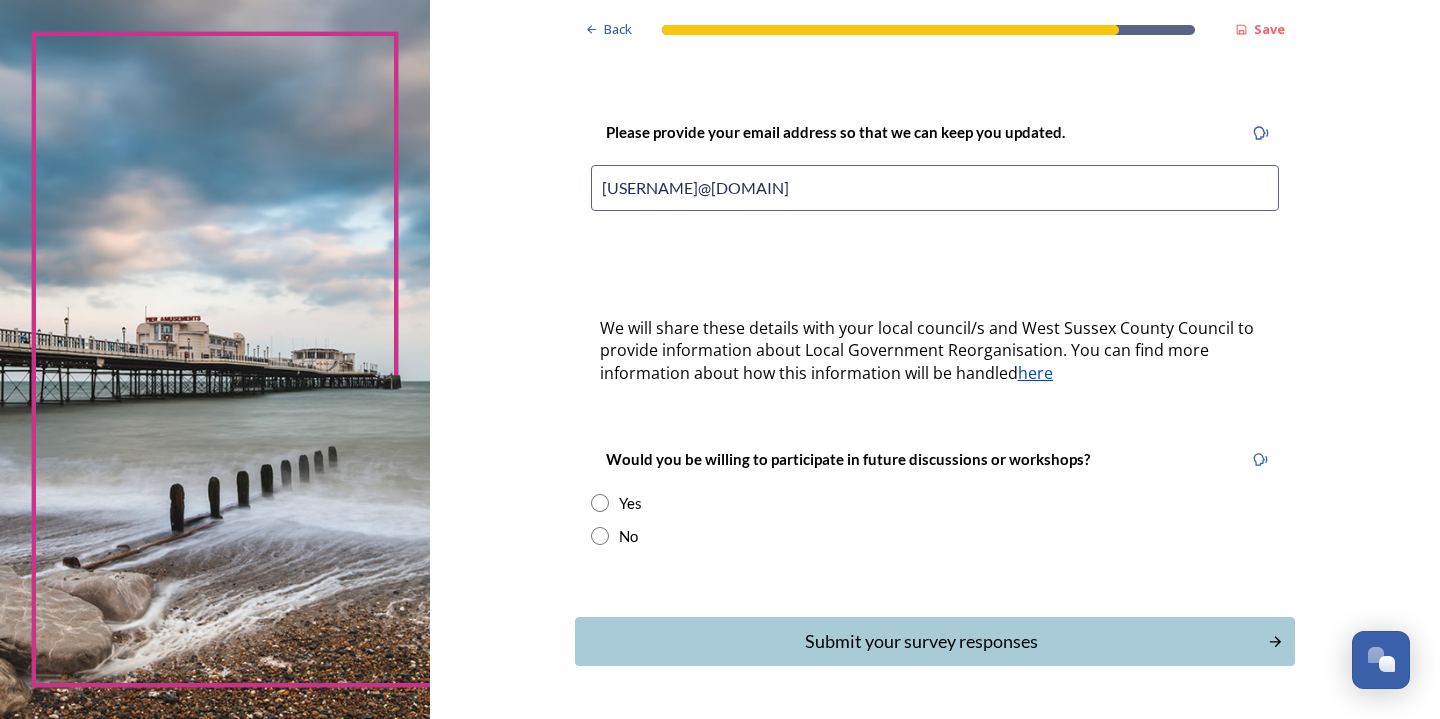 type on "traceyglover172@gmail.com" 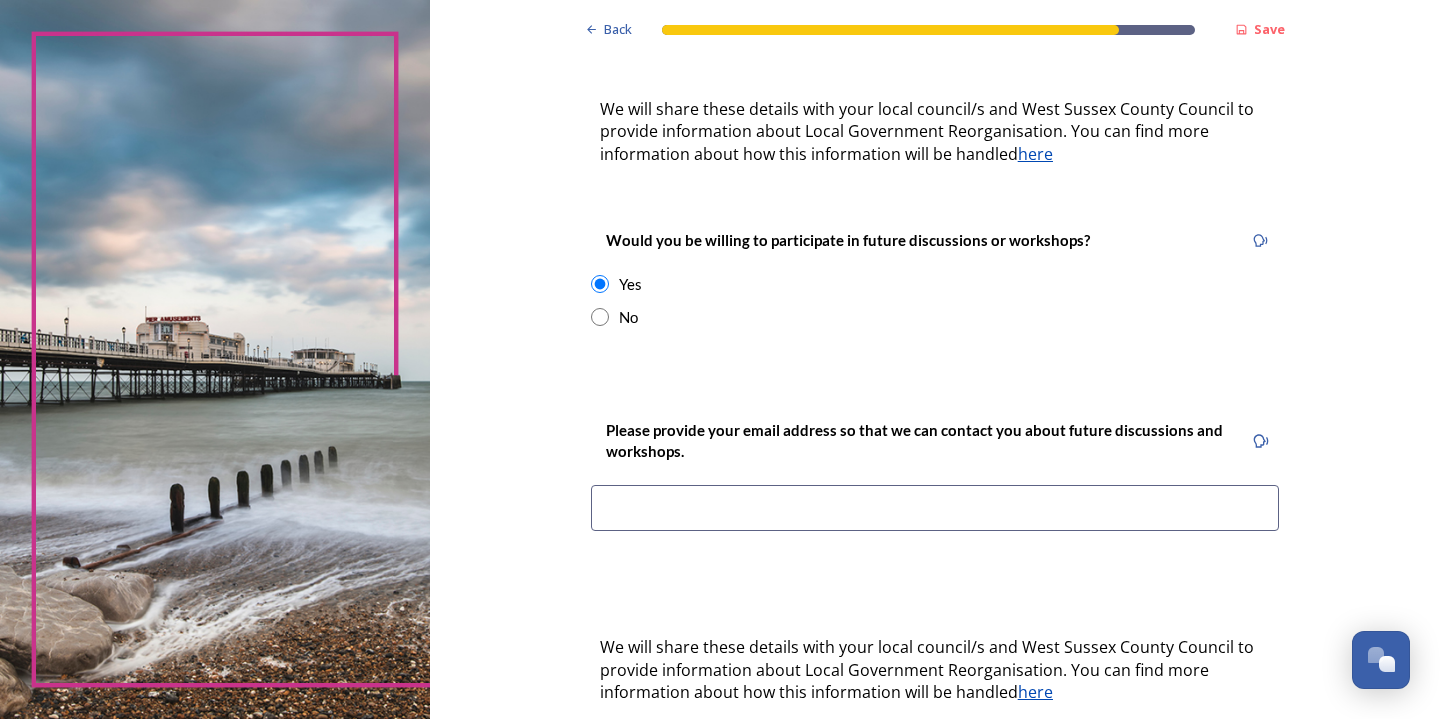scroll, scrollTop: 678, scrollLeft: 0, axis: vertical 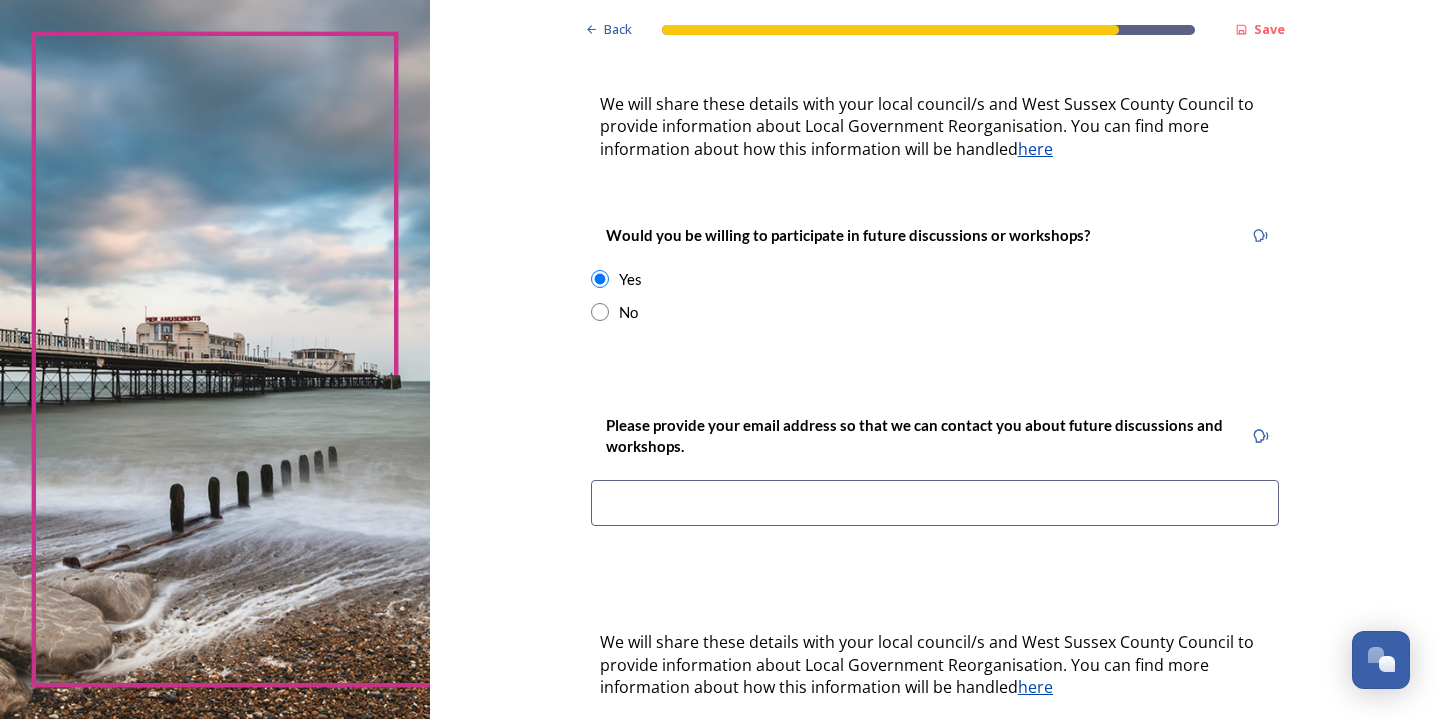click at bounding box center (935, 503) 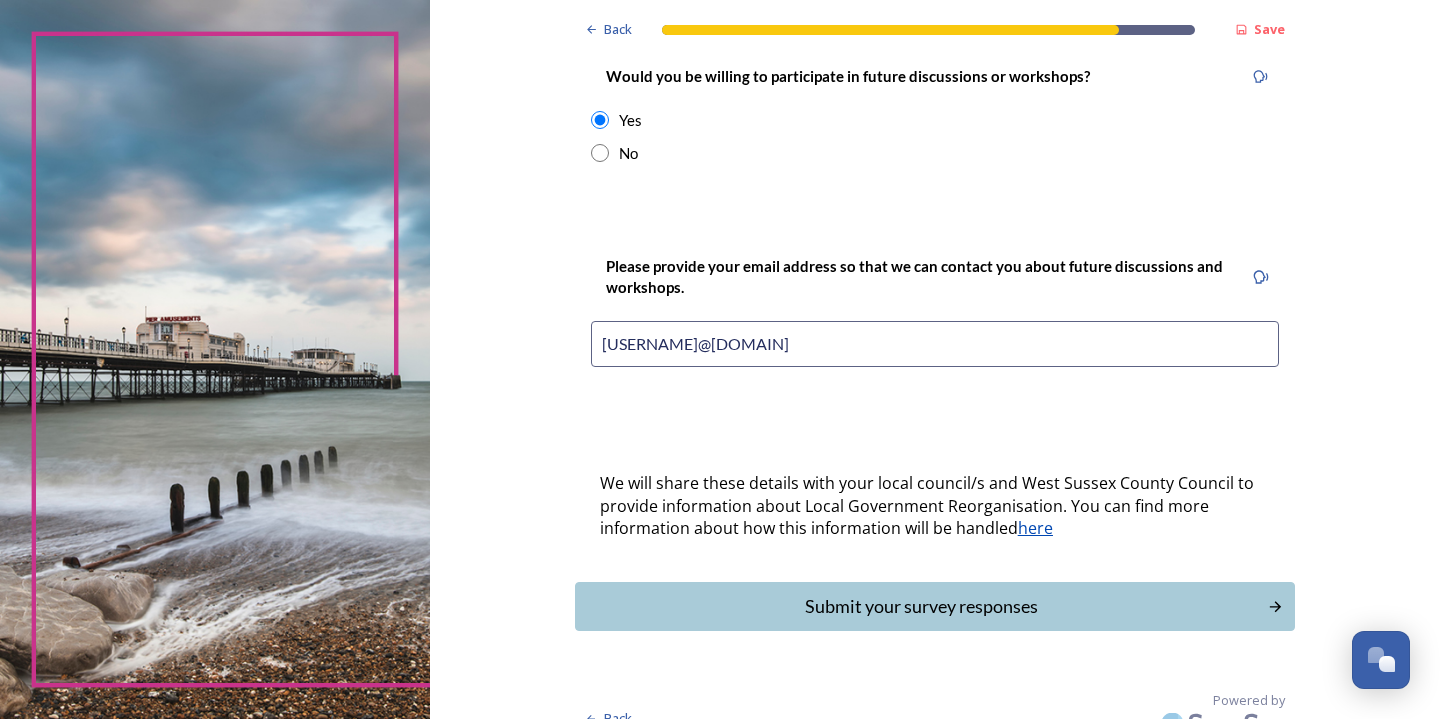 scroll, scrollTop: 836, scrollLeft: 0, axis: vertical 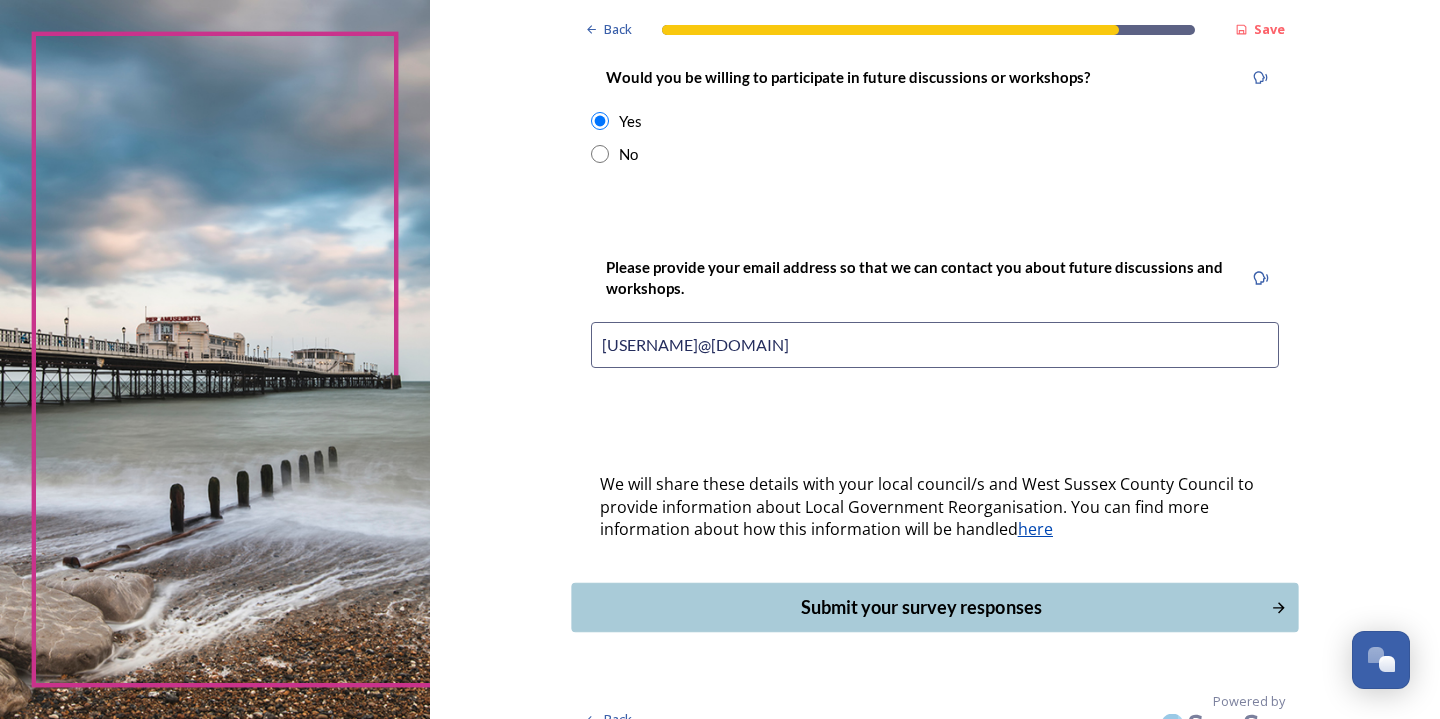 type on "traceyglover172@gmail.com" 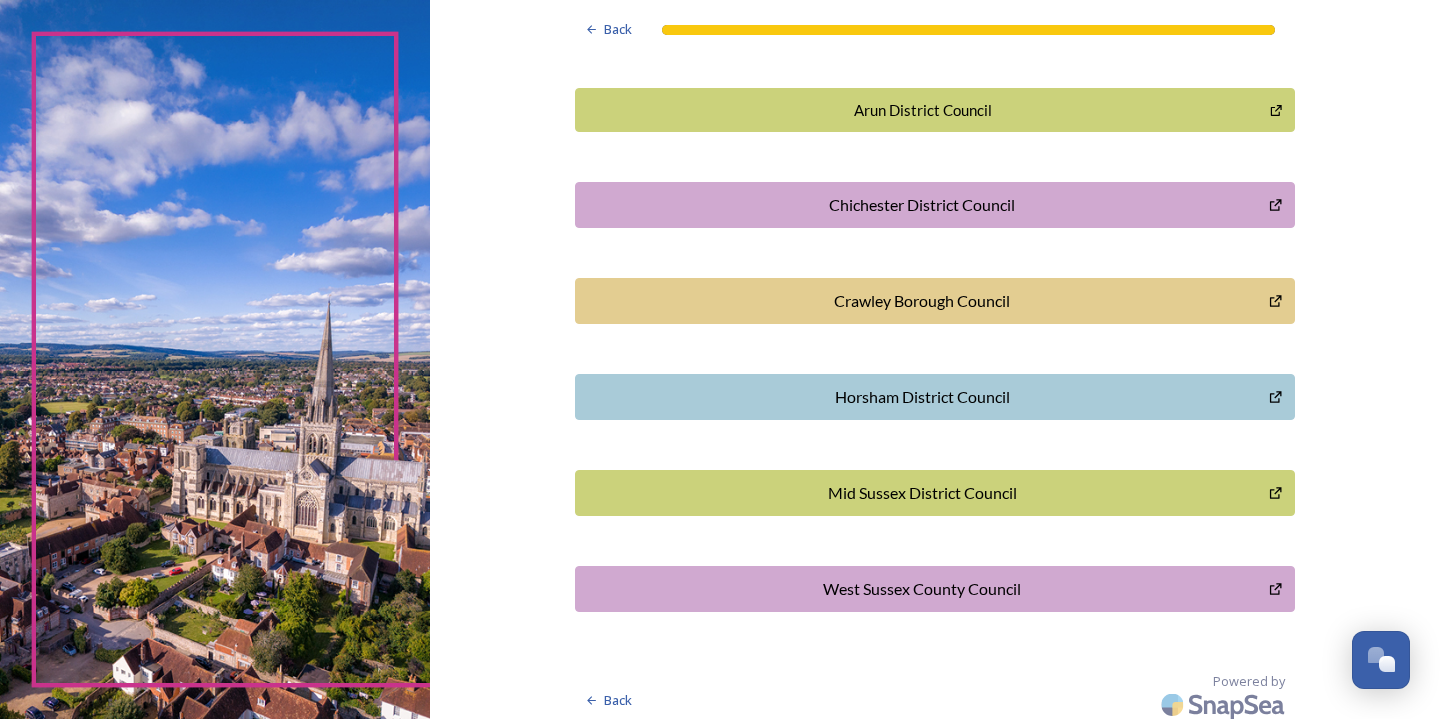 scroll, scrollTop: 559, scrollLeft: 0, axis: vertical 